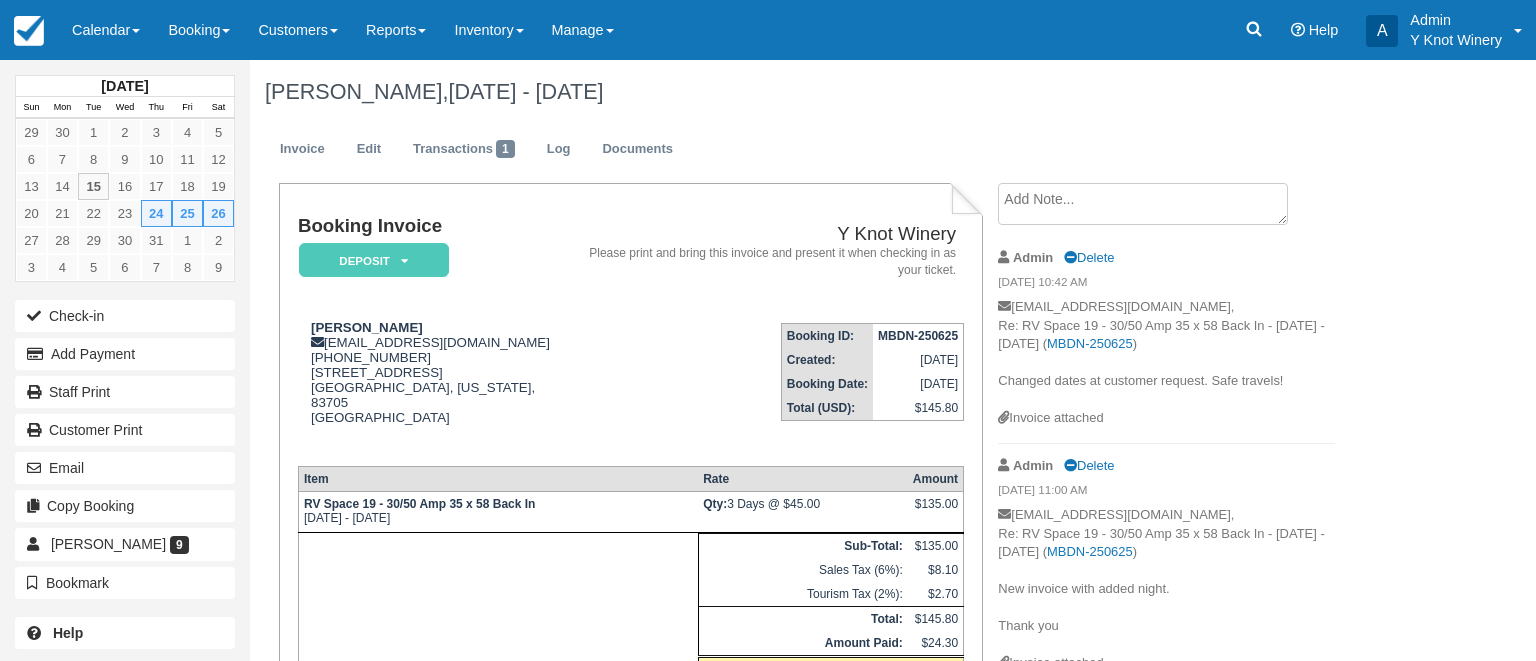 scroll, scrollTop: 0, scrollLeft: 0, axis: both 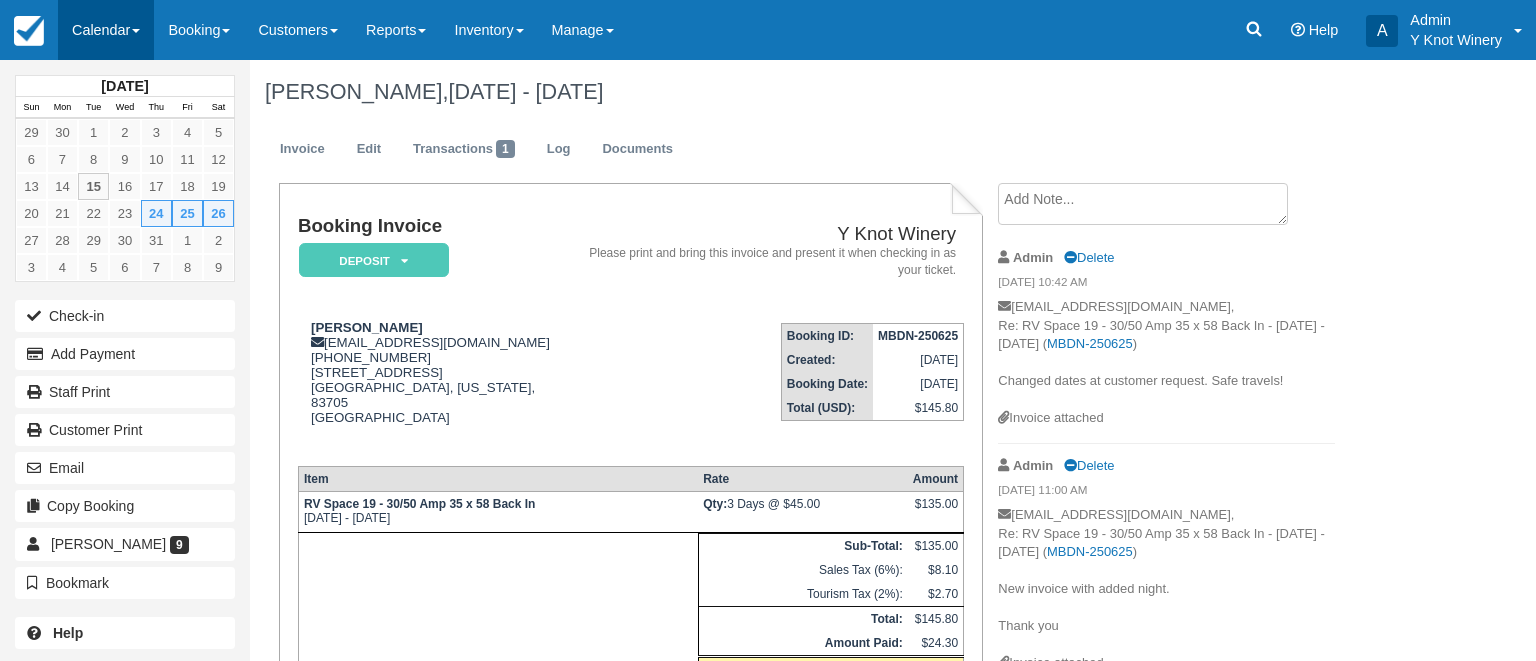click on "Calendar" at bounding box center [106, 30] 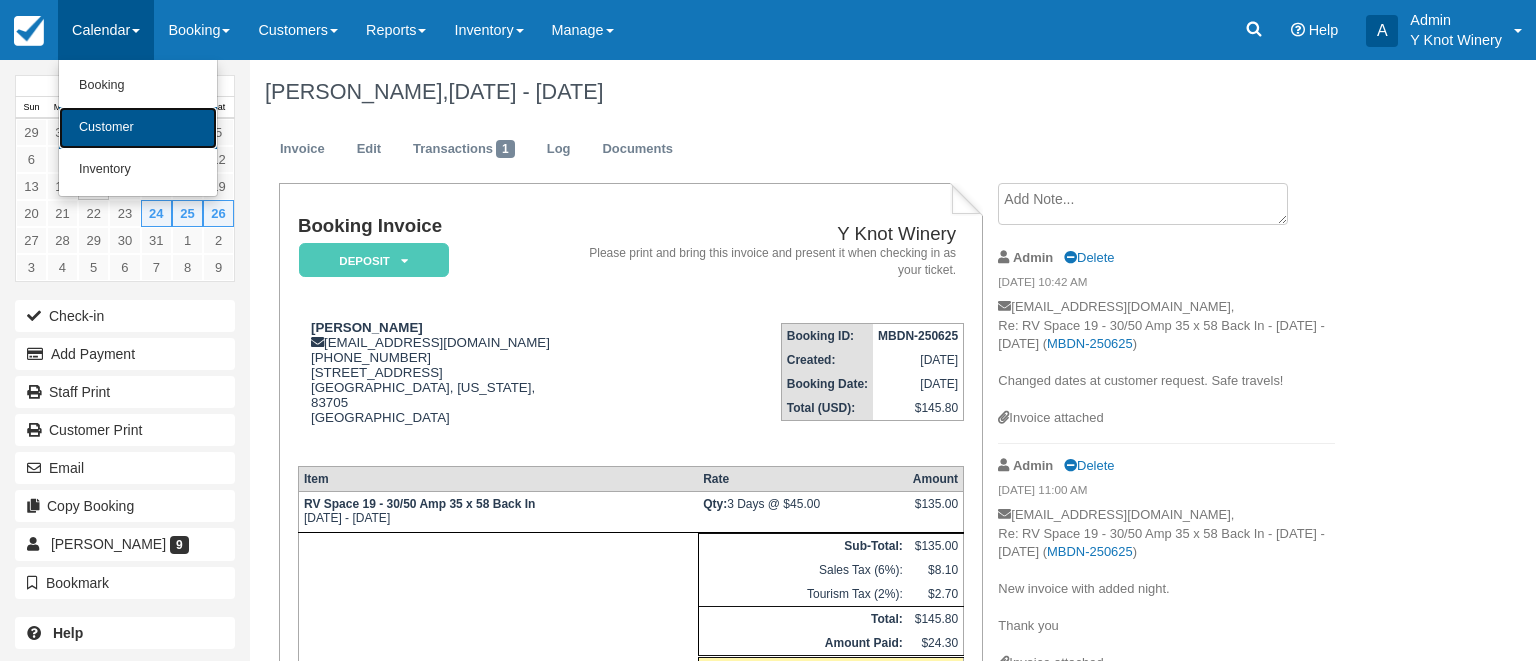 click on "Customer" at bounding box center [138, 128] 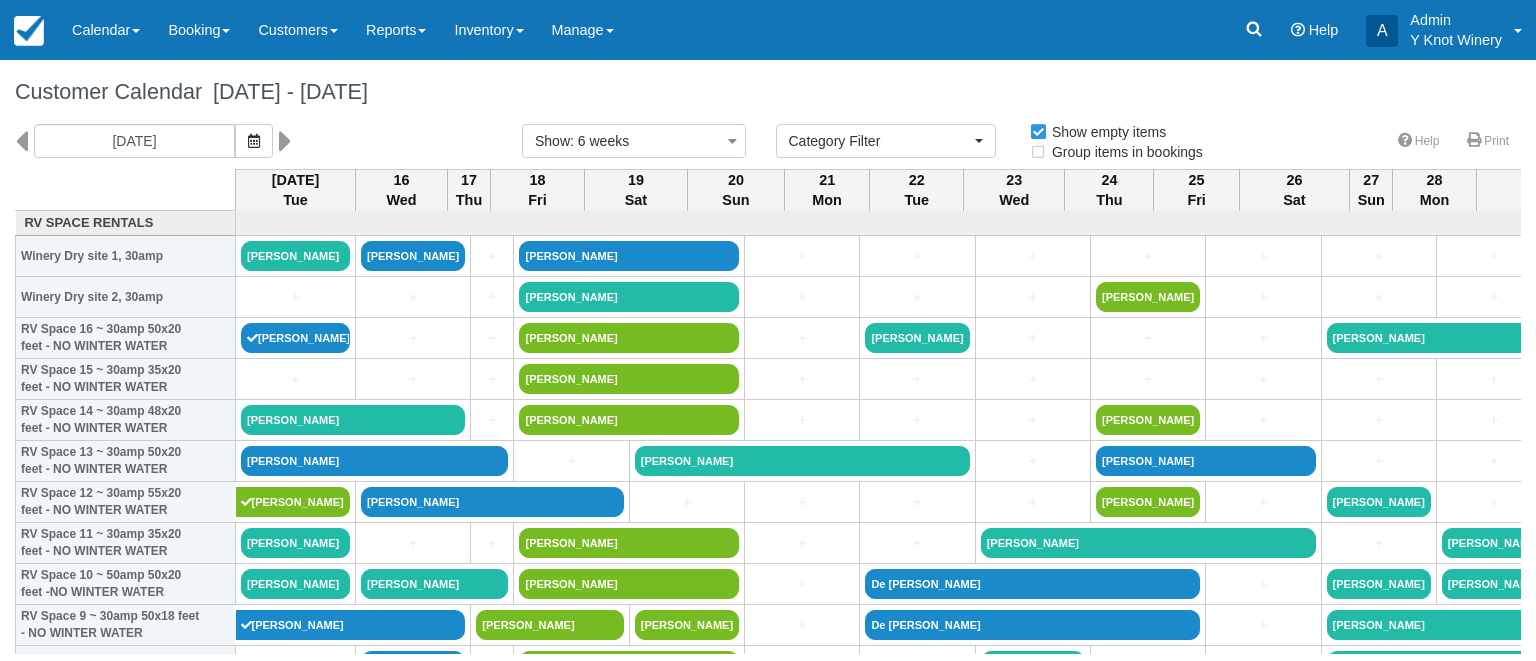 select 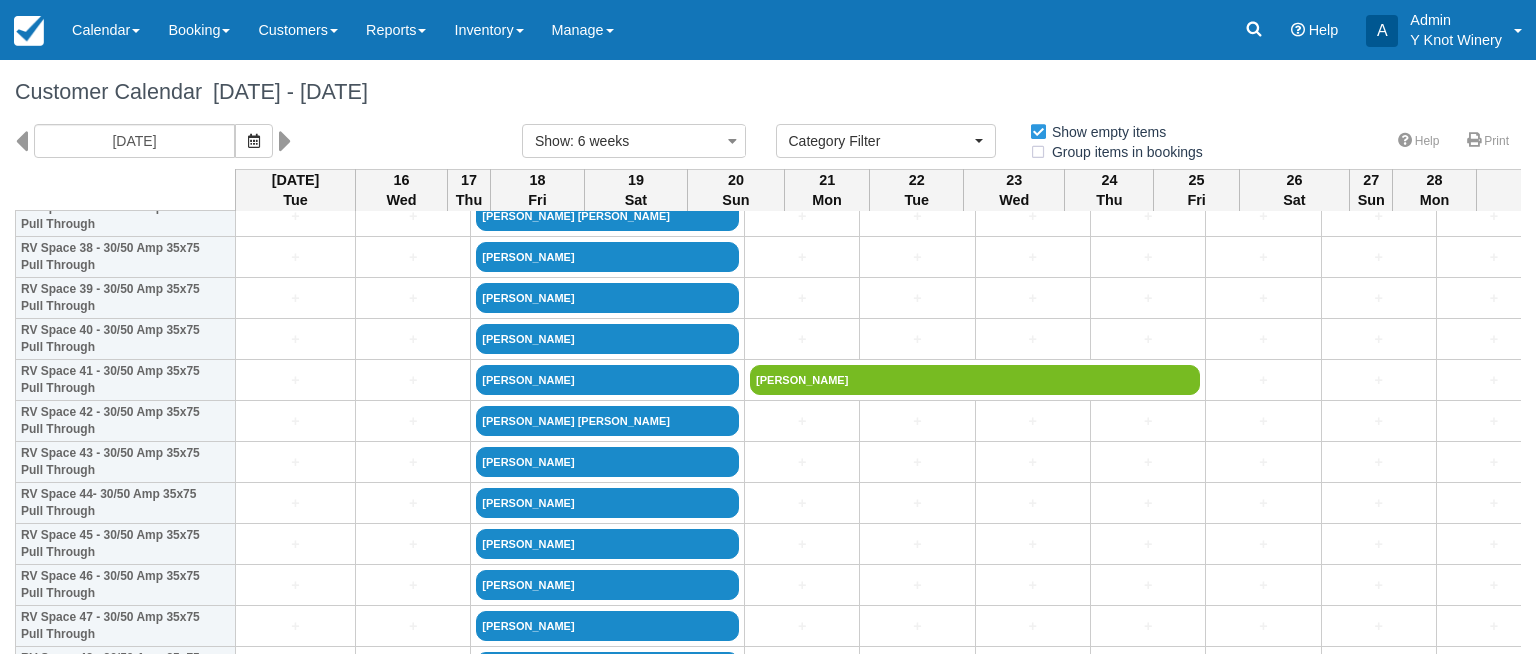 scroll, scrollTop: 1695, scrollLeft: 0, axis: vertical 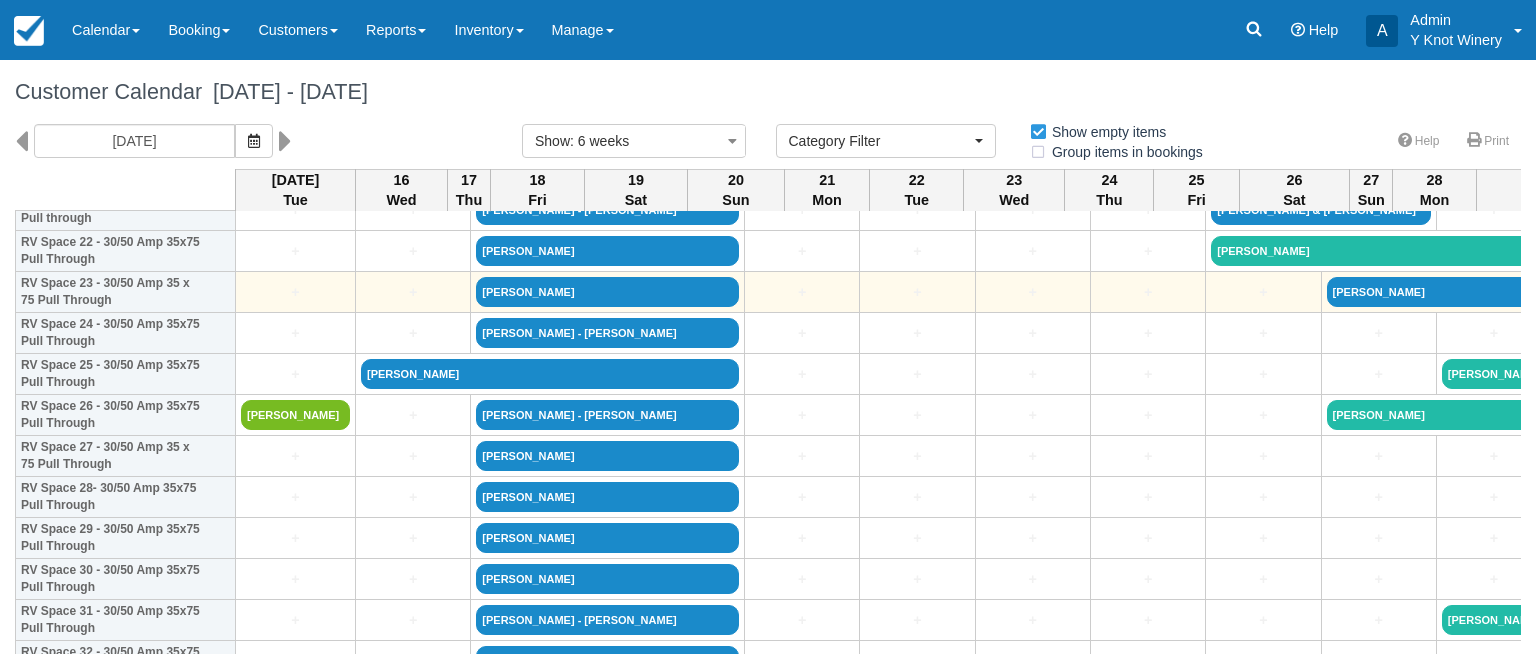 drag, startPoint x: 791, startPoint y: 307, endPoint x: 0, endPoint y: 708, distance: 886.8382 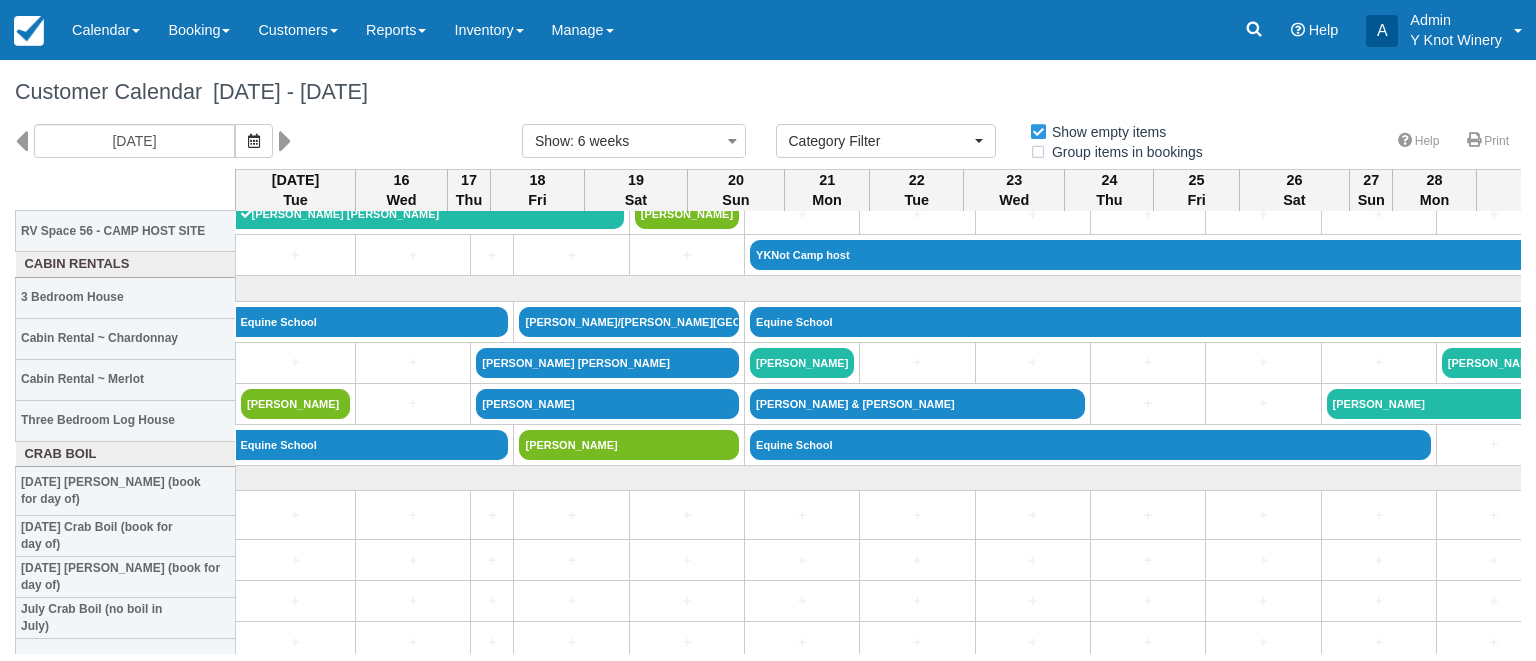 scroll, scrollTop: 2362, scrollLeft: 0, axis: vertical 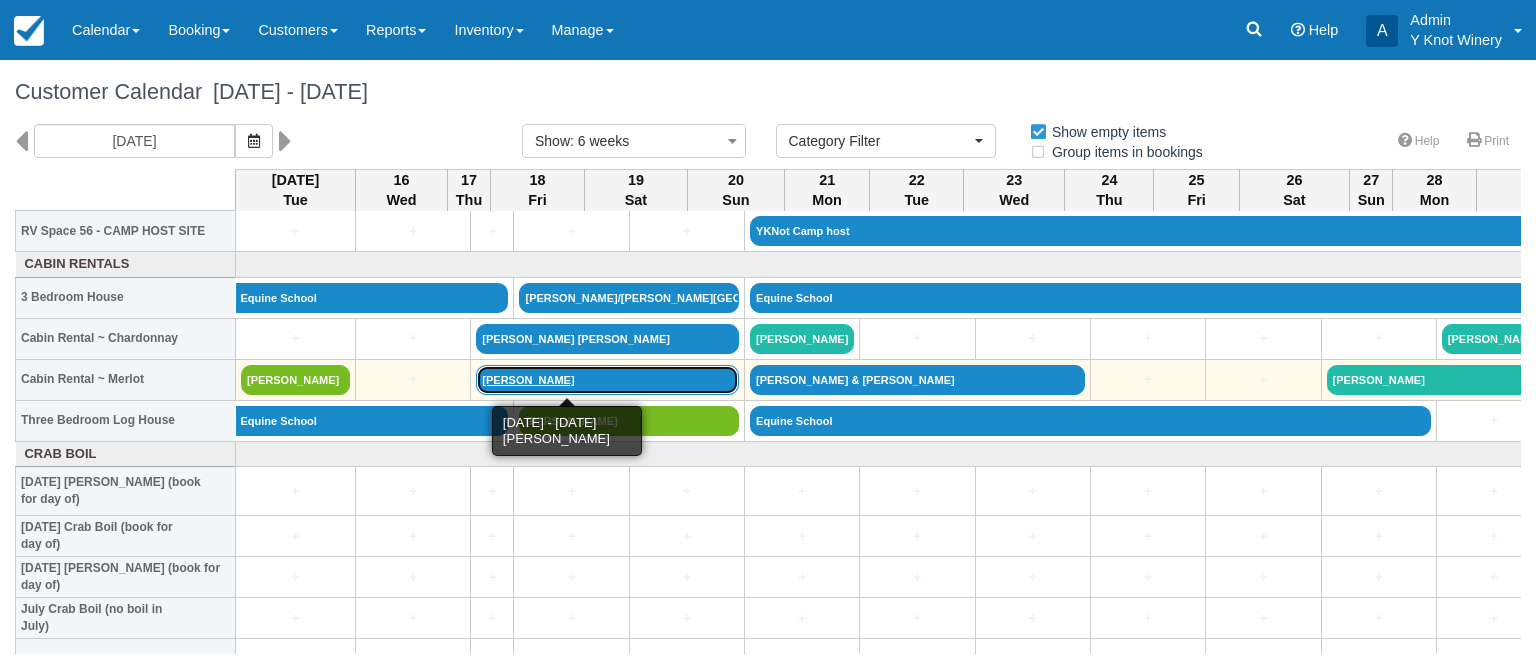click on "Tyler Carson - Zanone" at bounding box center (607, 380) 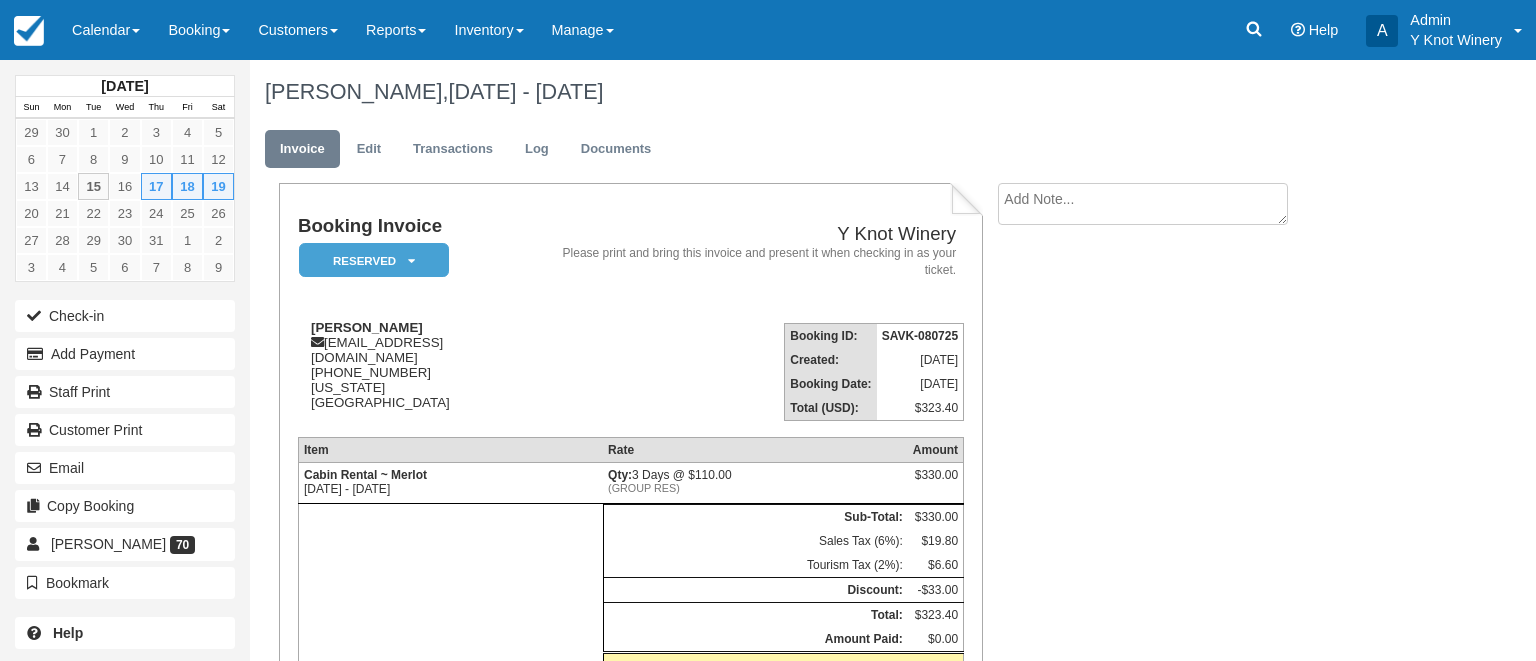 scroll, scrollTop: 0, scrollLeft: 0, axis: both 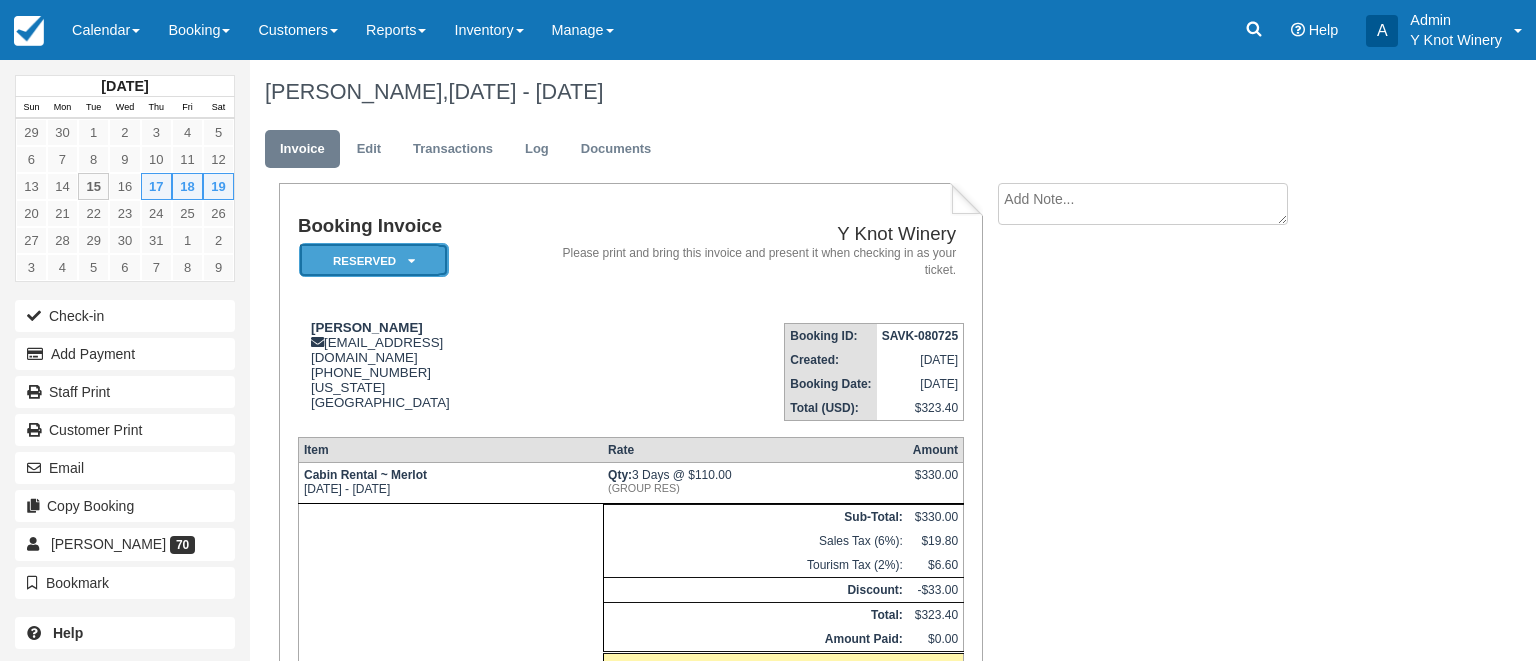click at bounding box center [411, 261] 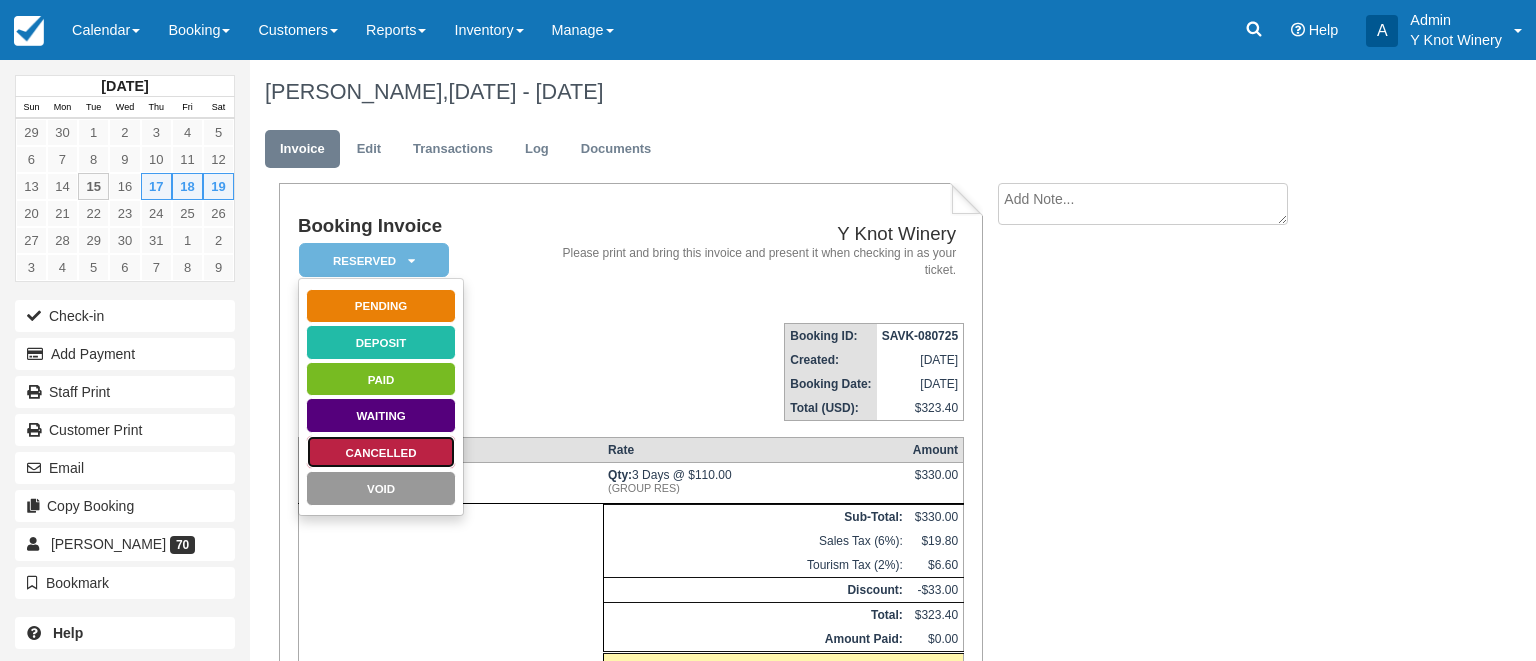 click on "Cancelled" at bounding box center [381, 452] 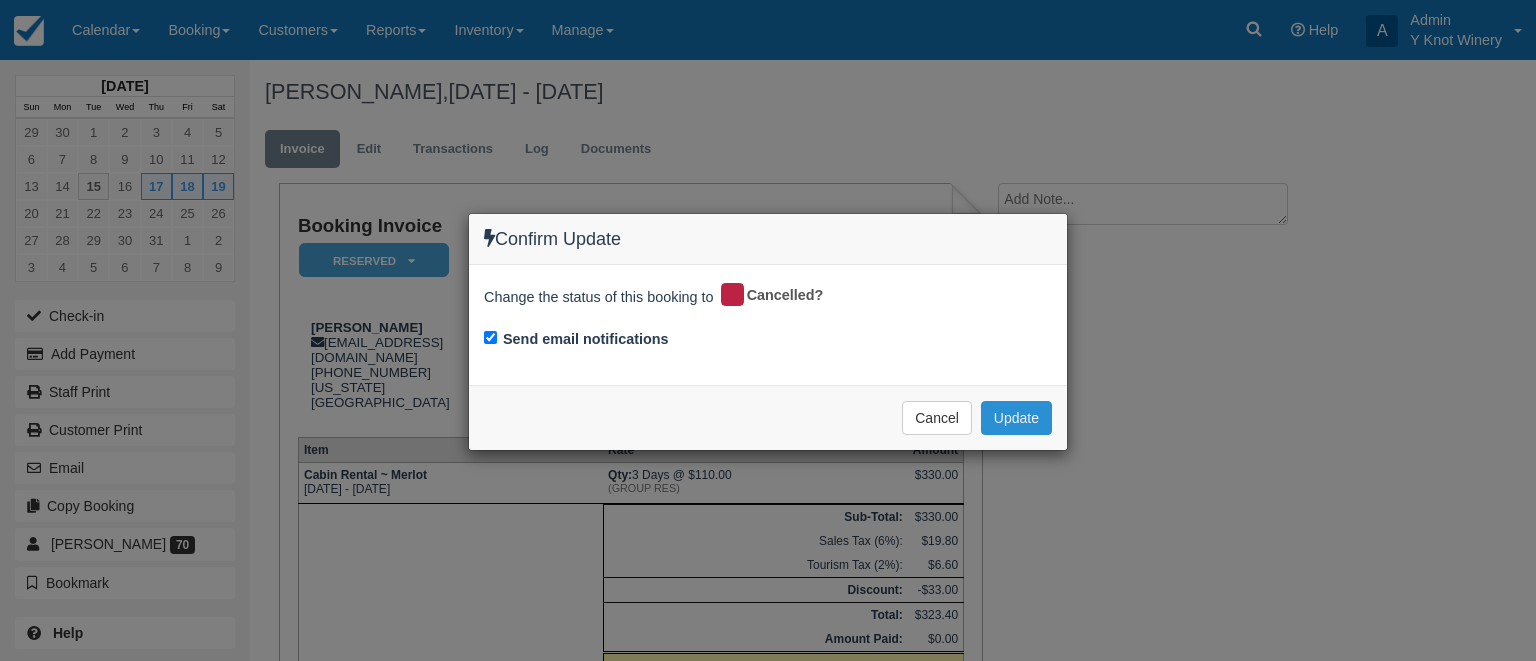 click on "Update" at bounding box center [1016, 418] 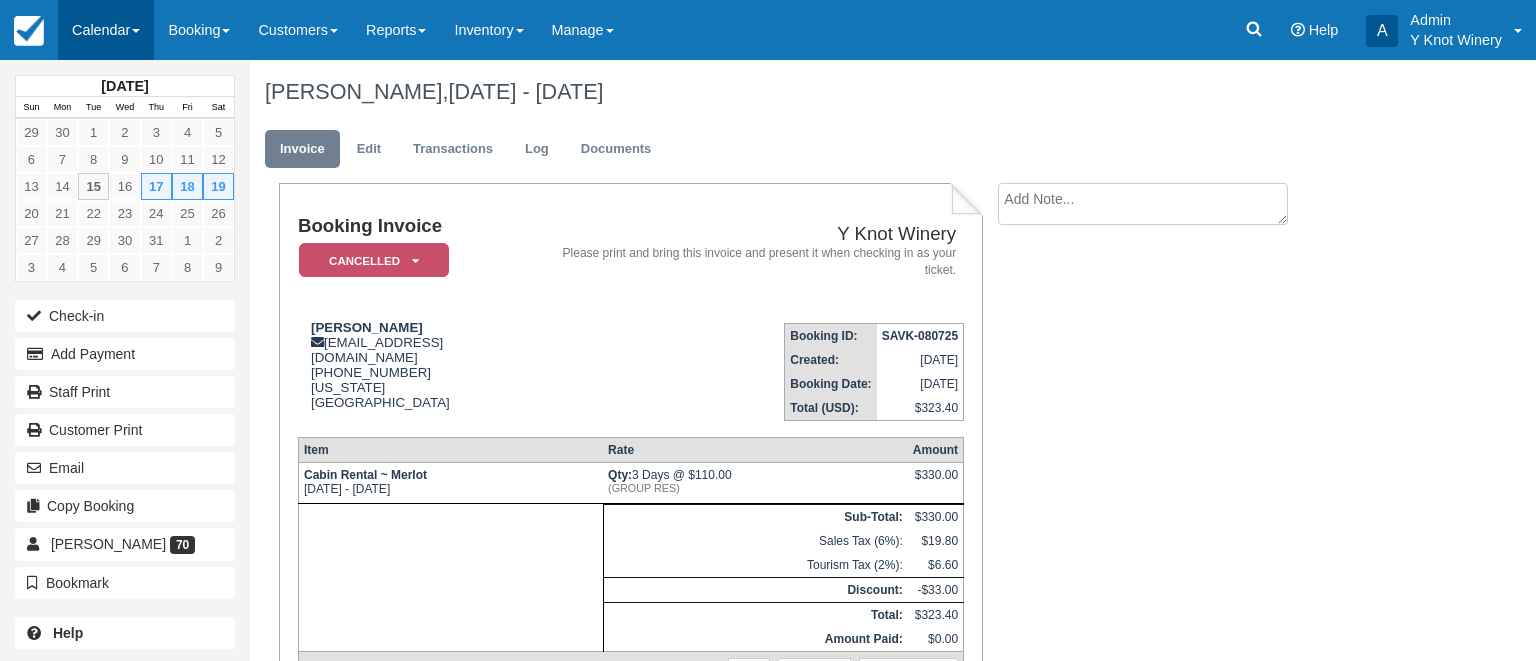 click at bounding box center [136, 31] 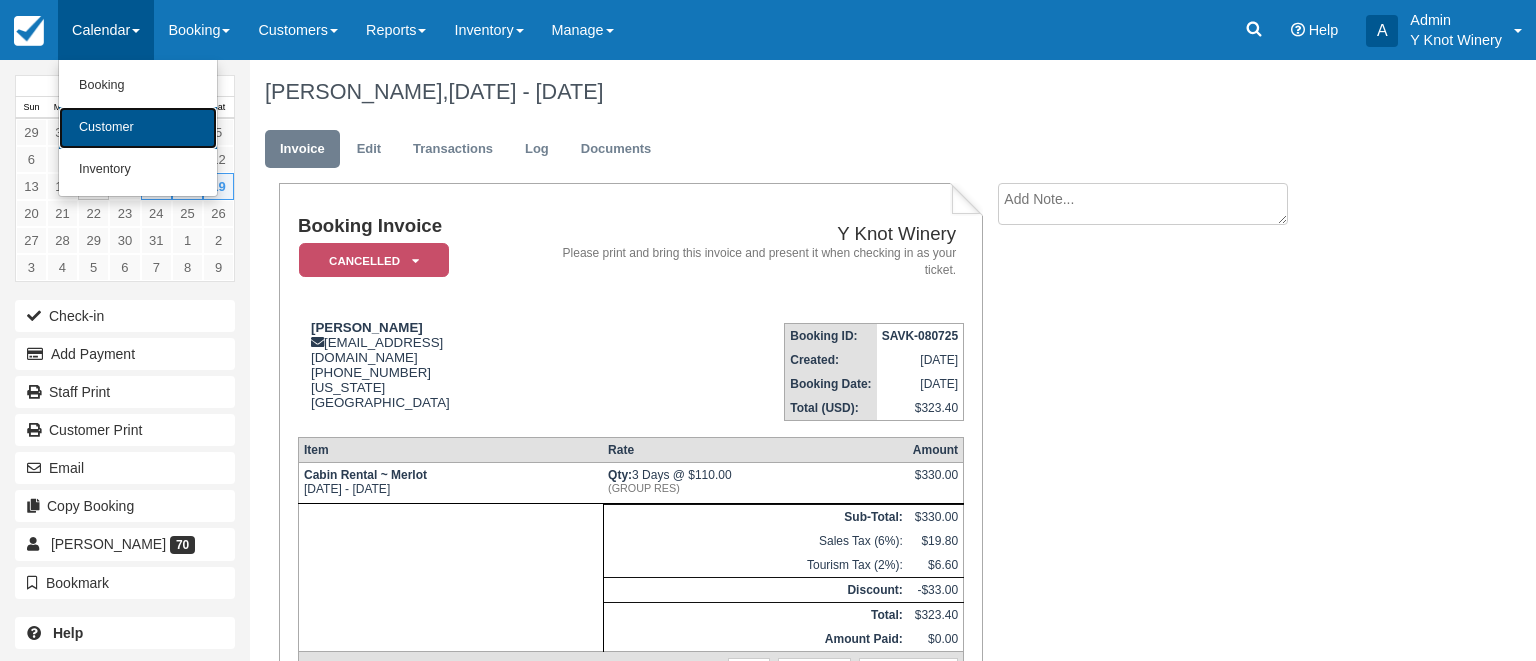 click on "Customer" at bounding box center [138, 128] 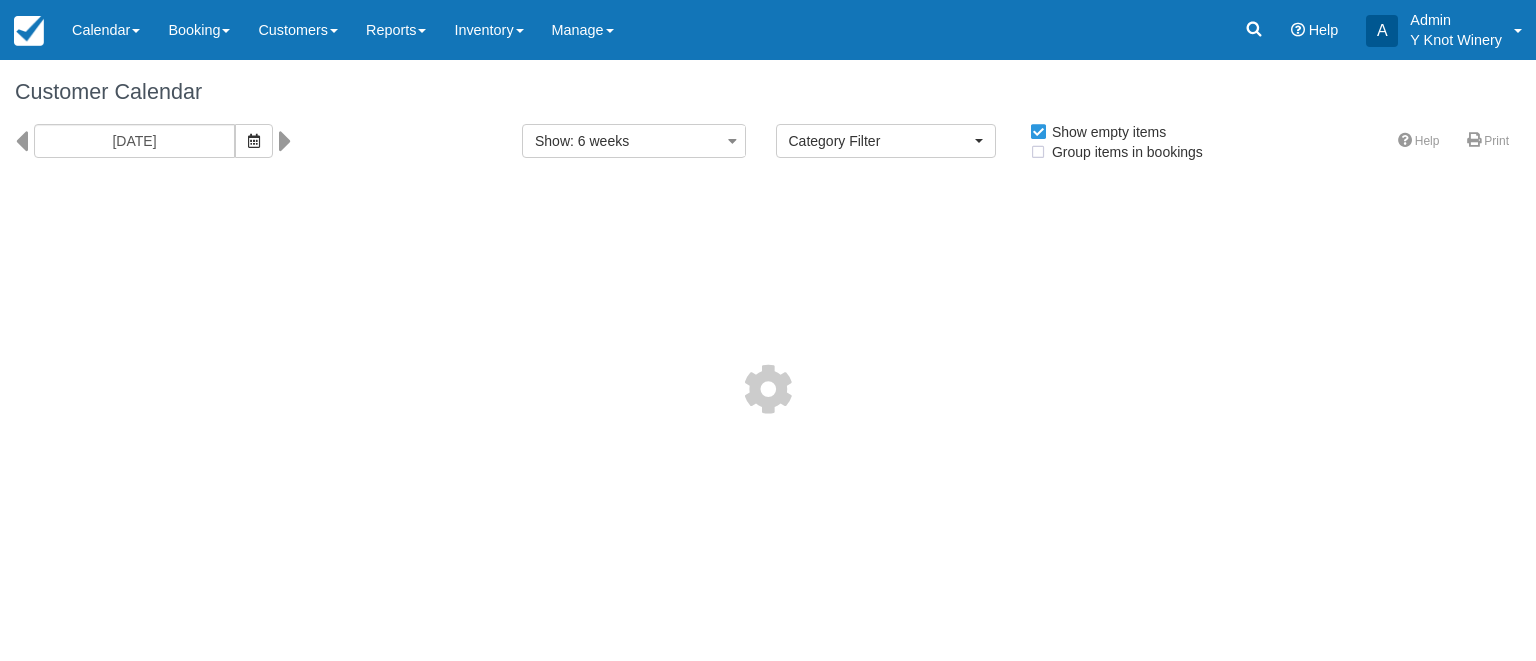 select 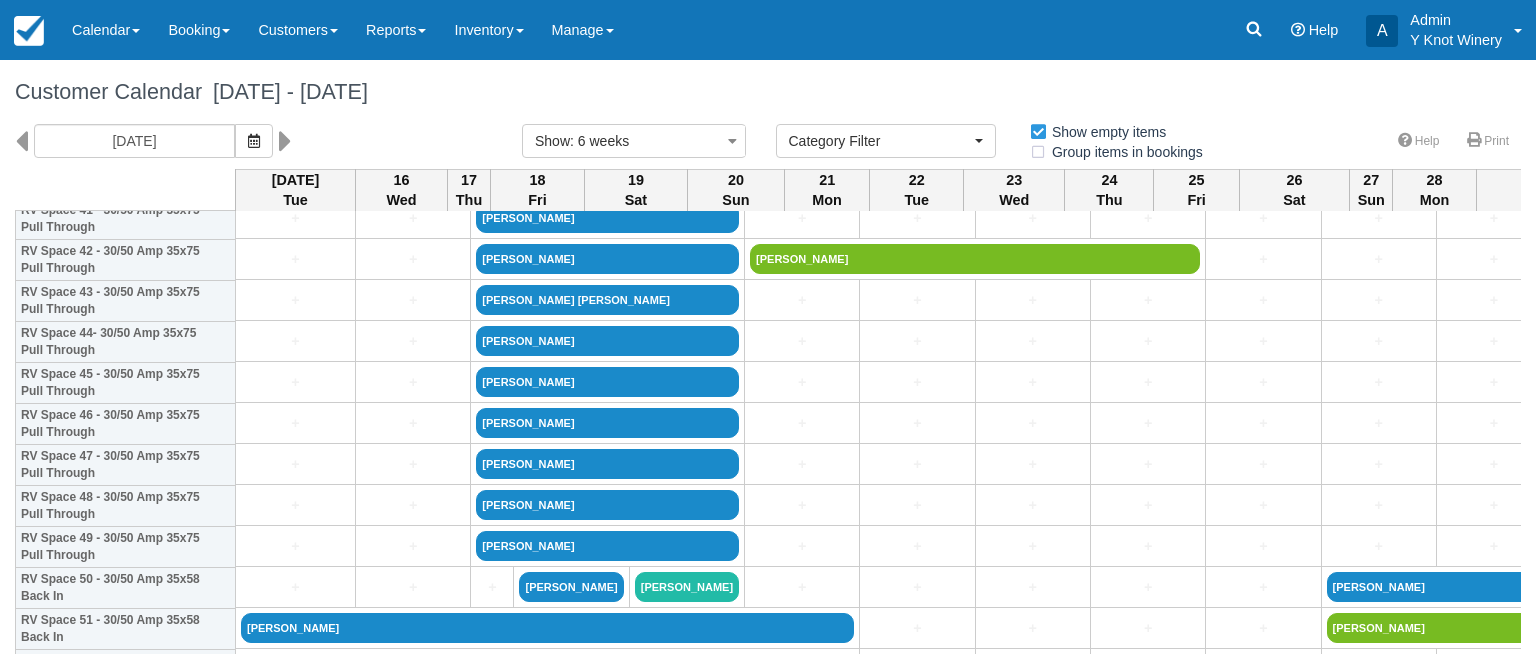 scroll, scrollTop: 1824, scrollLeft: 0, axis: vertical 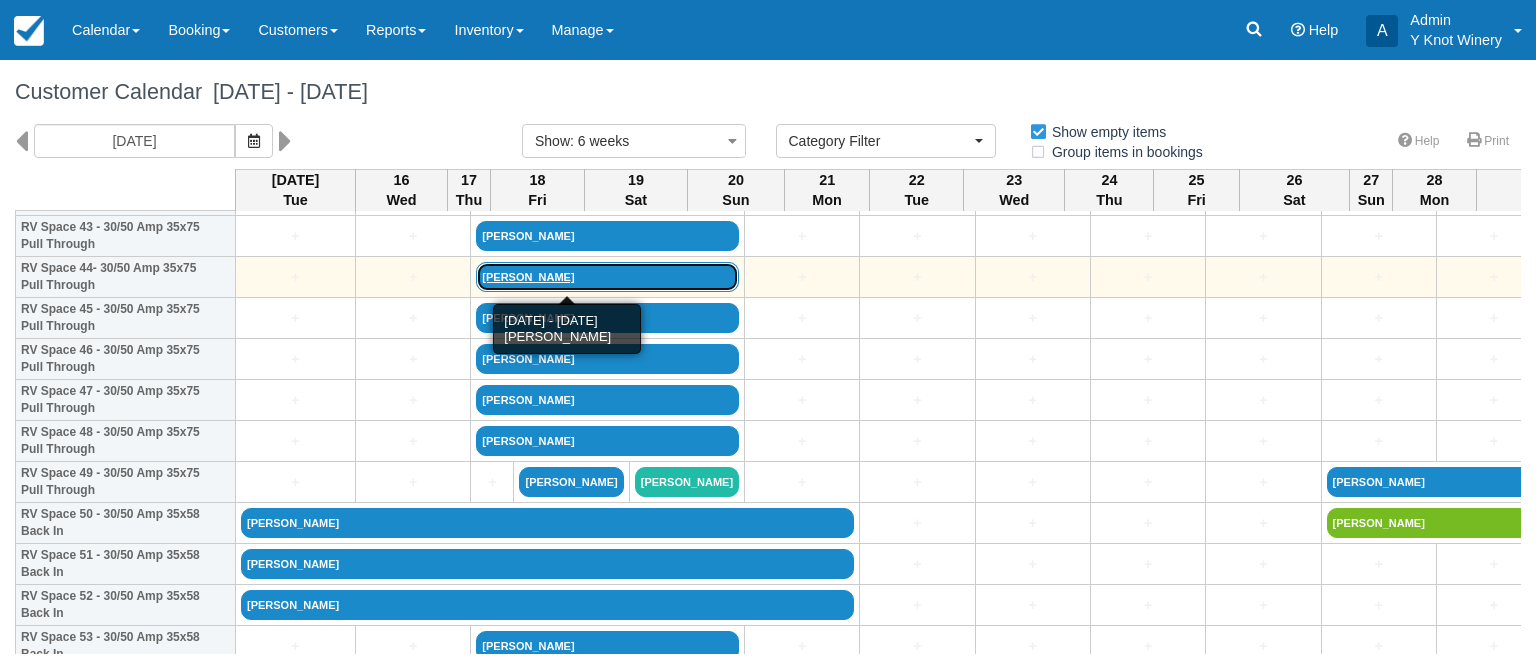 click on "[PERSON_NAME]" at bounding box center [607, 277] 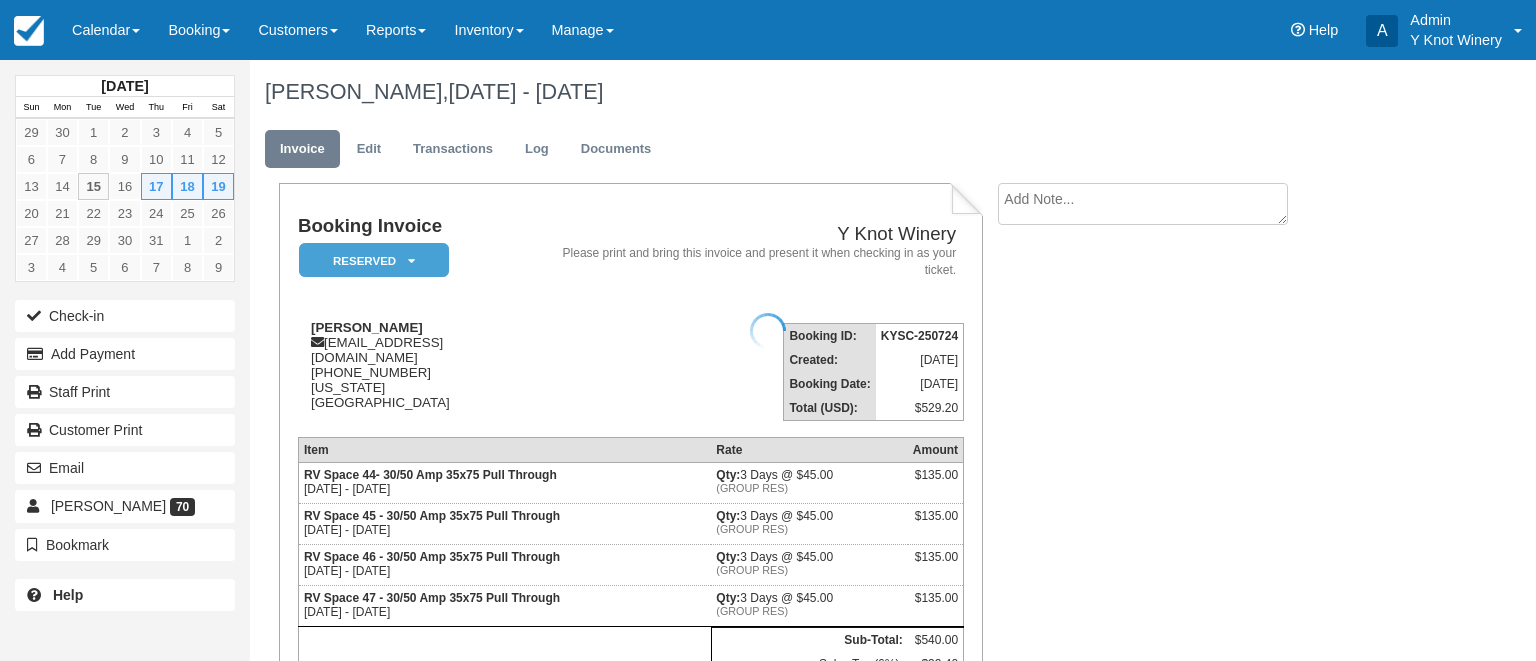 scroll, scrollTop: 0, scrollLeft: 0, axis: both 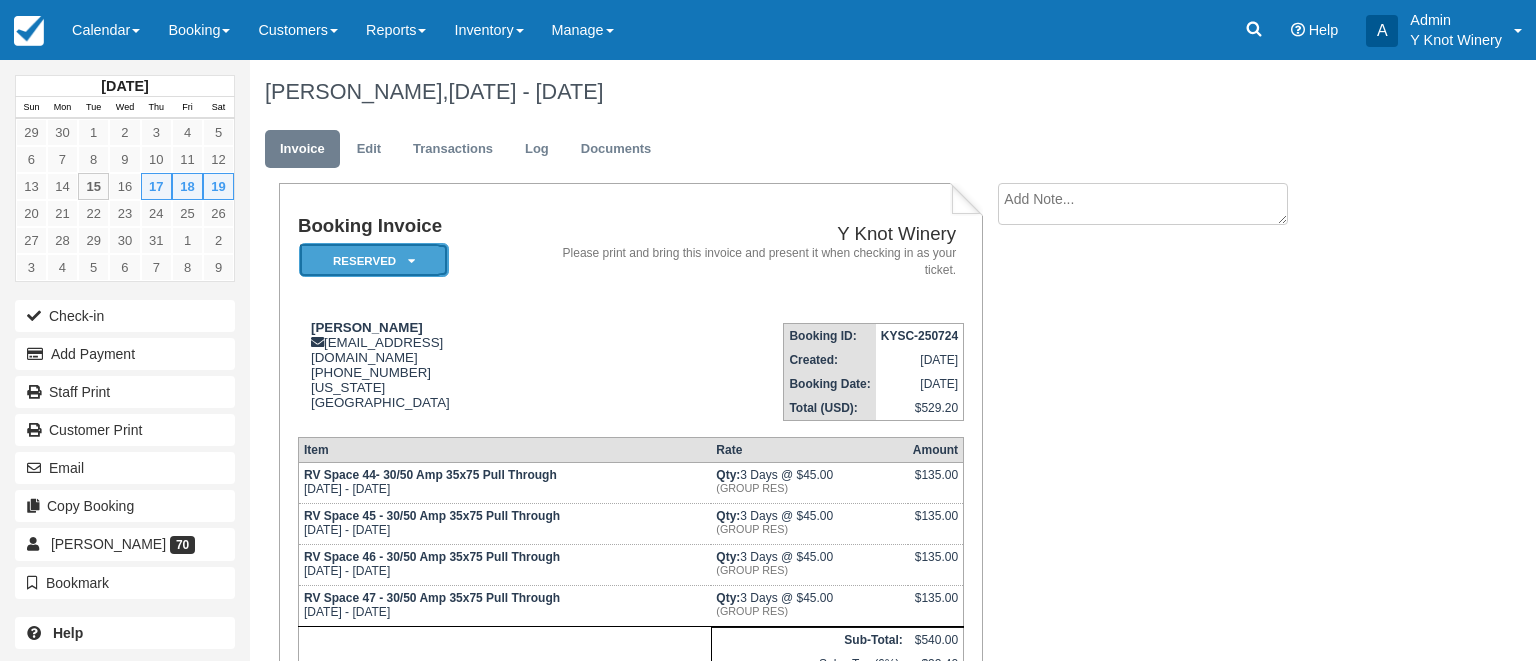 click on "Reserved" at bounding box center [374, 260] 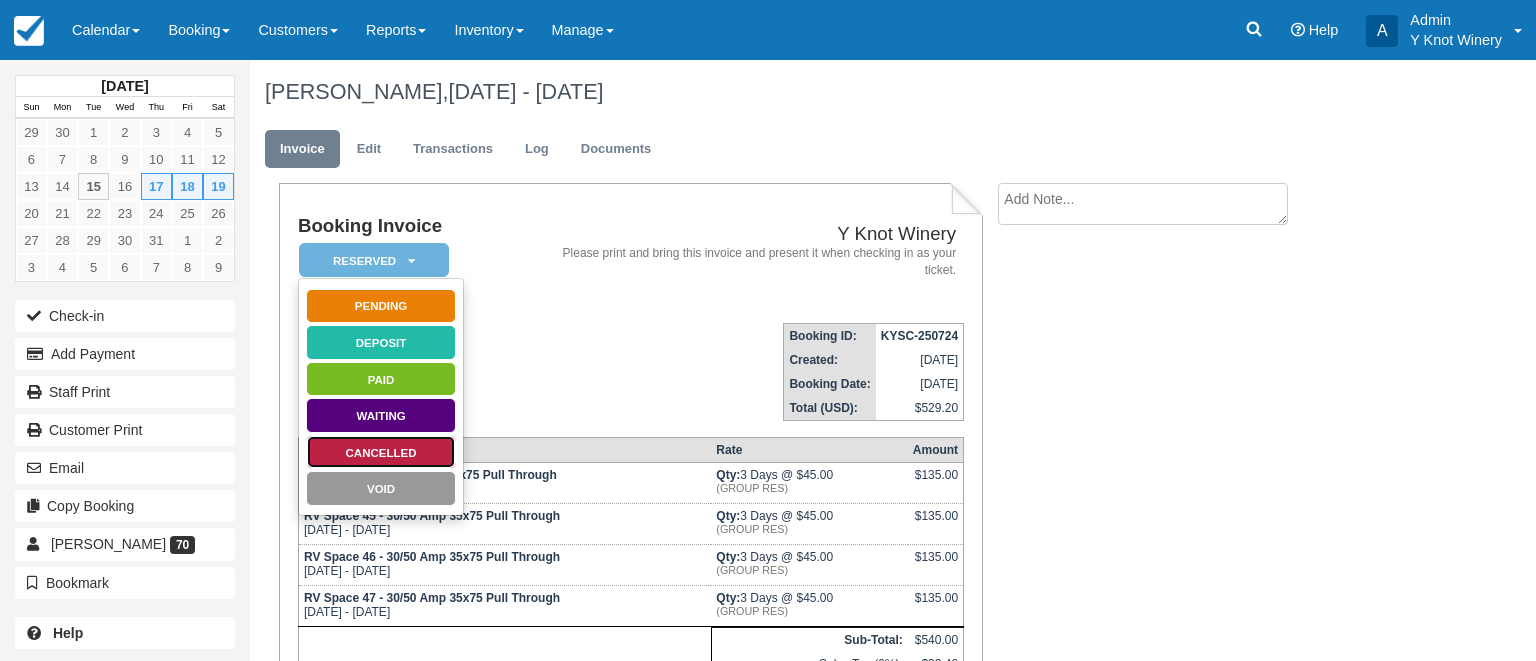 click on "Cancelled" at bounding box center (381, 452) 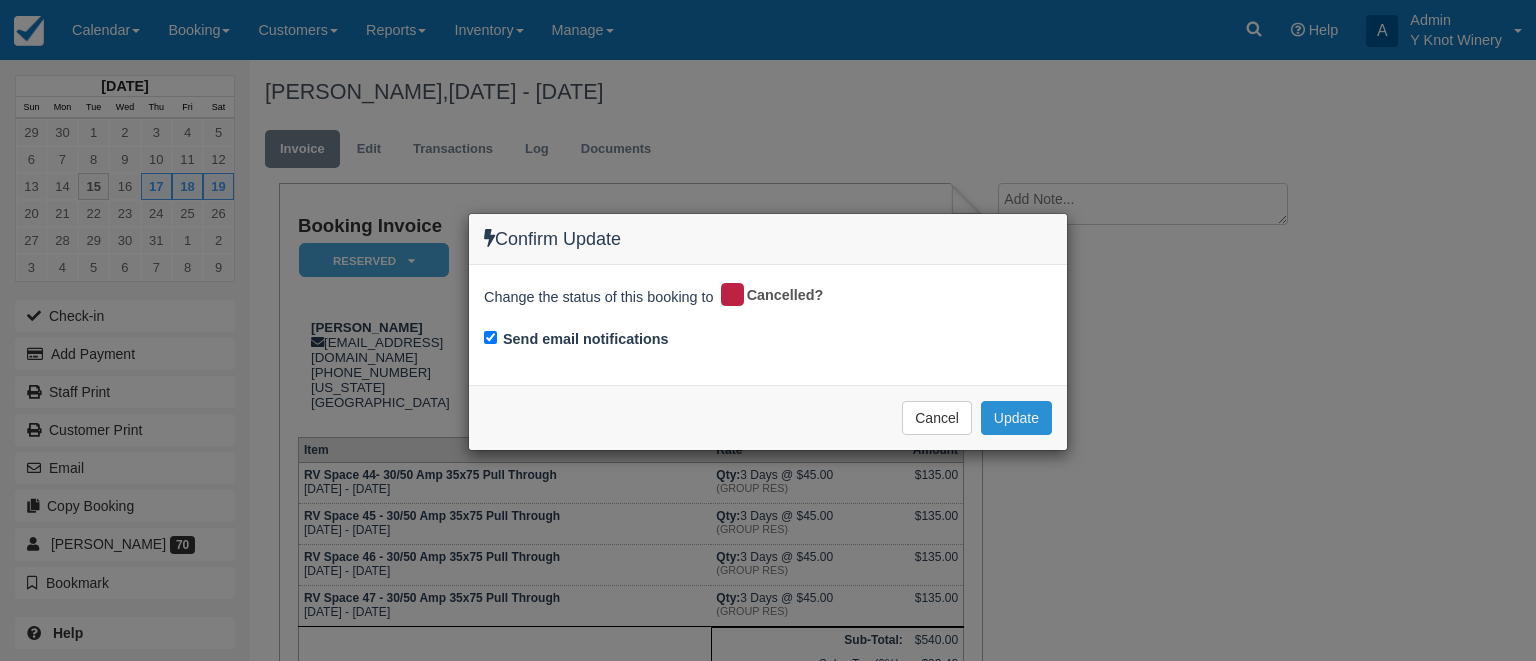 click on "Update" at bounding box center [1016, 418] 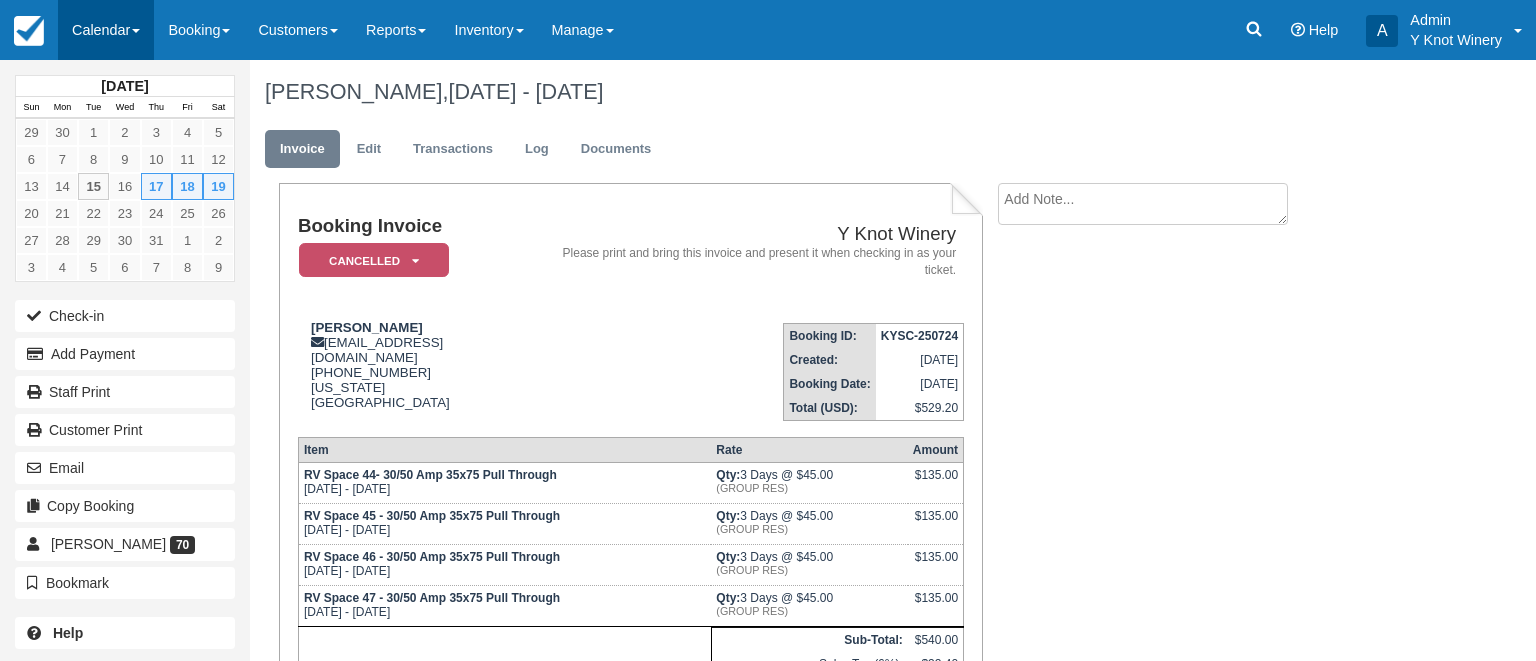click on "Calendar" at bounding box center [106, 30] 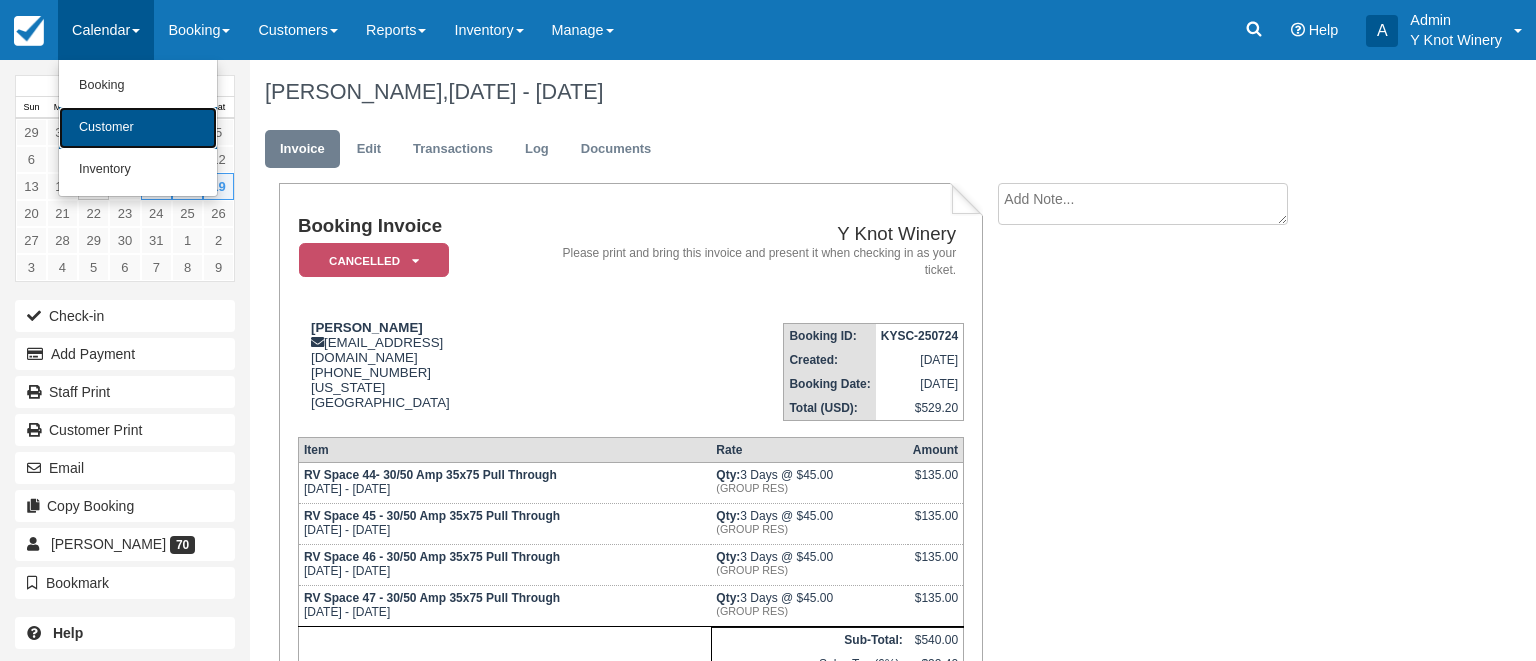 click on "Customer" at bounding box center (138, 128) 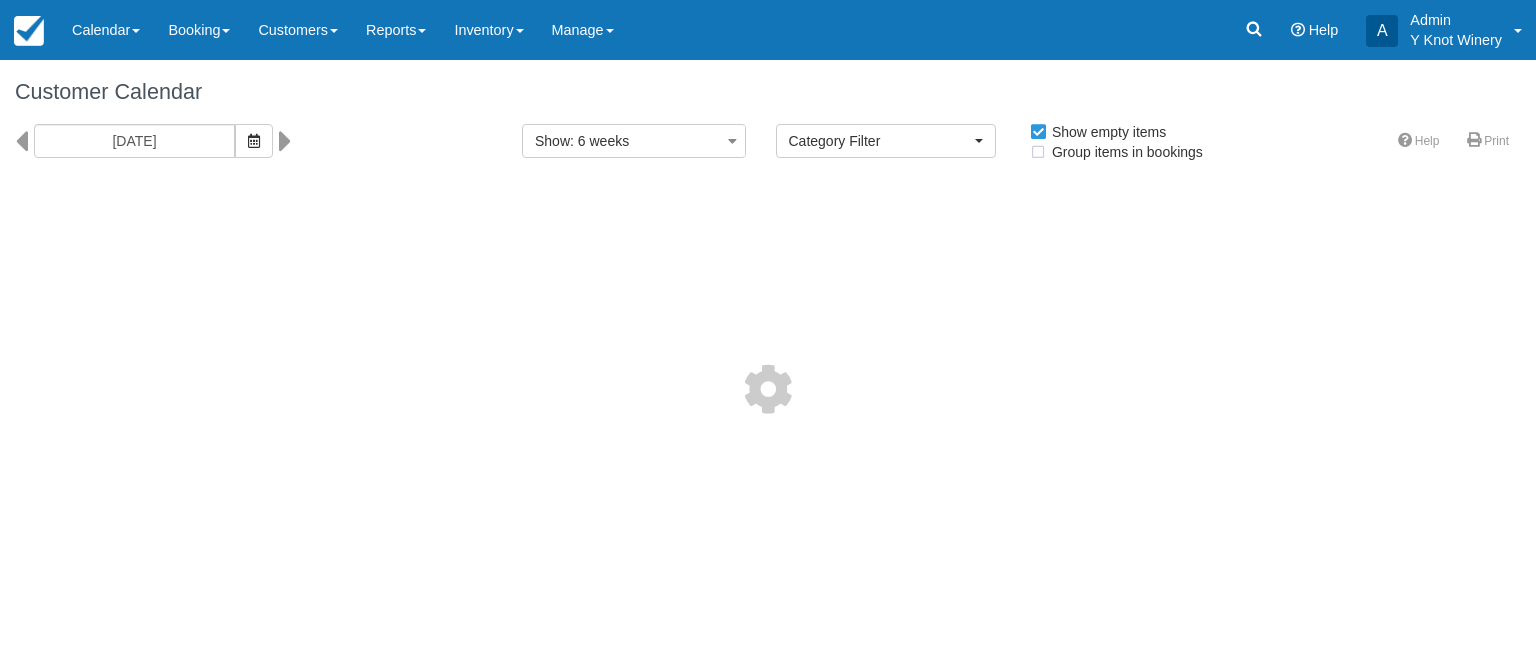 select 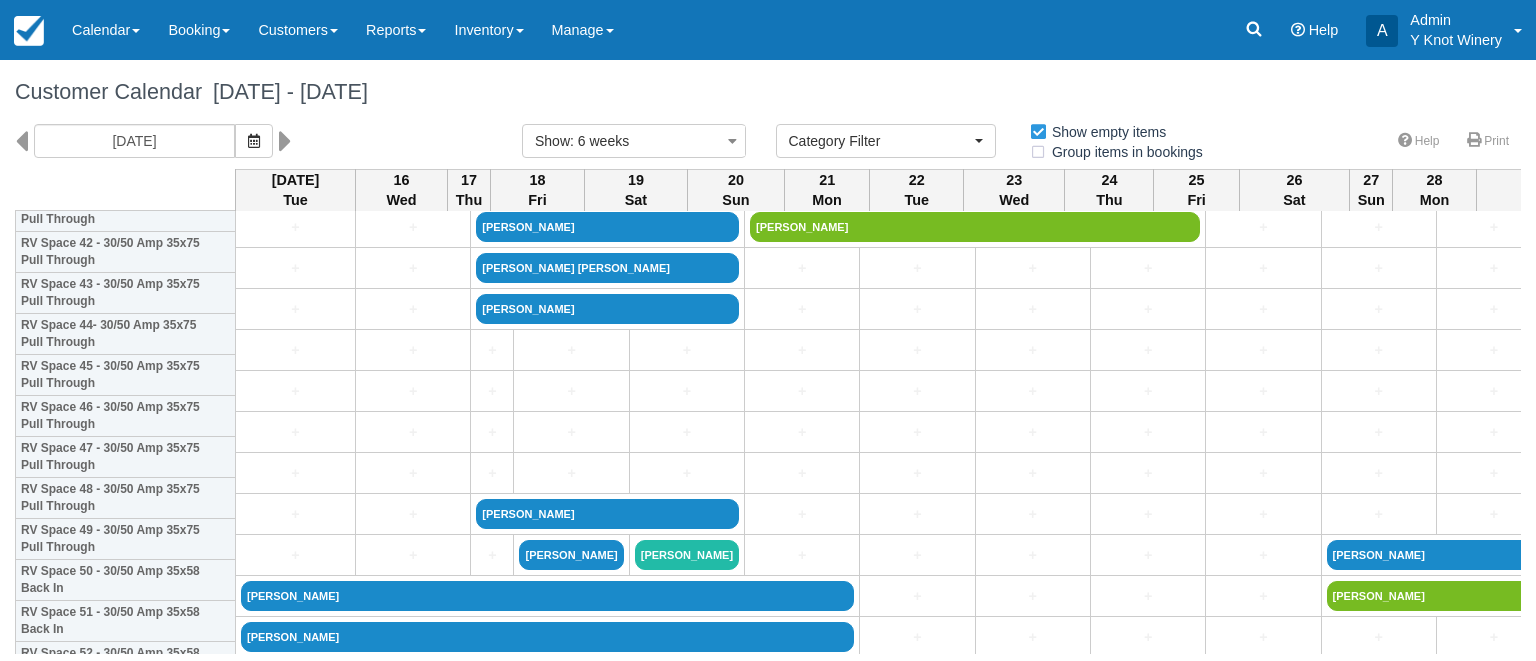 scroll, scrollTop: 1775, scrollLeft: 0, axis: vertical 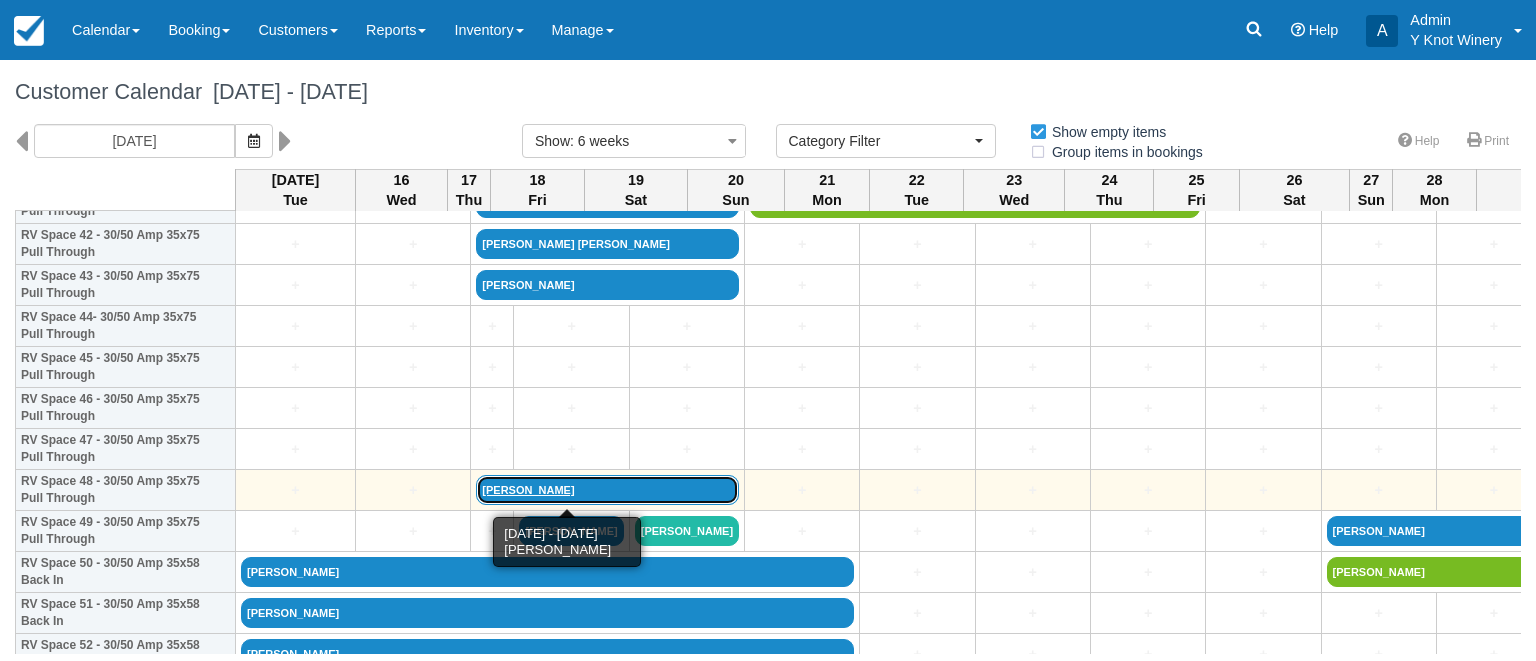 click on "[PERSON_NAME]" at bounding box center (607, 490) 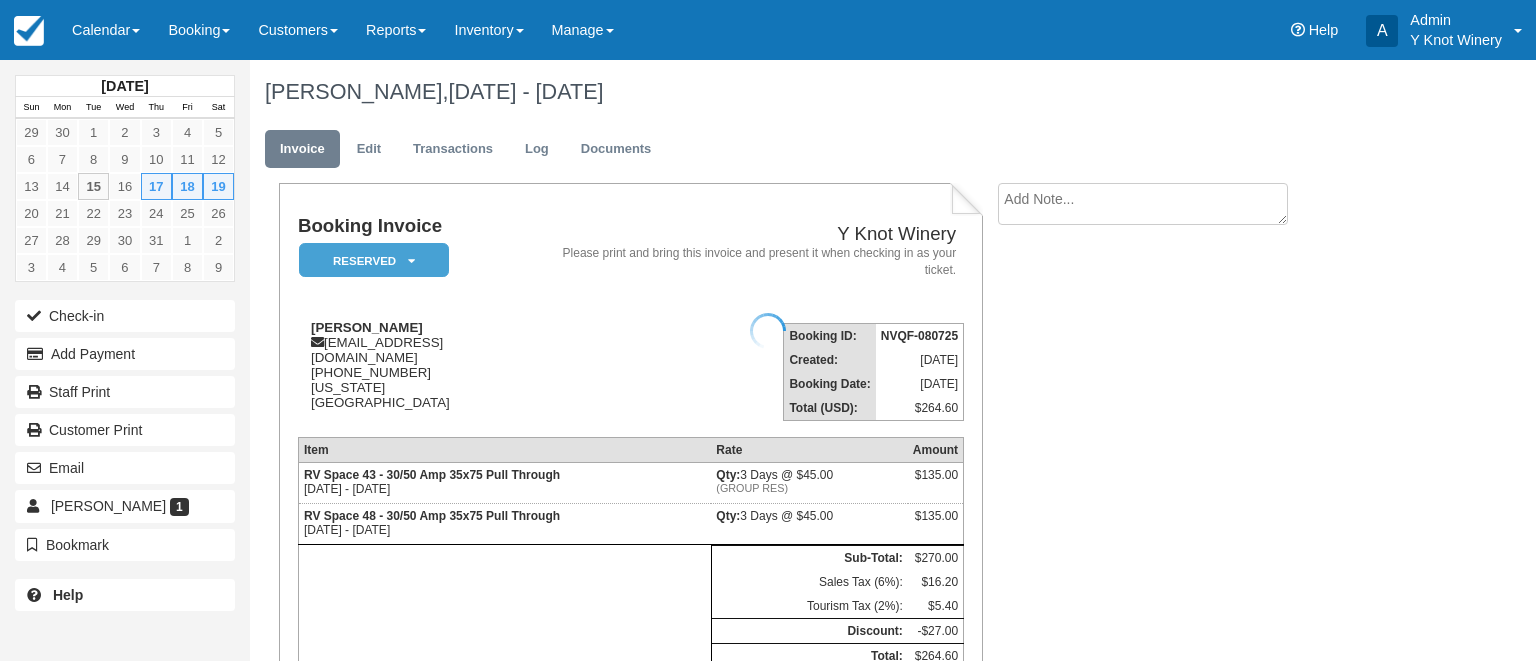 scroll, scrollTop: 0, scrollLeft: 0, axis: both 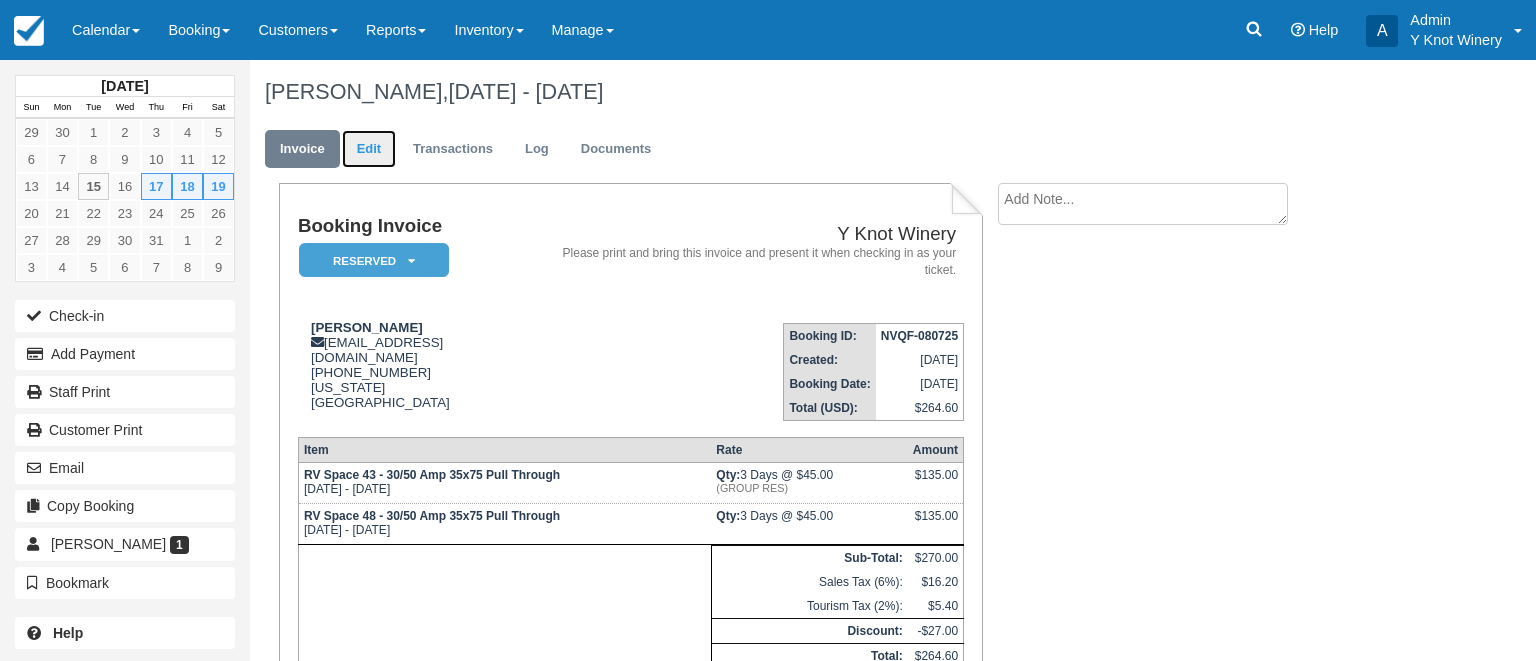 click on "Edit" at bounding box center (369, 149) 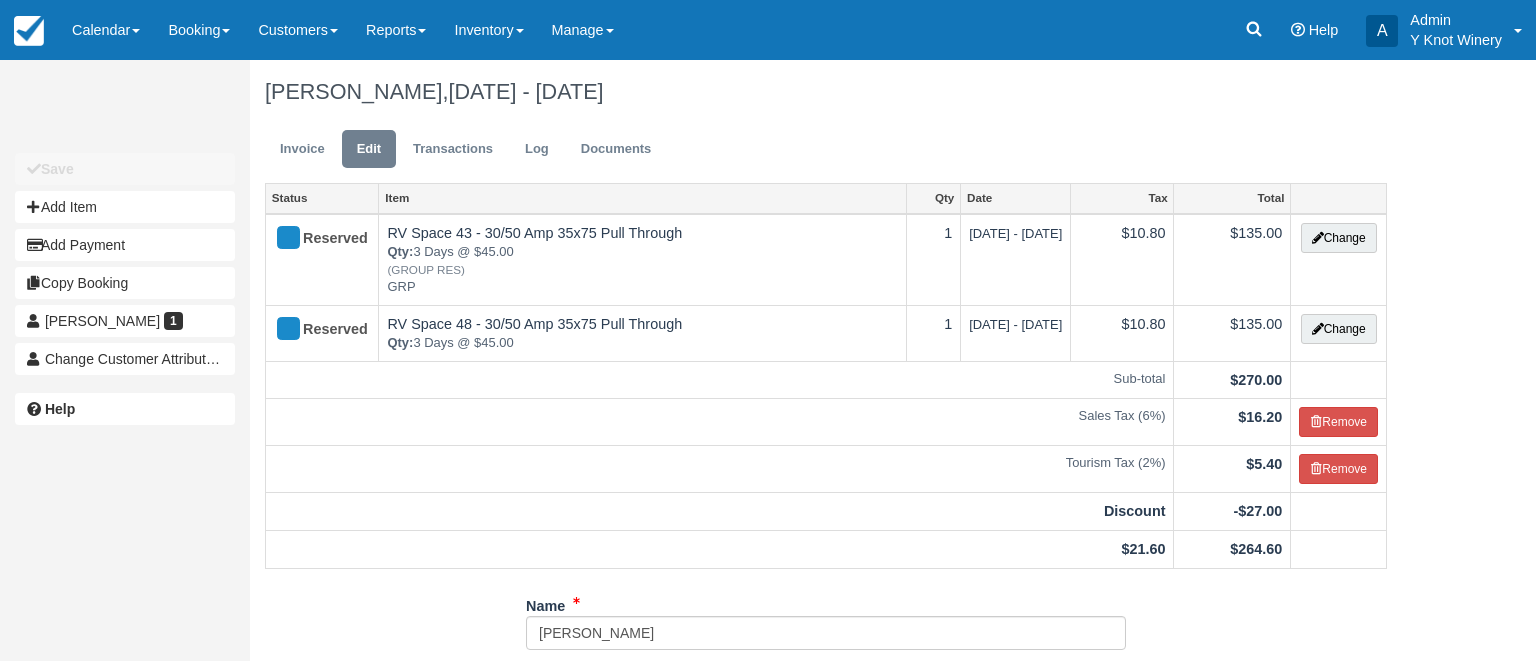 scroll, scrollTop: 0, scrollLeft: 0, axis: both 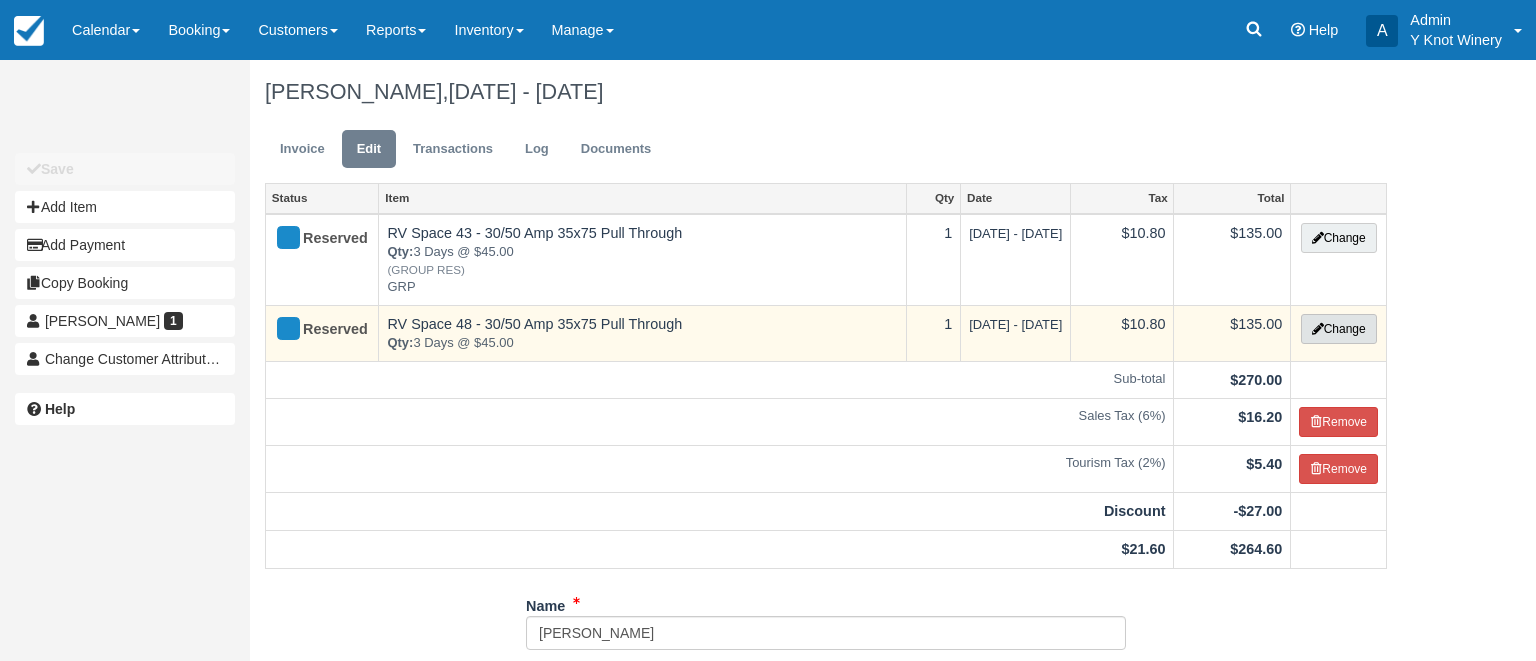 click on "Change" at bounding box center (1339, 329) 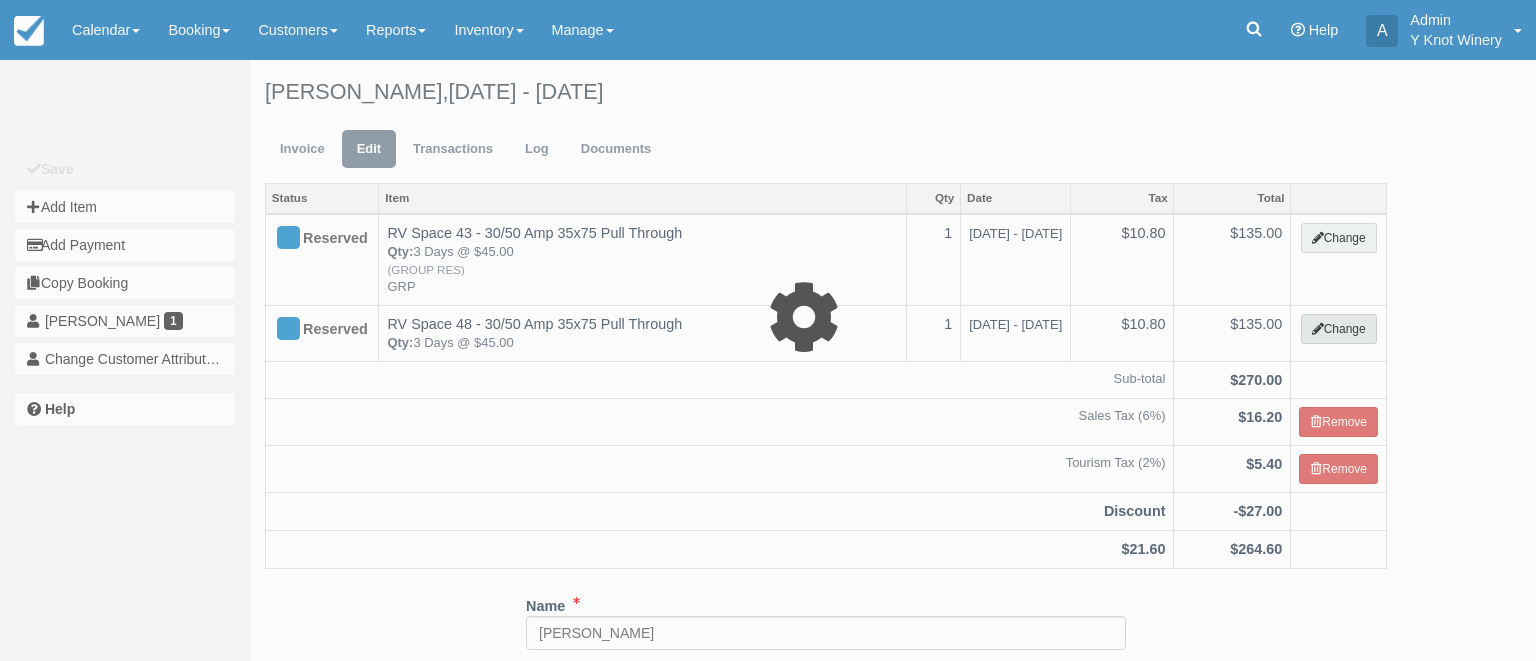 select on "3" 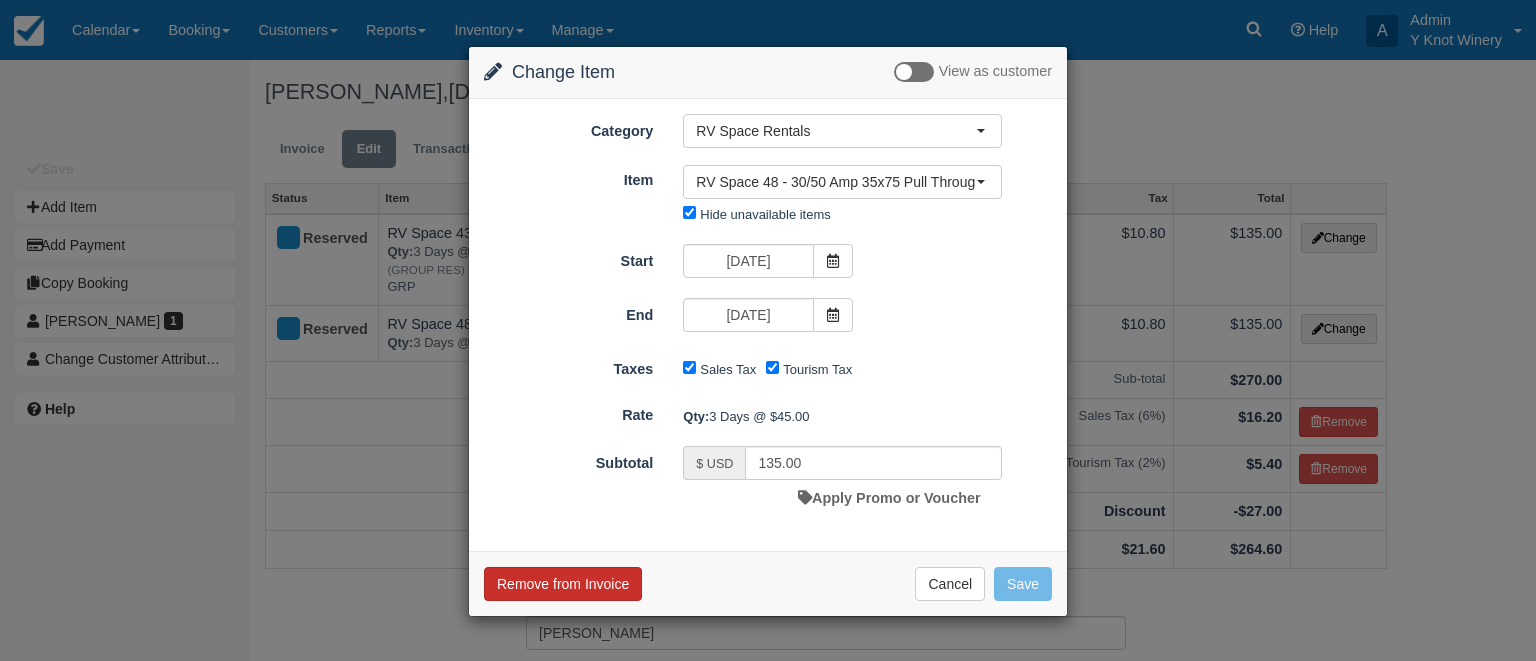 click on "Remove from Invoice" at bounding box center [563, 584] 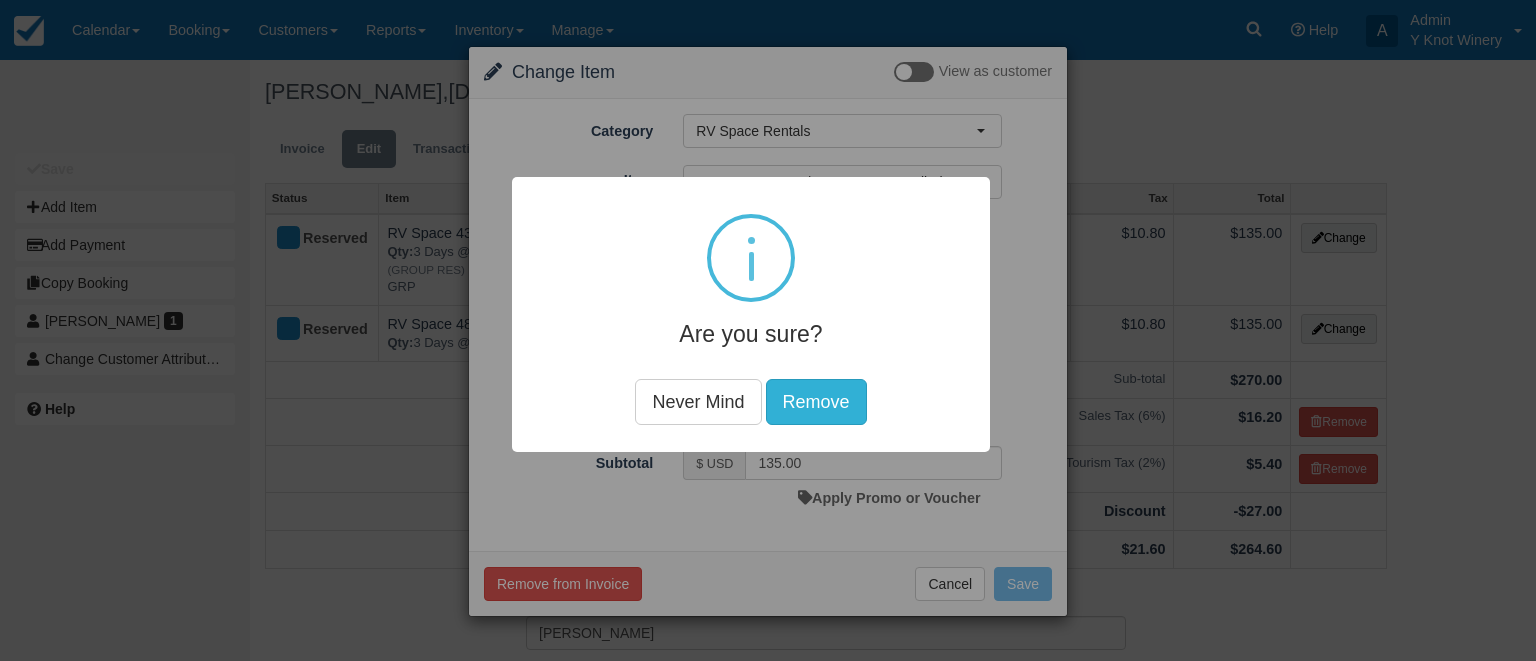 click on "Remove" at bounding box center [816, 401] 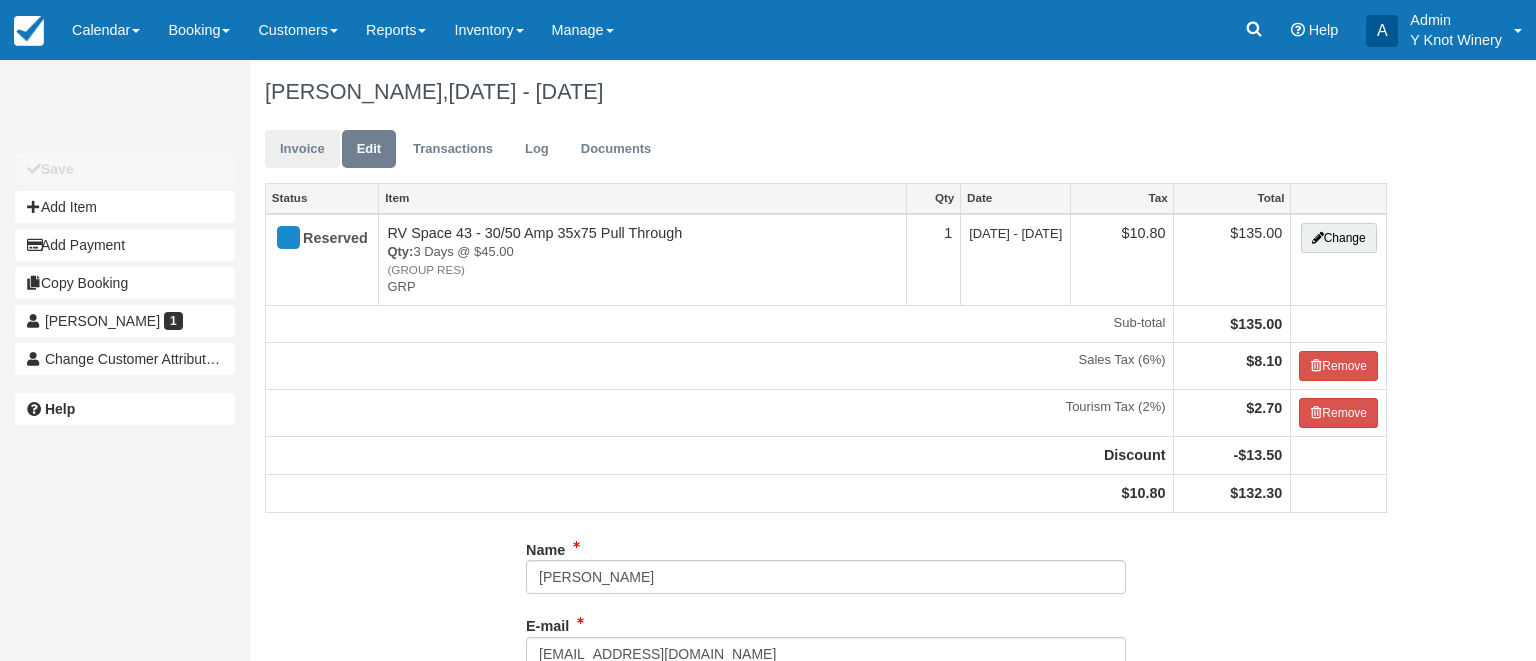 scroll, scrollTop: 0, scrollLeft: 0, axis: both 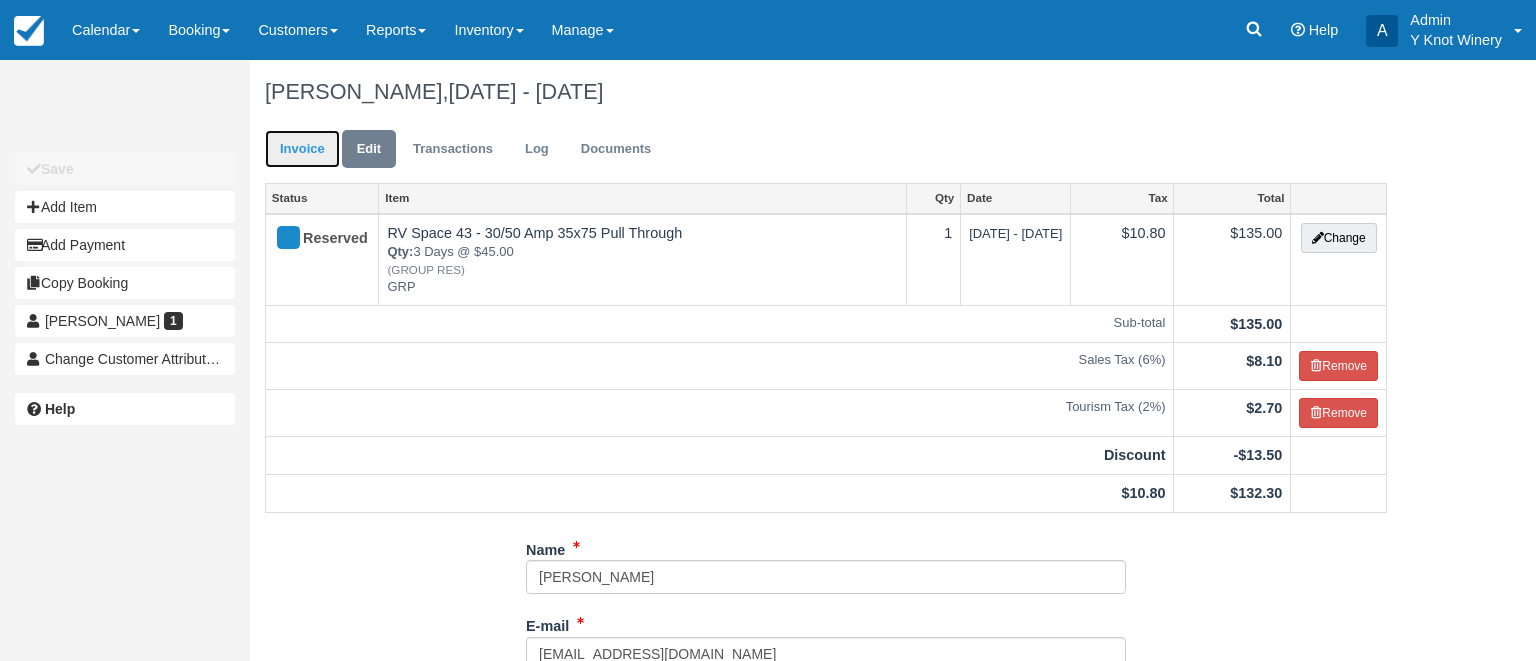 click on "Invoice" at bounding box center [302, 149] 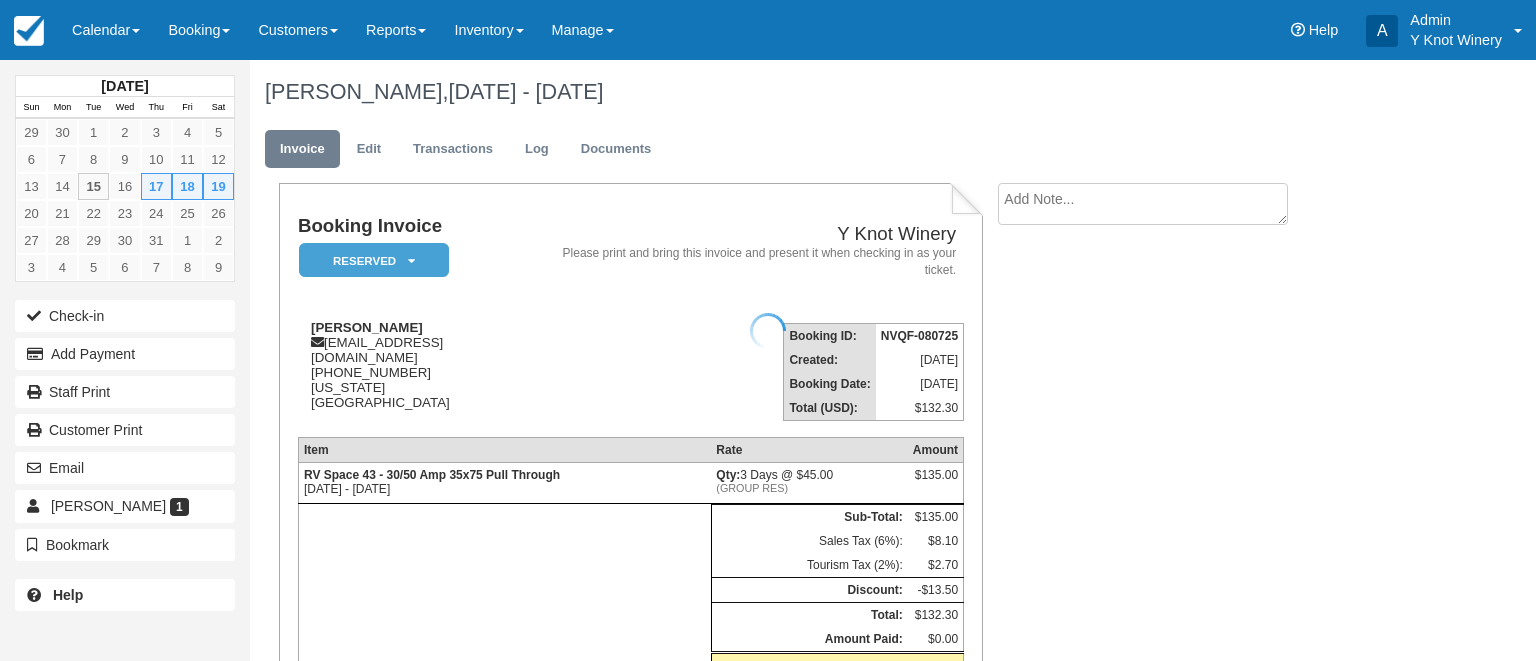 scroll, scrollTop: 0, scrollLeft: 0, axis: both 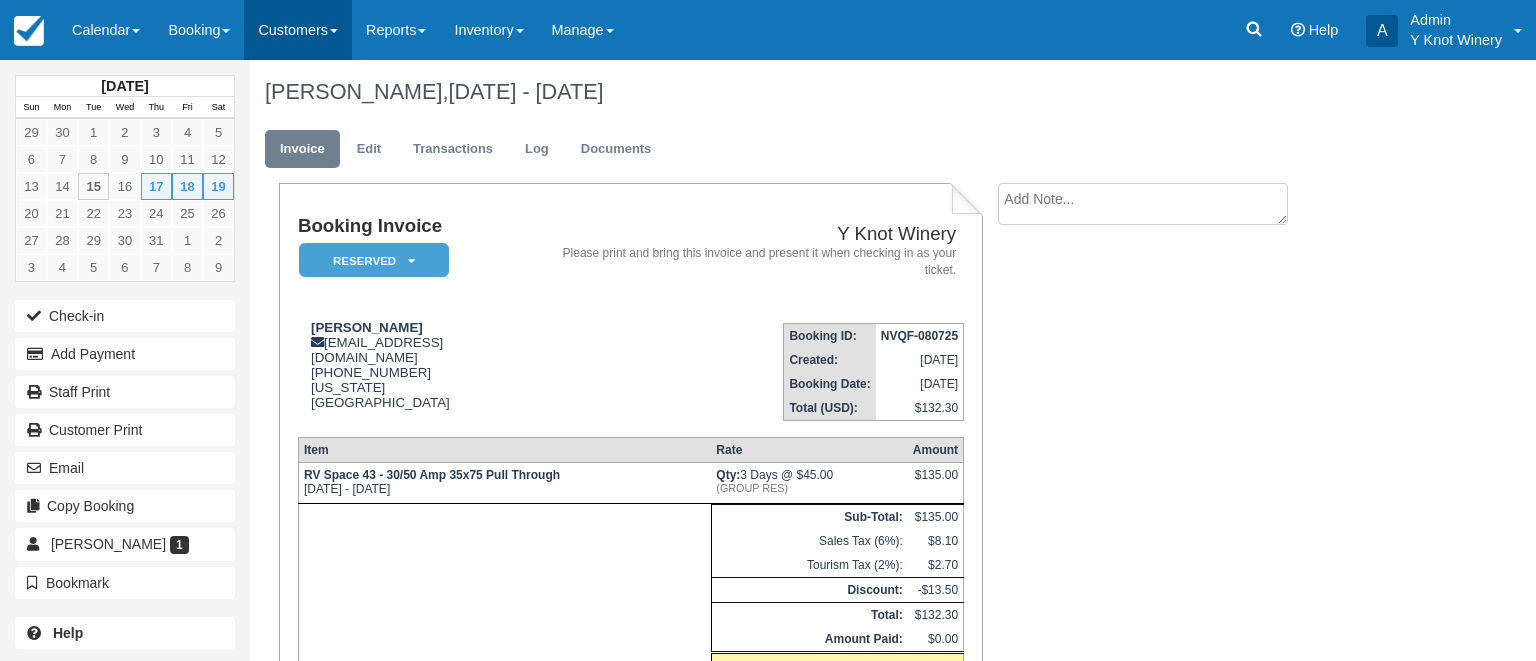 click on "Customers" at bounding box center [298, 30] 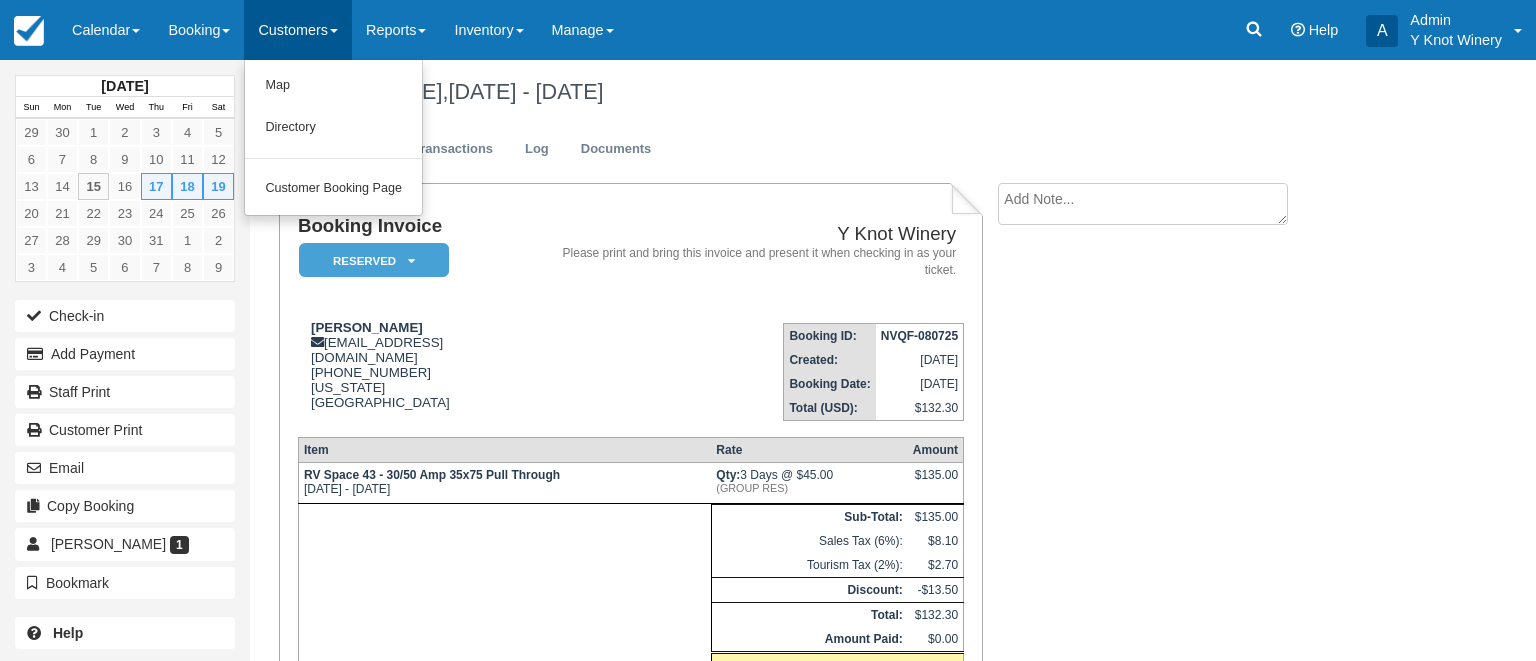 click on "Booking Invoice
Reserved   Pending Deposit Paid Waiting Cancelled Void
Y Knot Winery
Please print and bring this invoice and present it when checking in as your ticket.
[PERSON_NAME]  [EMAIL_ADDRESS][DOMAIN_NAME] [PHONE_NUMBER] [US_STATE][GEOGRAPHIC_DATA]
Booking ID:
NVQF-080725
Created:
[DATE]
Booking Date:
[DATE]
Total (USD):
$132.30
Item
Rate
Amount
RV Space 43 - 30/50 Amp 35x75 Pull Through
[DATE] - [DATE]
Qty:  3 Days @ $45.00  (GROUP RES)
$135.00" at bounding box center (800, 493) 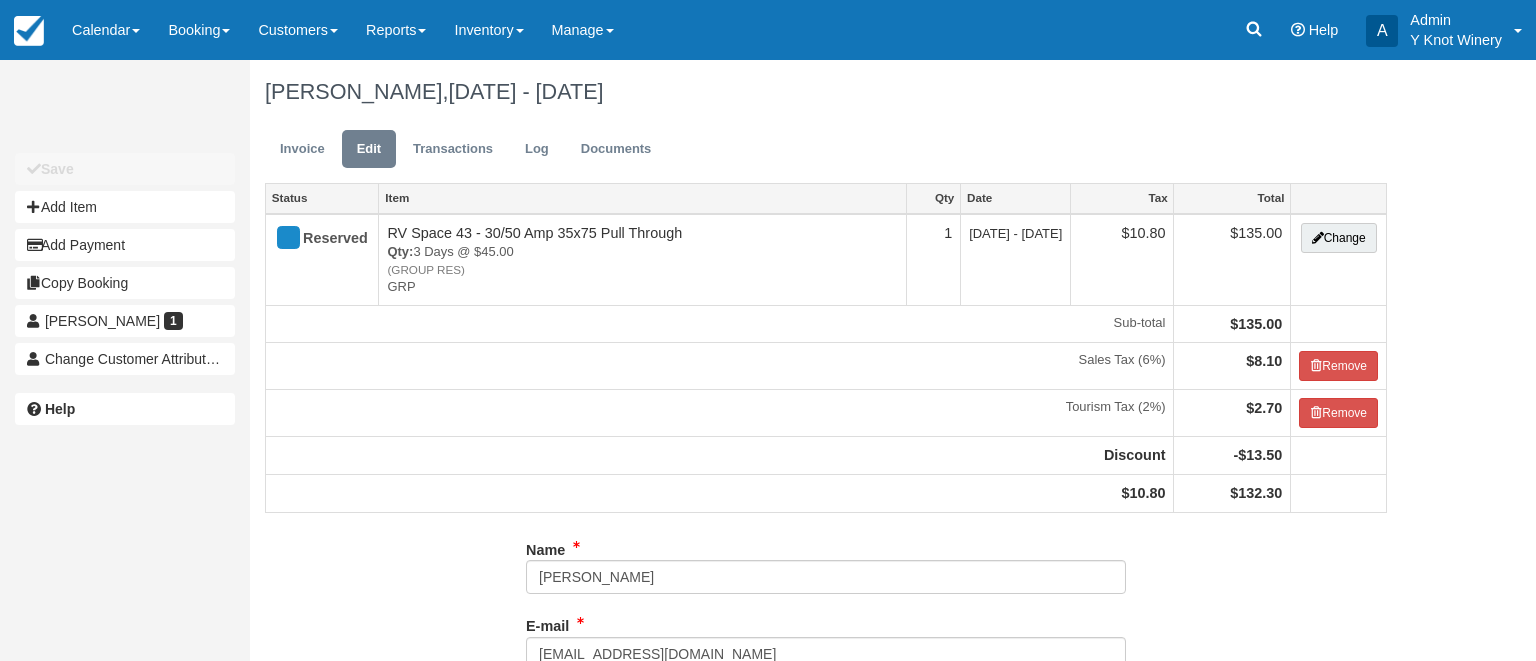 type on "(208) 431-2310" 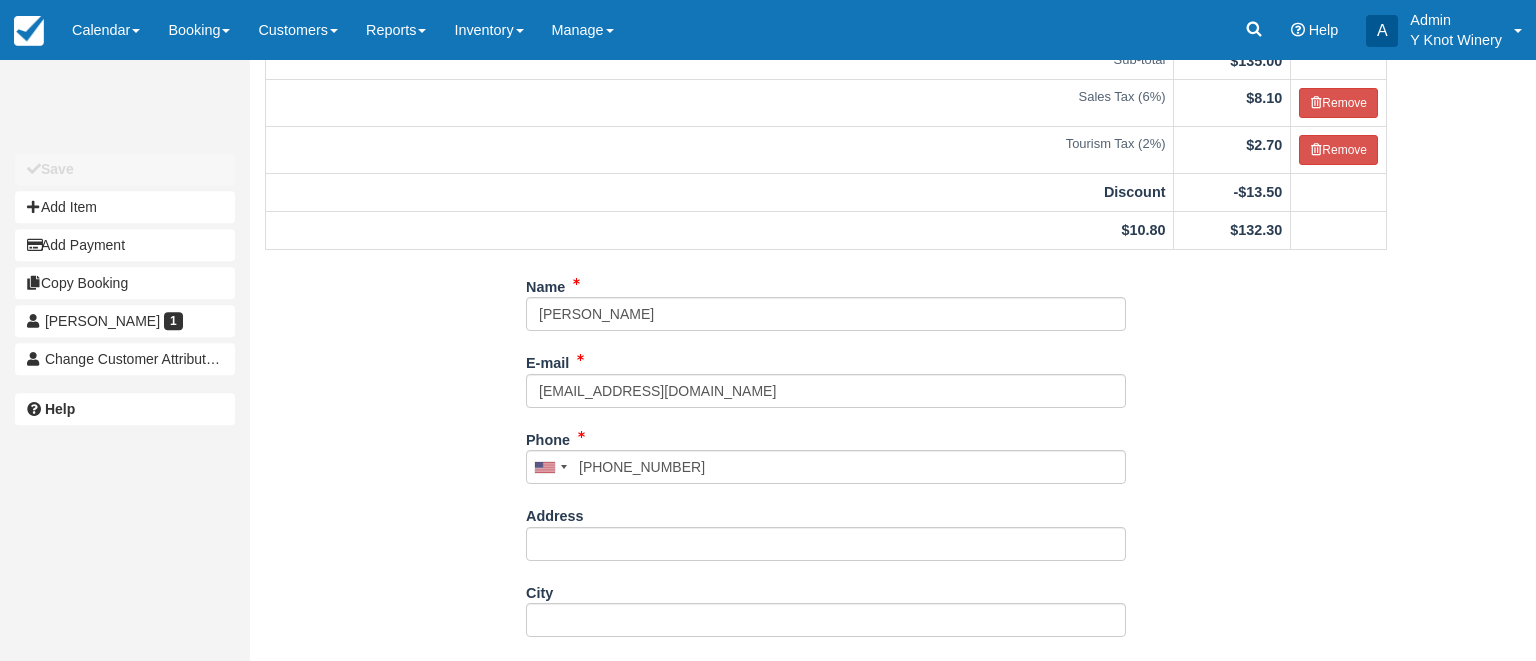 scroll, scrollTop: 292, scrollLeft: 0, axis: vertical 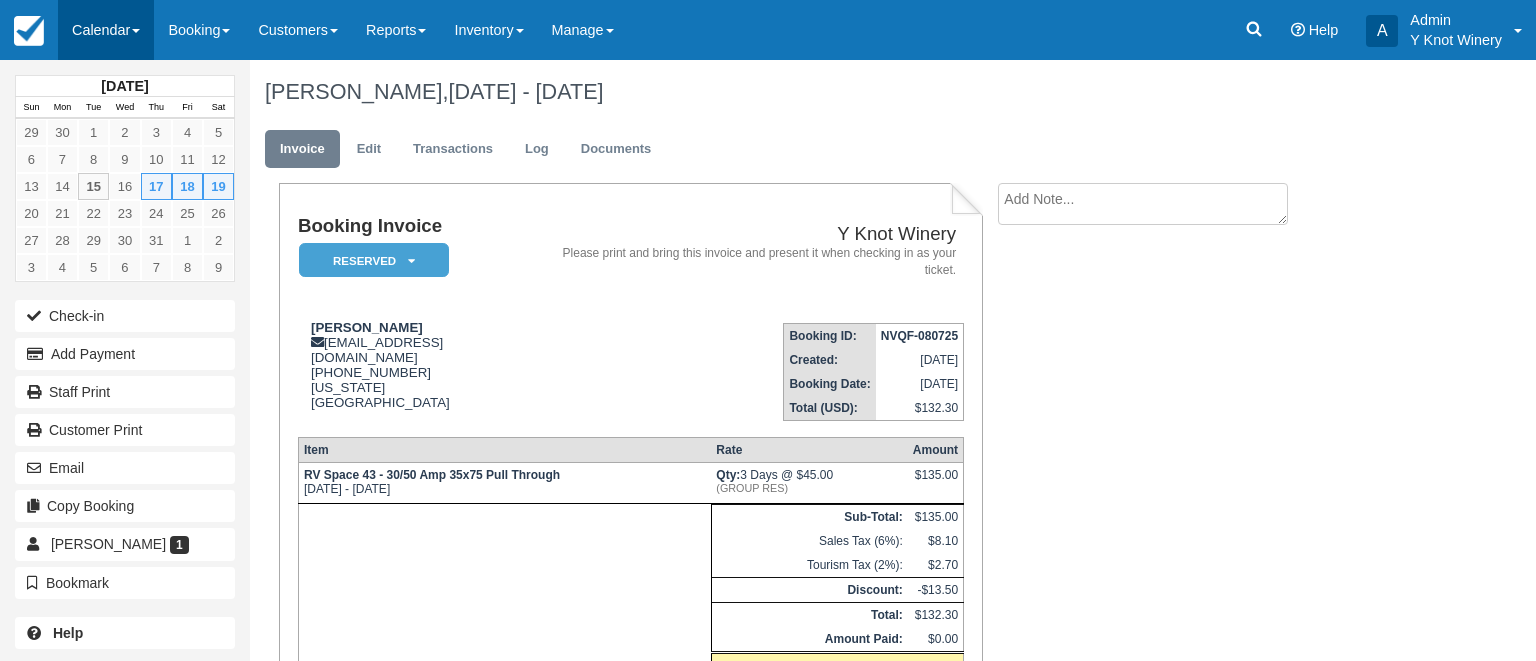 click on "Calendar" at bounding box center (106, 30) 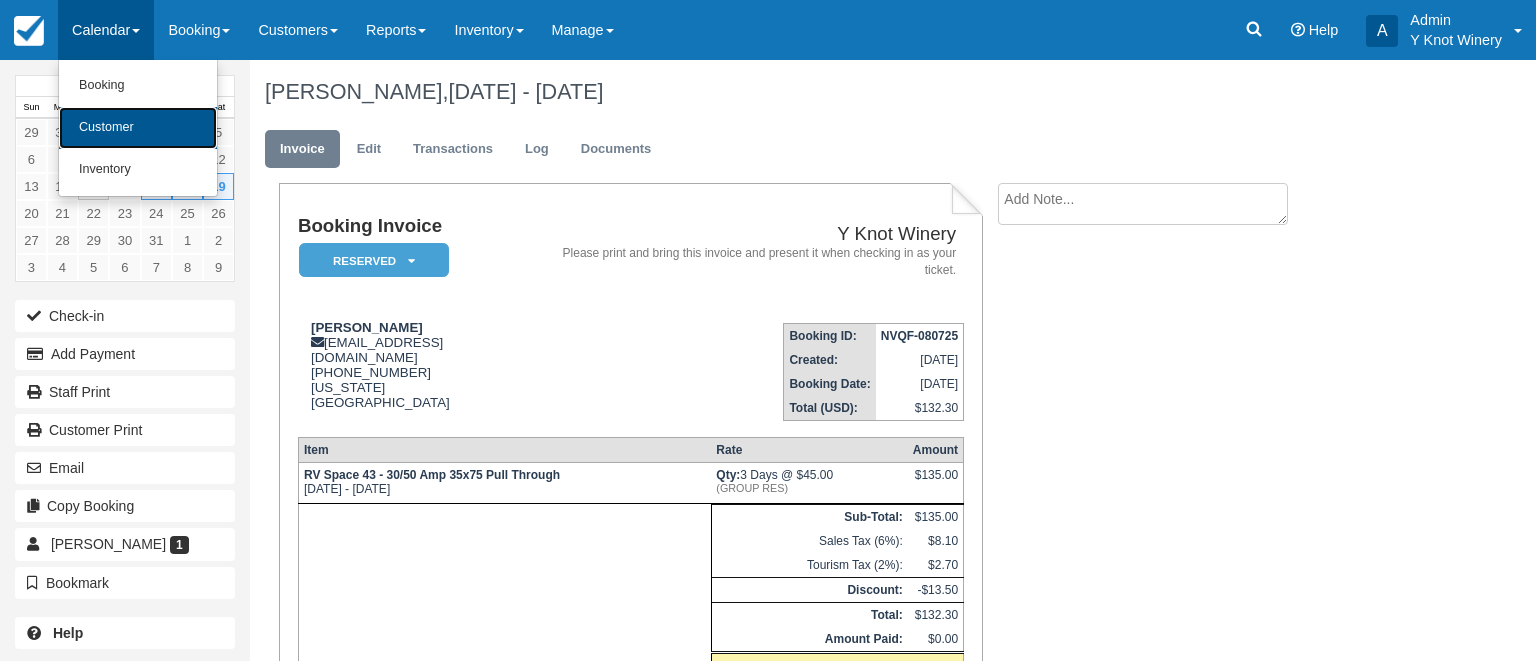 click on "Customer" at bounding box center (138, 128) 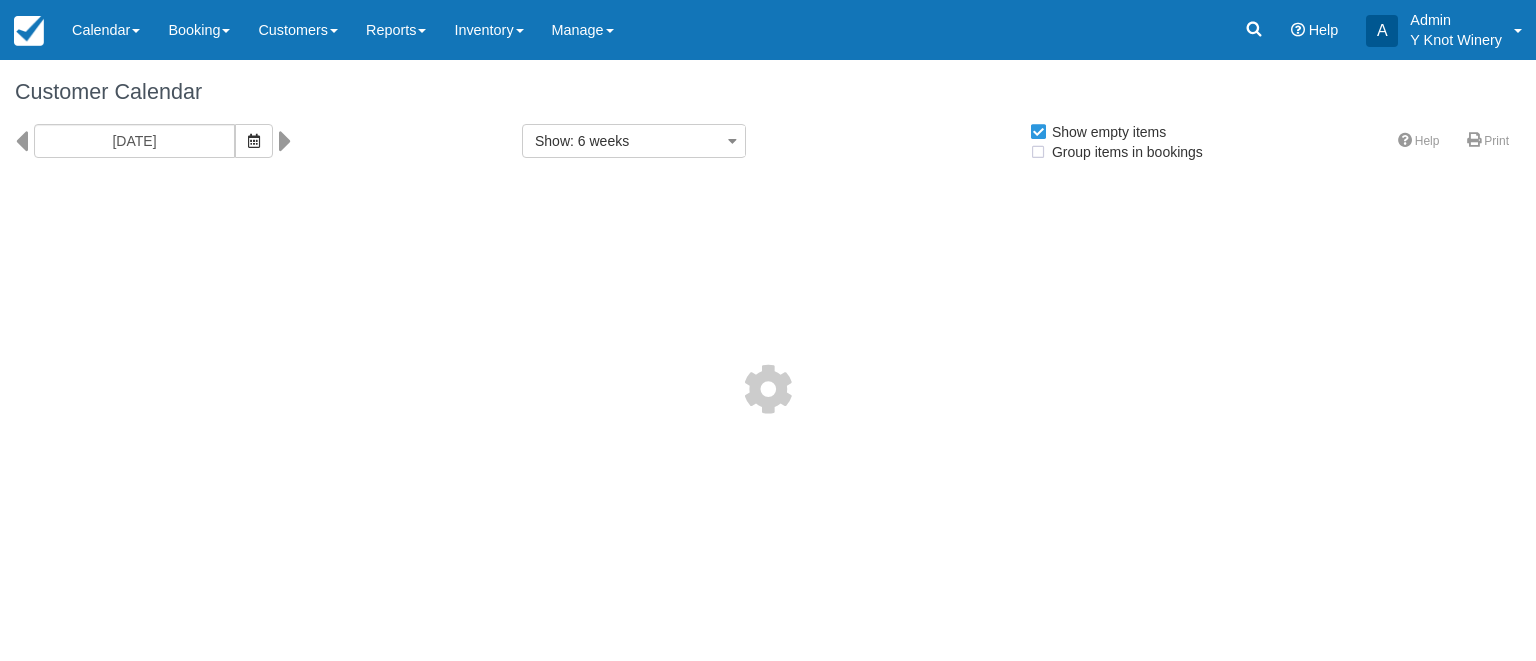 select 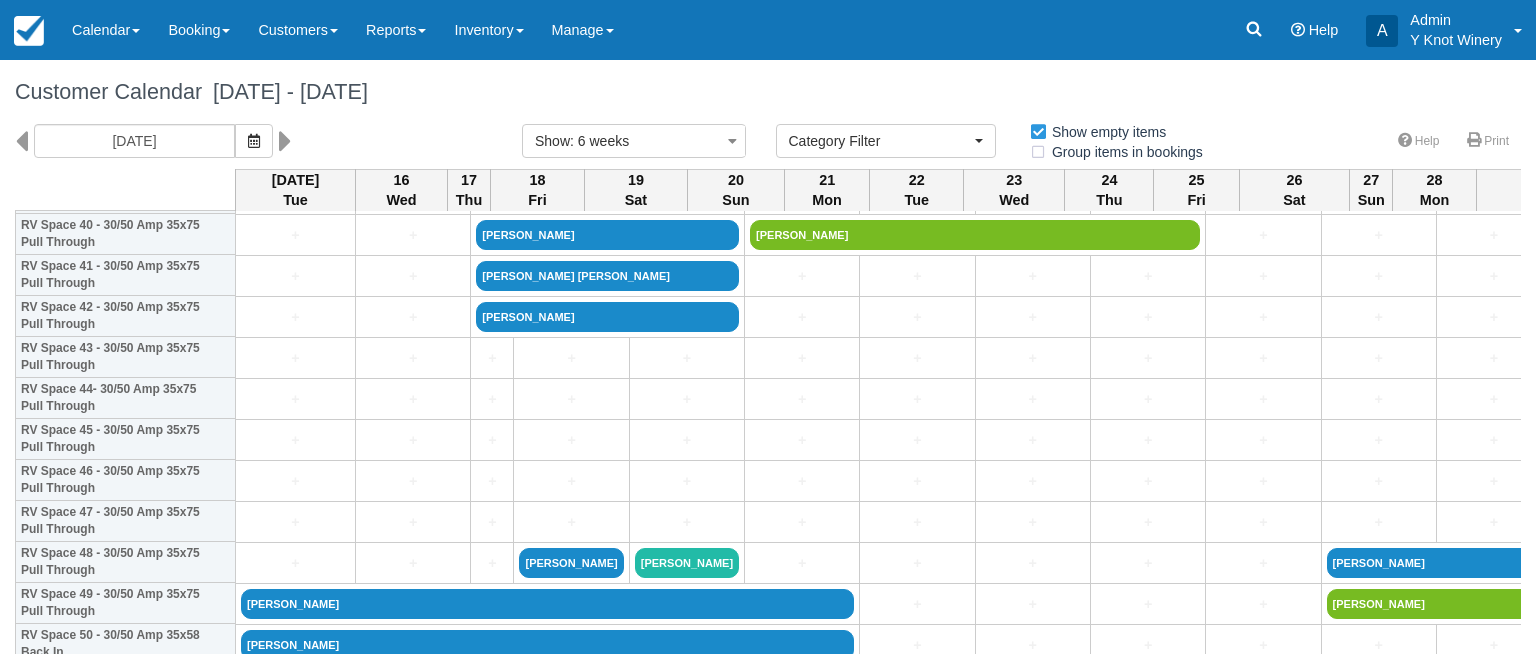 scroll, scrollTop: 1800, scrollLeft: 0, axis: vertical 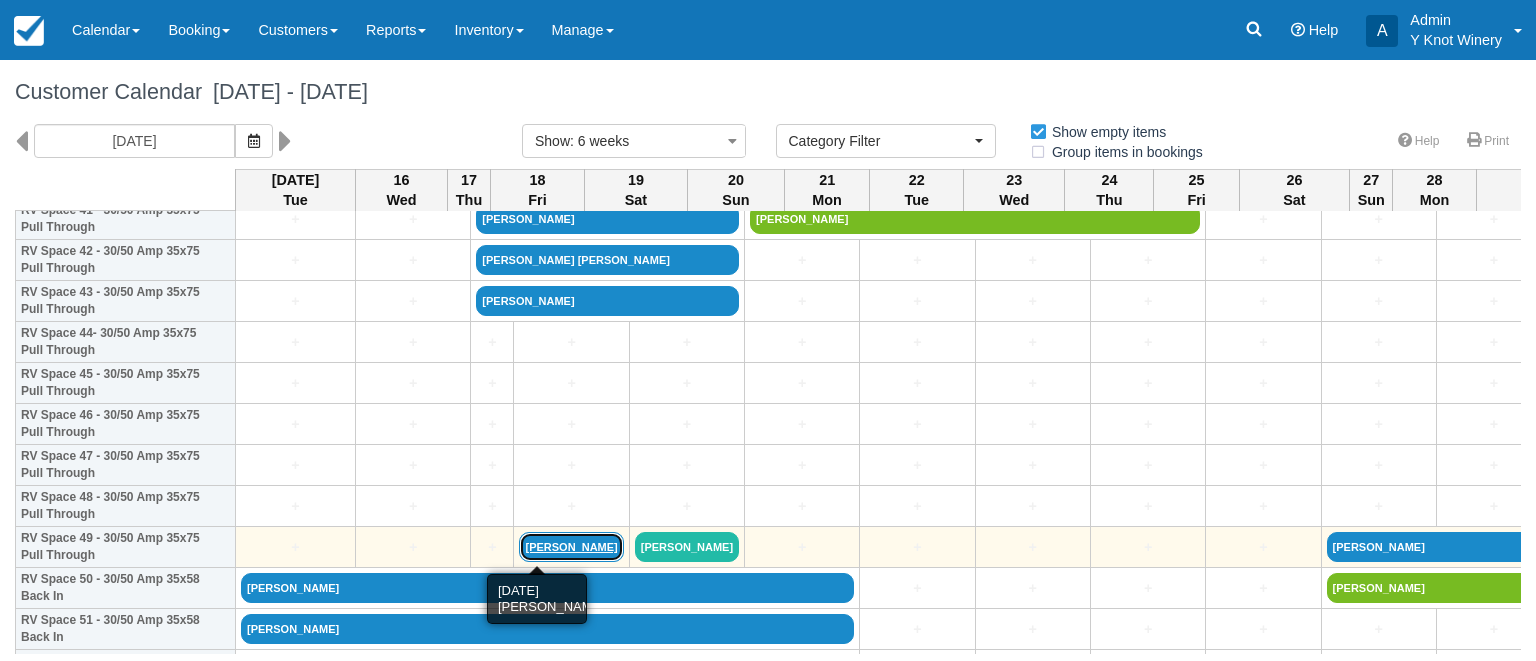 click on "[PERSON_NAME]" at bounding box center (571, 547) 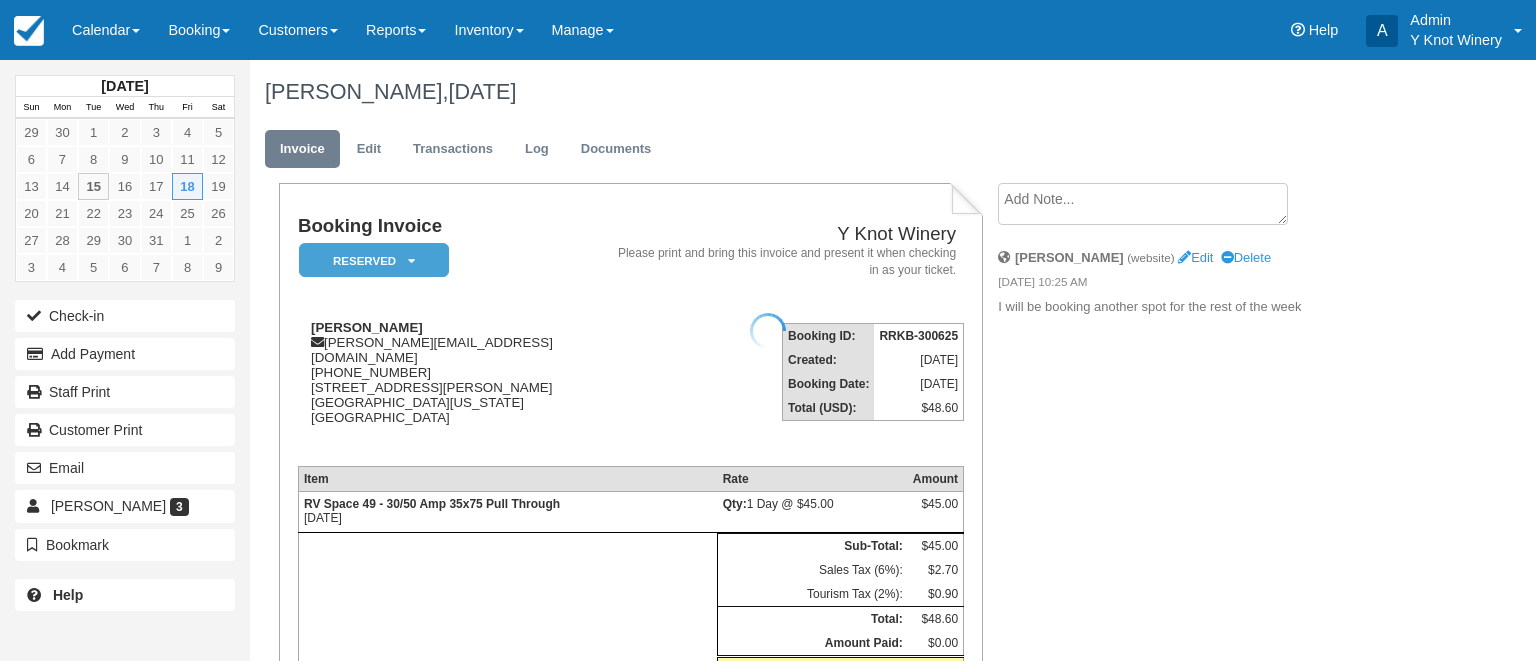 scroll, scrollTop: 0, scrollLeft: 0, axis: both 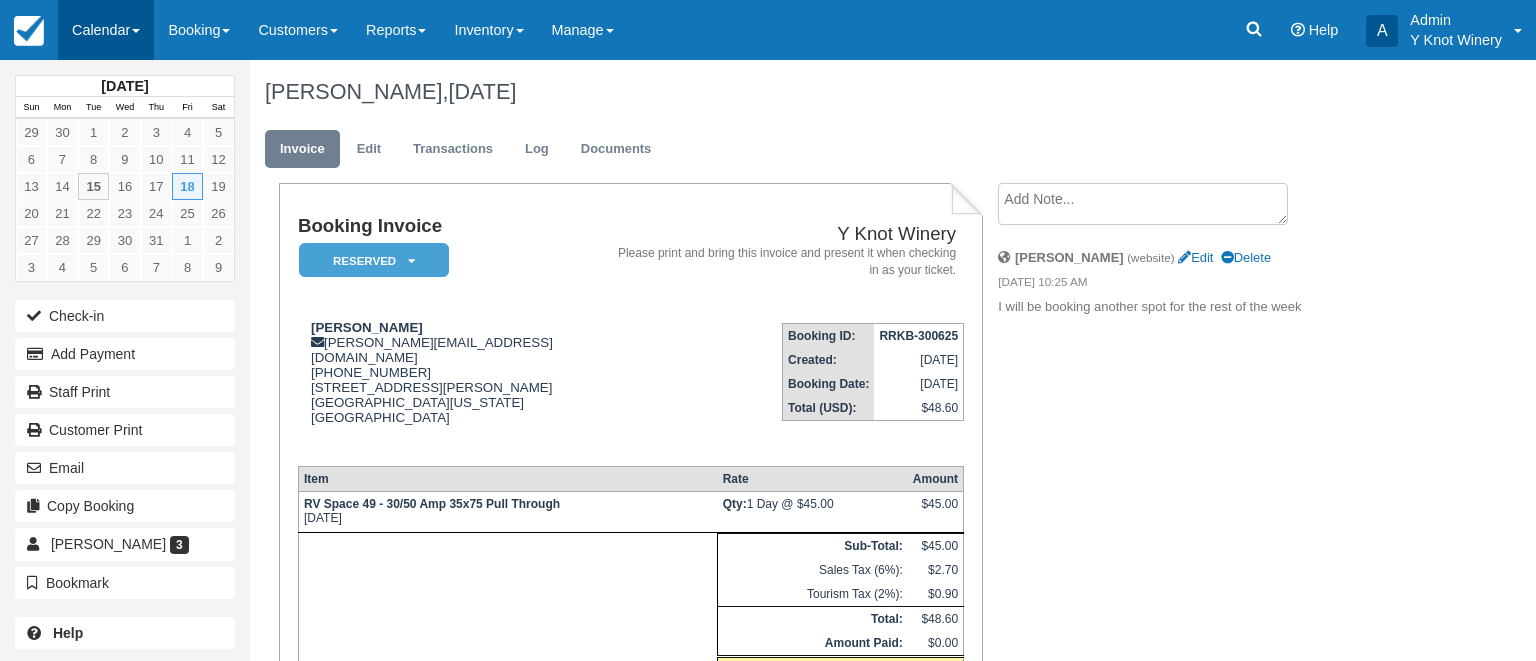 click on "Calendar" at bounding box center [106, 30] 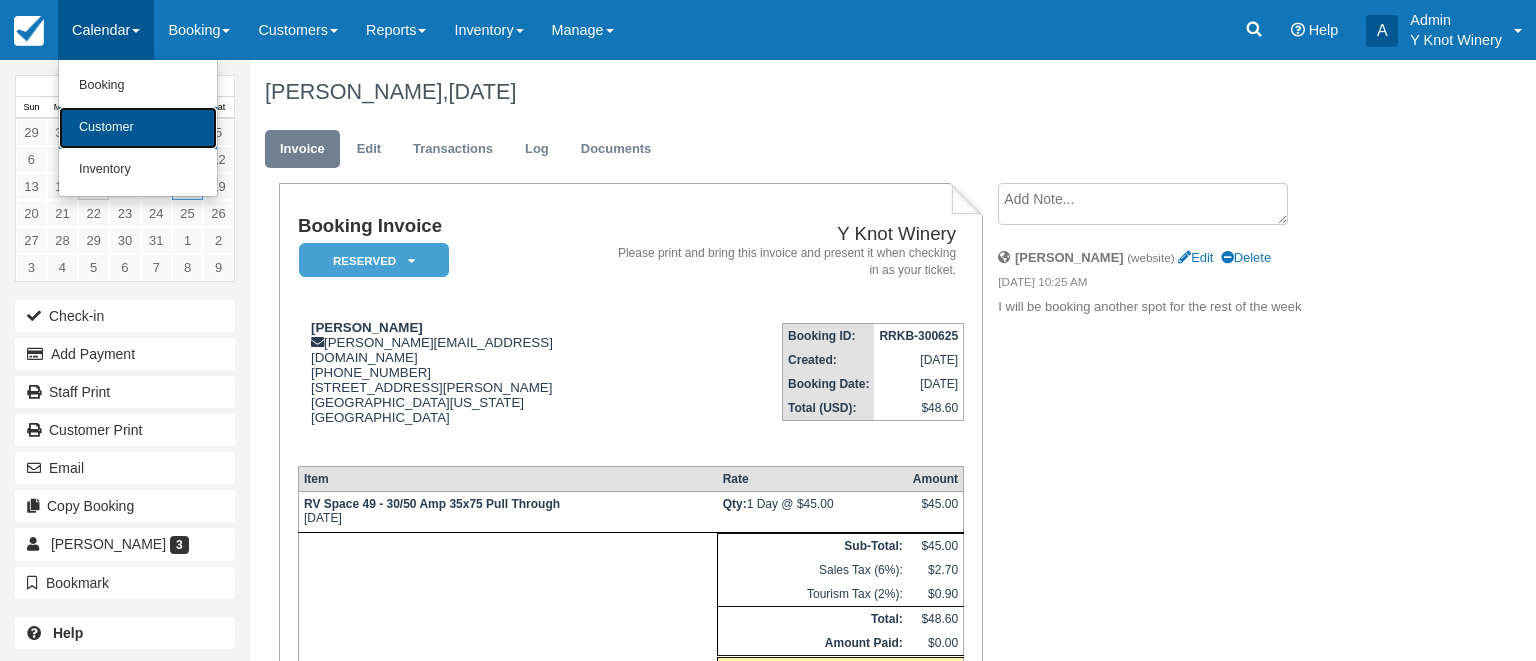 click on "Customer" at bounding box center [138, 128] 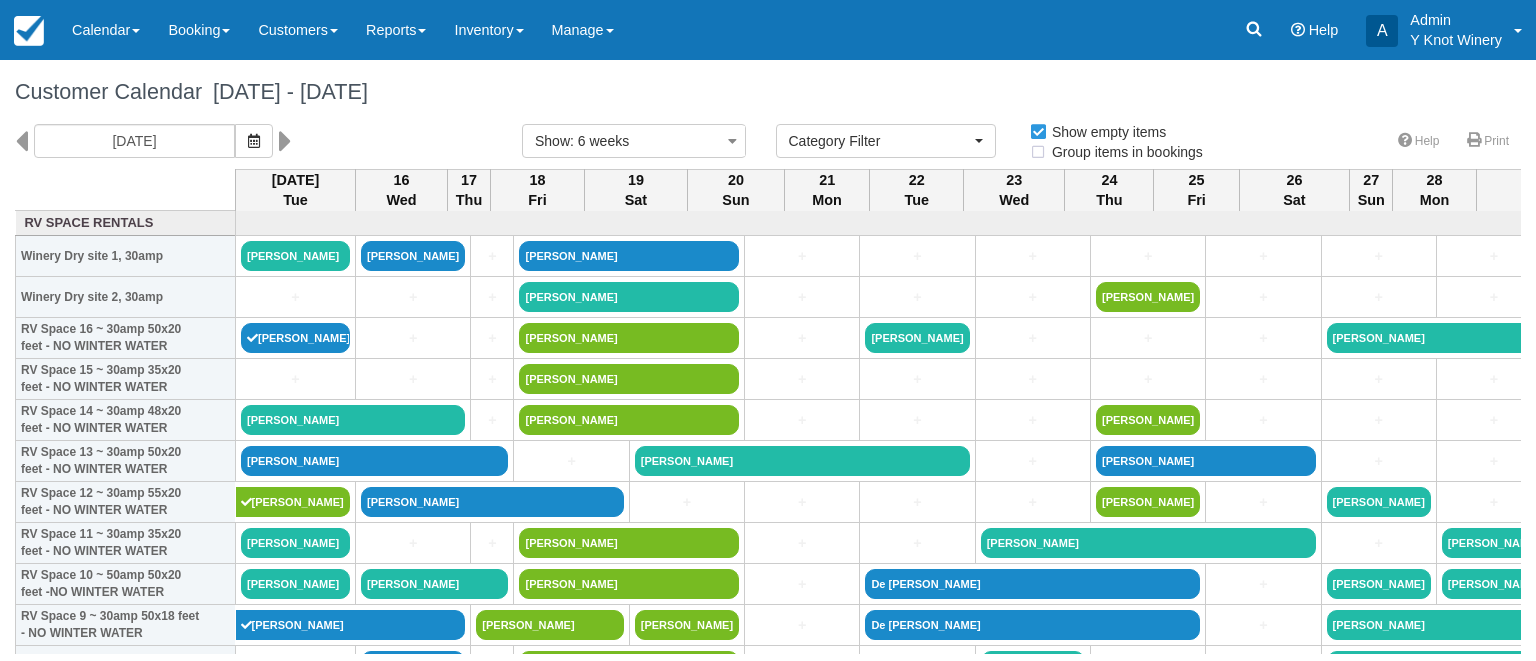 select 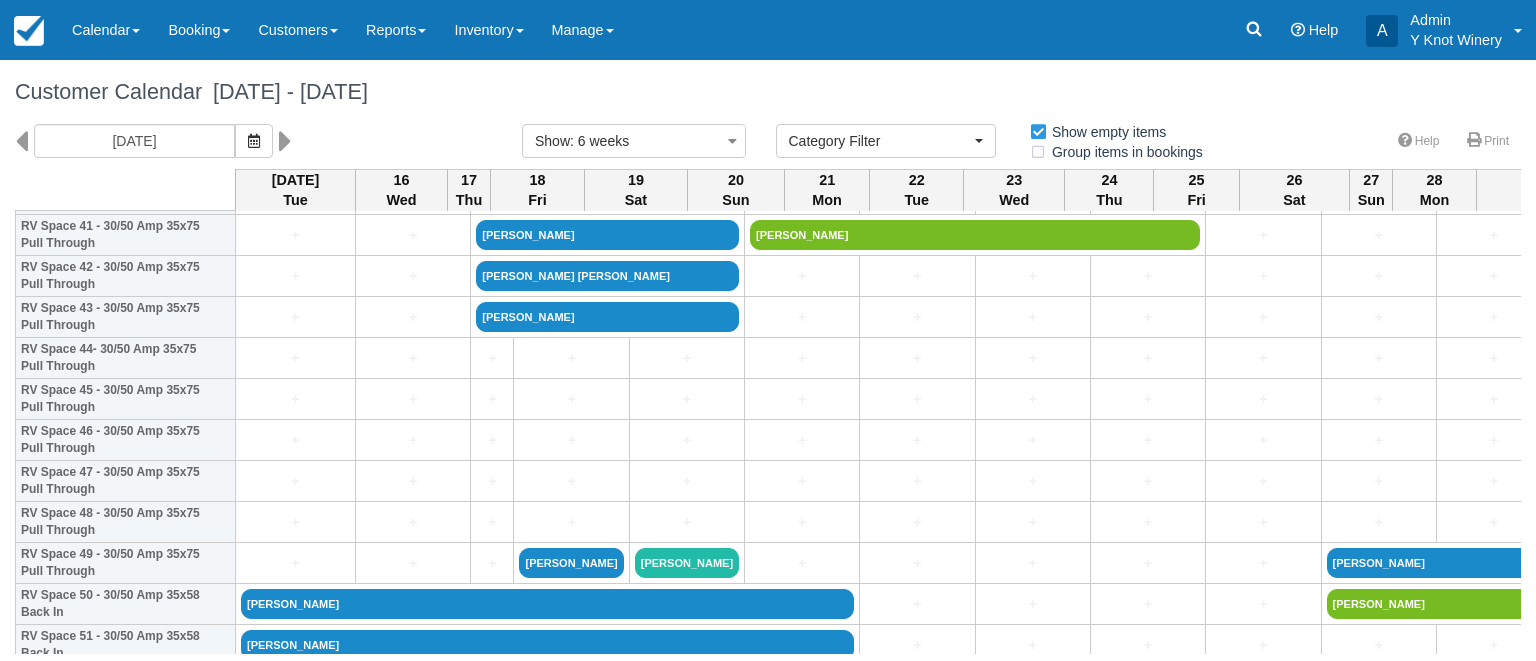 scroll, scrollTop: 1751, scrollLeft: 0, axis: vertical 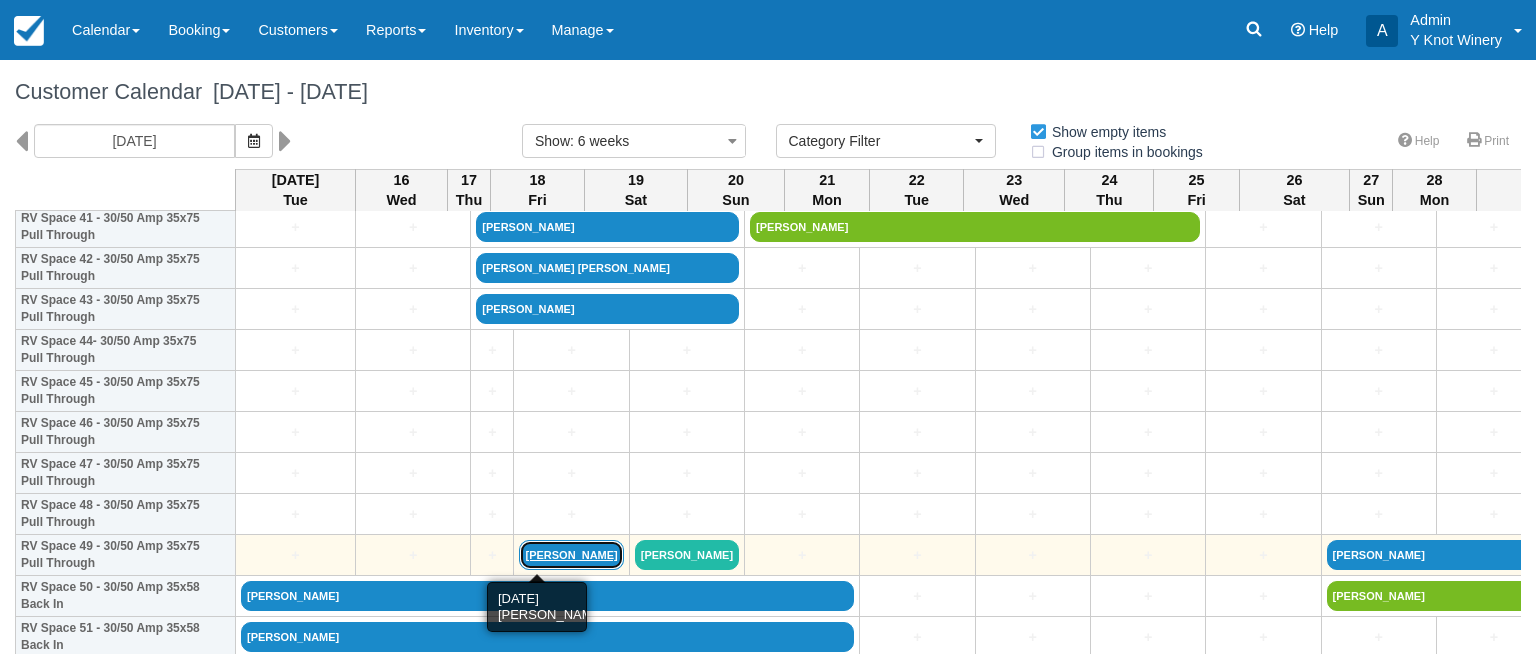 click on "[PERSON_NAME]" at bounding box center (571, 555) 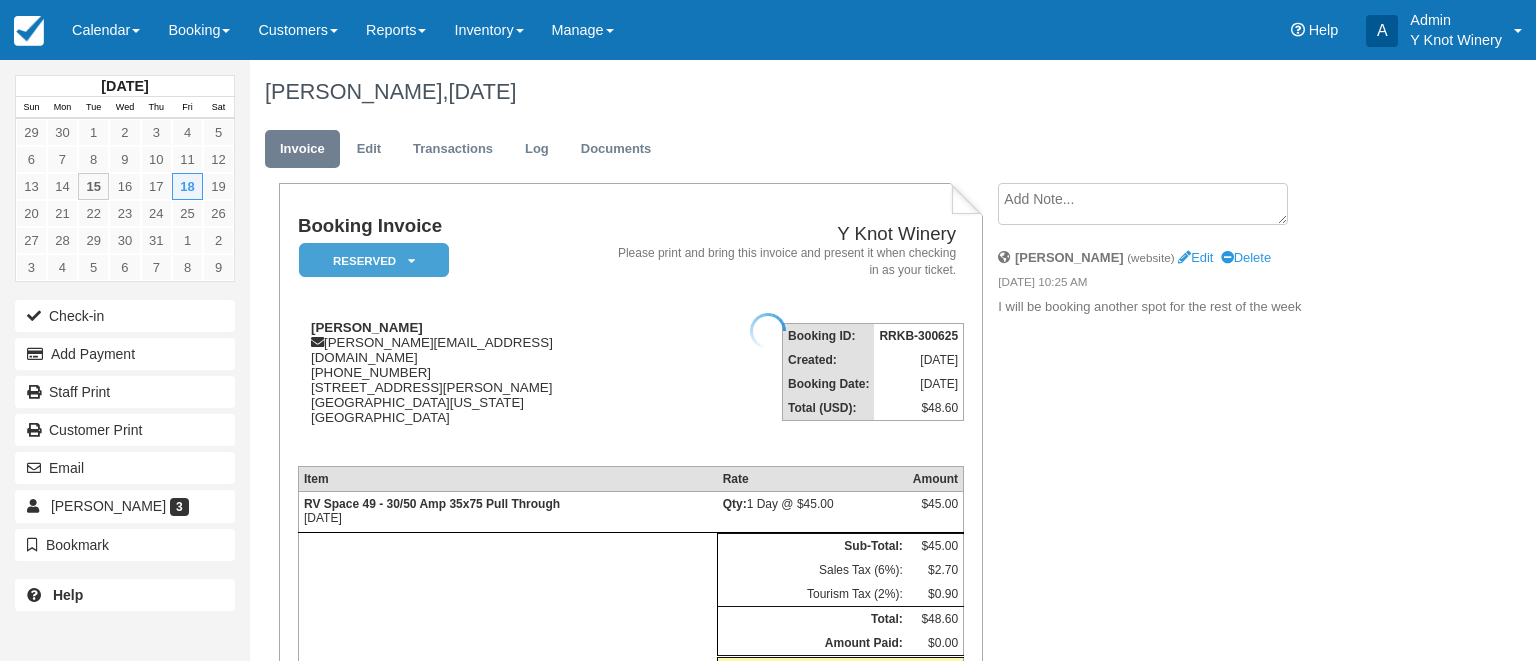 scroll, scrollTop: 0, scrollLeft: 0, axis: both 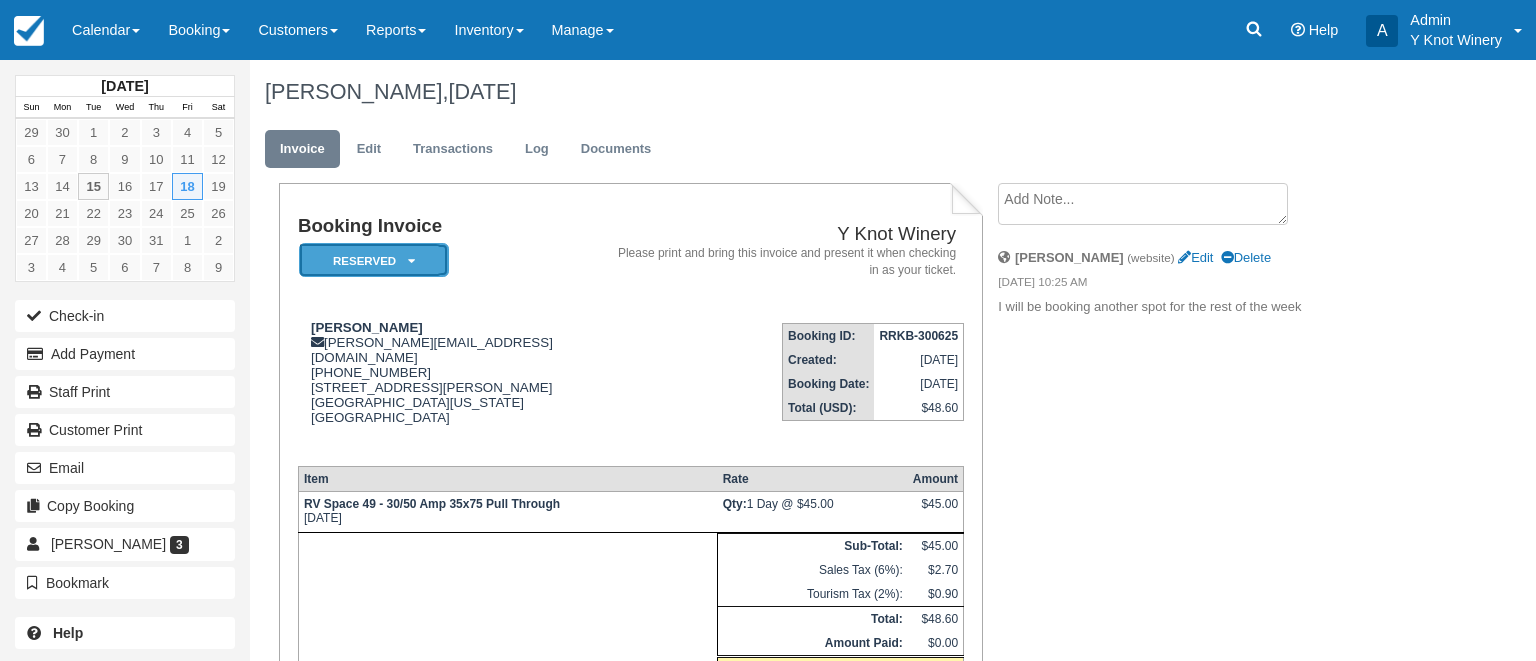 click on "Reserved" at bounding box center [374, 260] 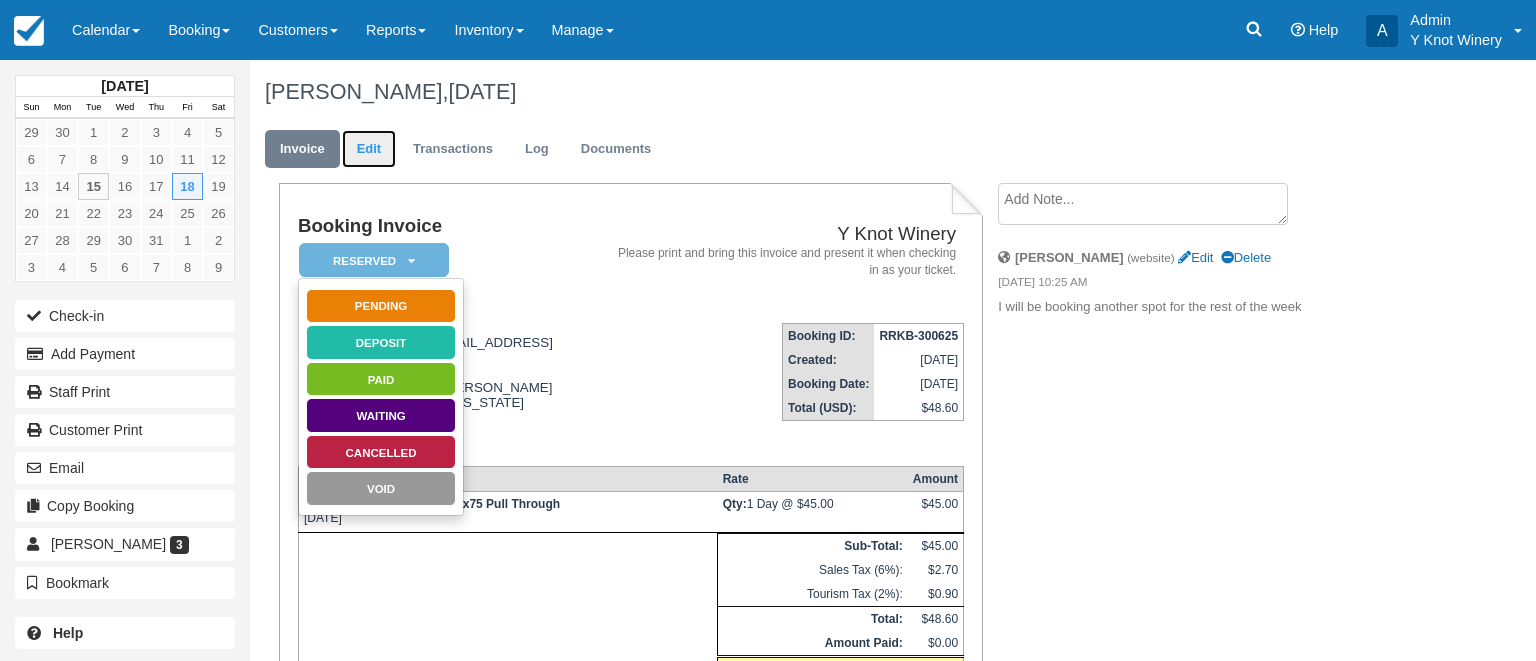 click on "Edit" at bounding box center [369, 149] 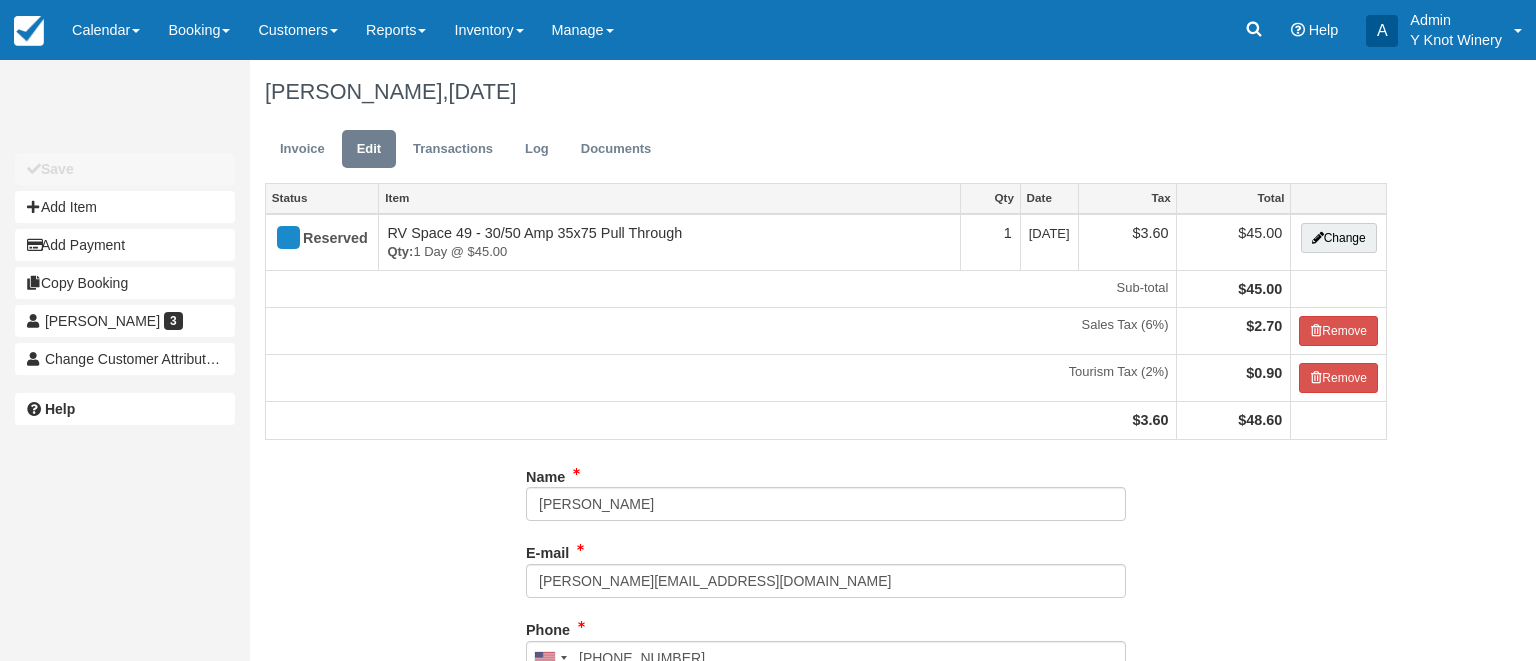 scroll, scrollTop: 0, scrollLeft: 0, axis: both 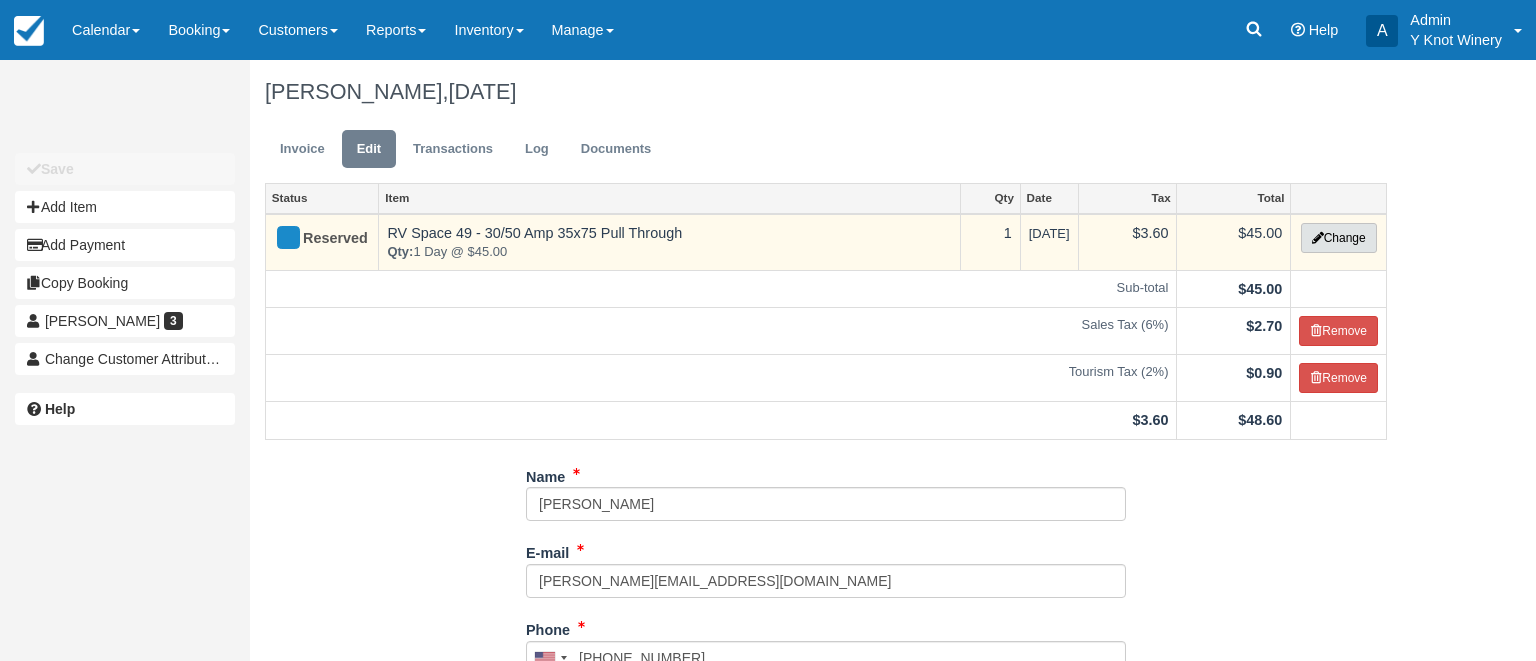 click on "Change" at bounding box center (1339, 238) 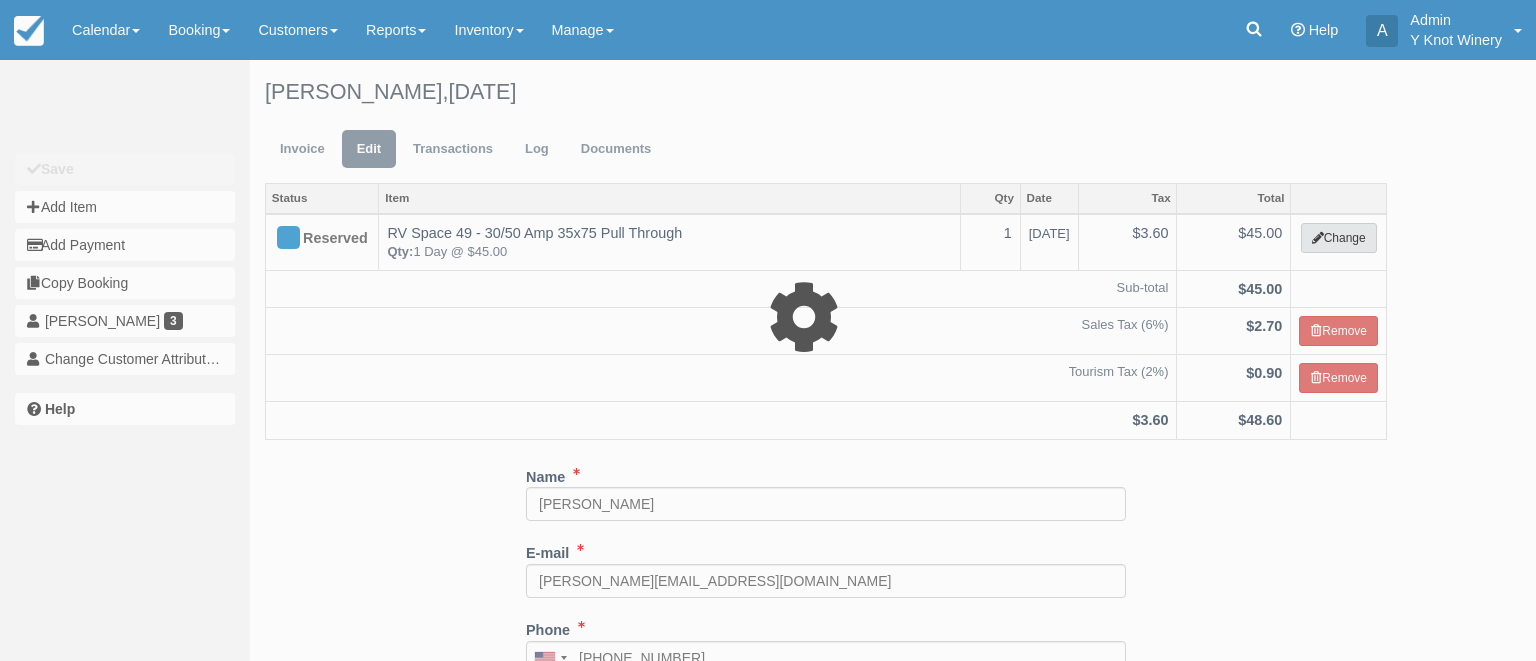 select on "3" 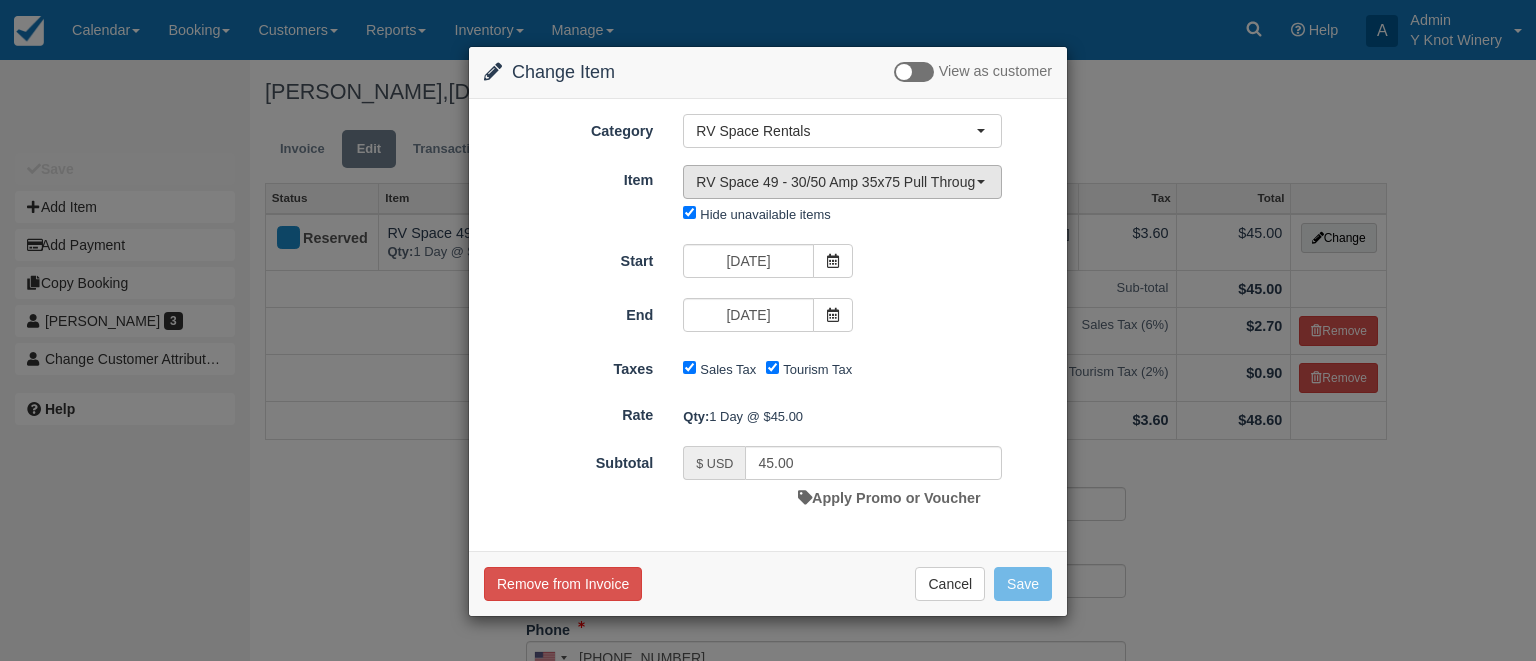 click on "RV Space 49 - 30/50 Amp 35x75 Pull Through" at bounding box center [842, 182] 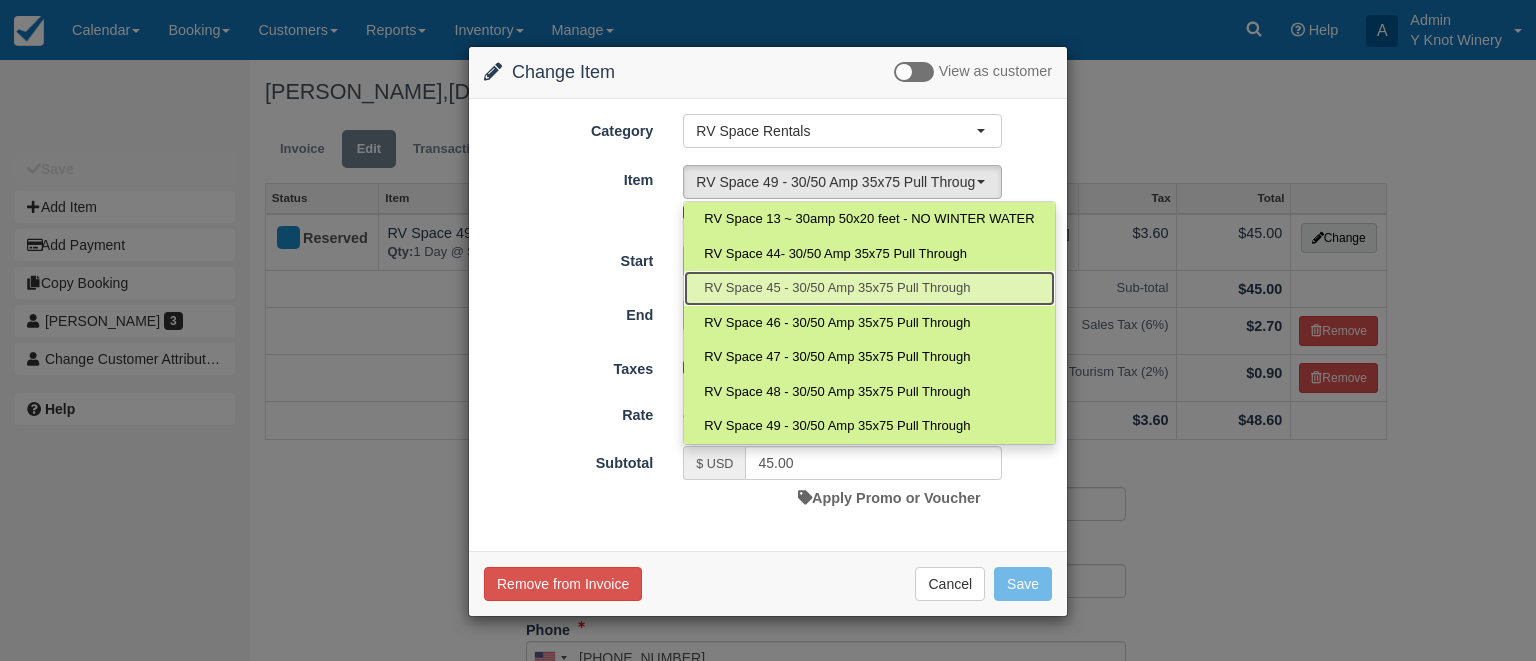 click on "RV Space 45 - 30/50 Amp 35x75 Pull Through" at bounding box center (837, 288) 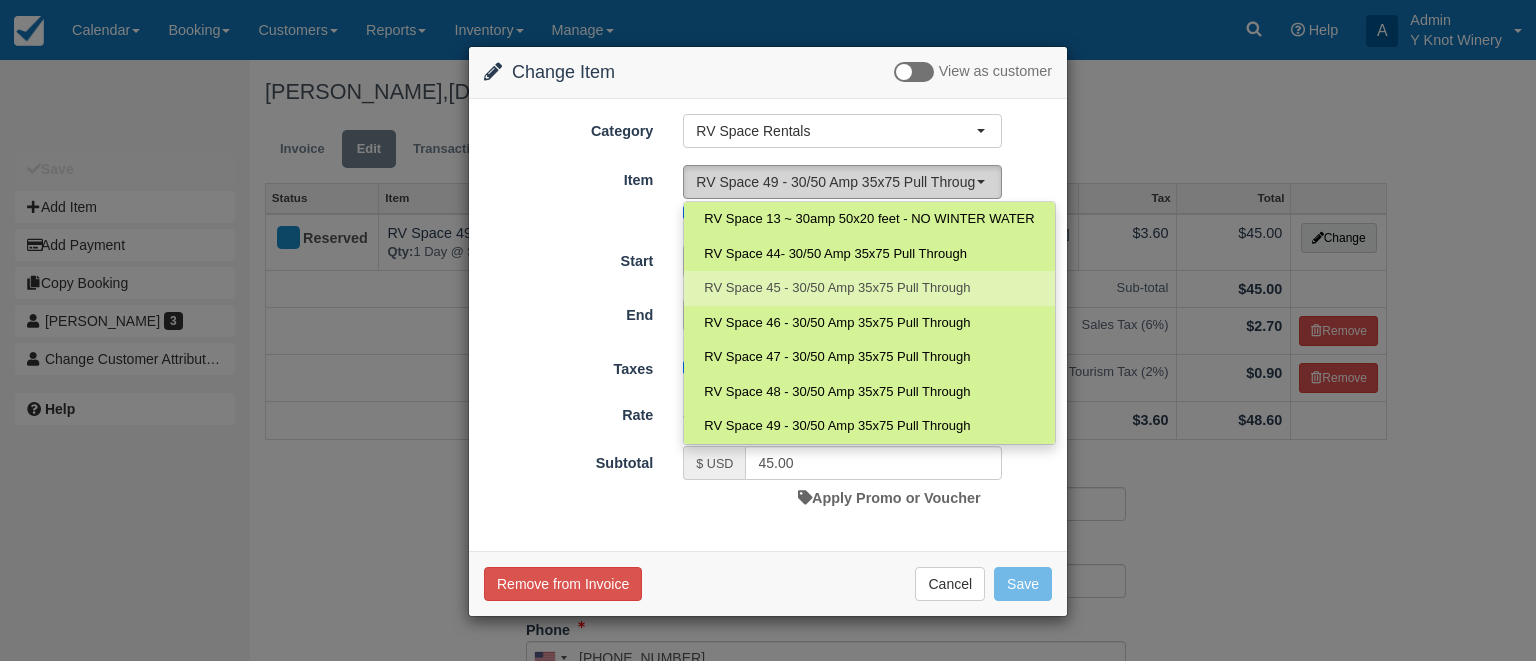 select on "97" 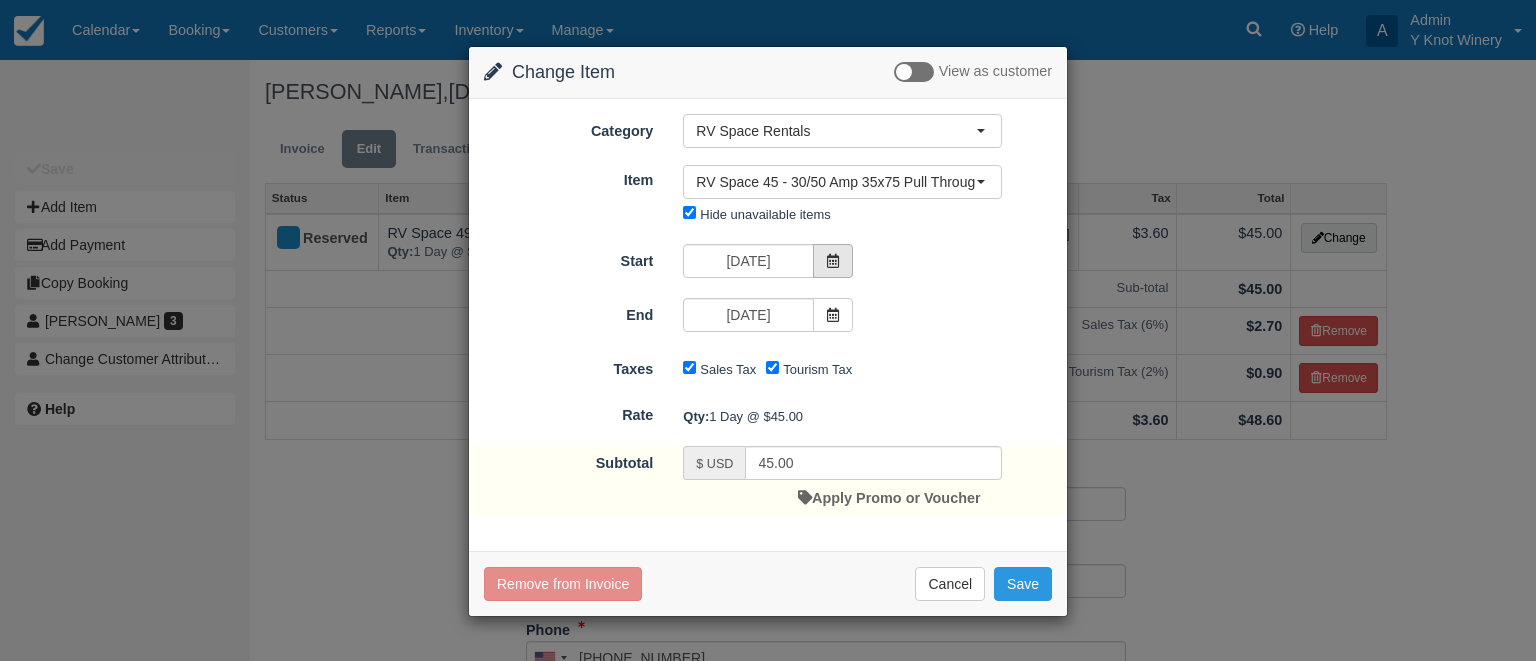 click at bounding box center (833, 261) 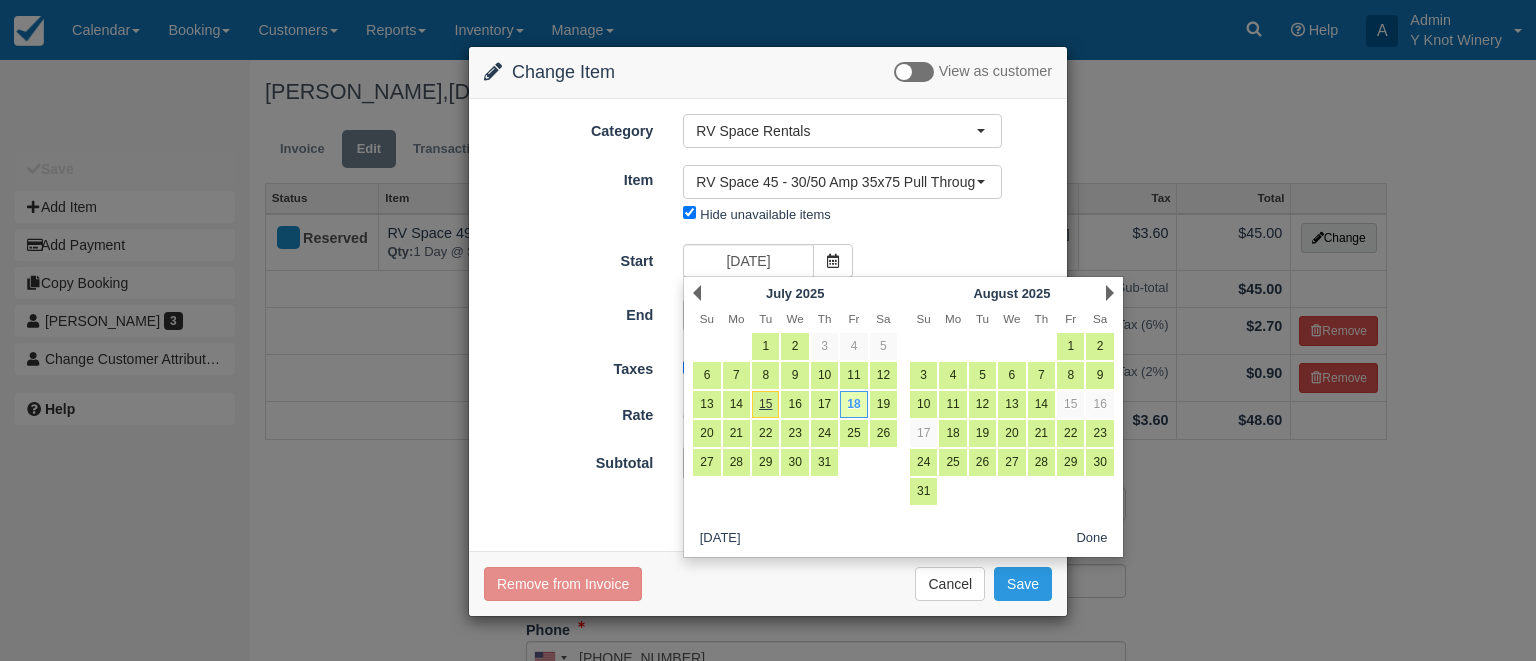 click on "Nothing selected
RV Space 45 - 30/50 Amp 35x75 Pull Through   RV Space 13 ~ 30amp 50x20 feet - NO WINTER WATER RV Space 44- 30/50 Amp 35x75 Pull Through RV Space 45 - 30/50 Amp 35x75 Pull Through RV Space 46 - 30/50 Amp 35x75 Pull Through RV Space 47 - 30/50 Amp 35x75 Pull Through RV Space 48 - 30/50 Amp 35x75 Pull Through RV Space 49 - 30/50 Amp 35x75 Pull Through RV Space 13 ~ 30amp 50x20 feet - NO WINTER WATER RV Space 44- 30/50 Amp 35x75 Pull Through RV Space 45 - 30/50 Amp 35x75 Pull Through RV Space 46 - 30/50 Amp 35x75 Pull Through RV Space 47 - 30/50 Amp 35x75 Pull Through RV Space 48 - 30/50 Amp 35x75 Pull Through RV Space 49 - 30/50 Amp 35x75 Pull Through Winery Dry site 1, 30amp Winery Dry site 2, 30amp RV Space 16 ~ 30amp 50x20 feet - NO WINTER WATER RV Space 15 ~ 30amp  35x20 feet - NO WINTER WATER RV Space 14 ~ 30amp 48x20 feet - NO WINTER WATER RV Space 12 ~ 30amp 55x20 feet - NO WINTER WATER RV Space 11 ~ 30amp 35x20 feet - NO WINTER WATER" at bounding box center [842, 198] 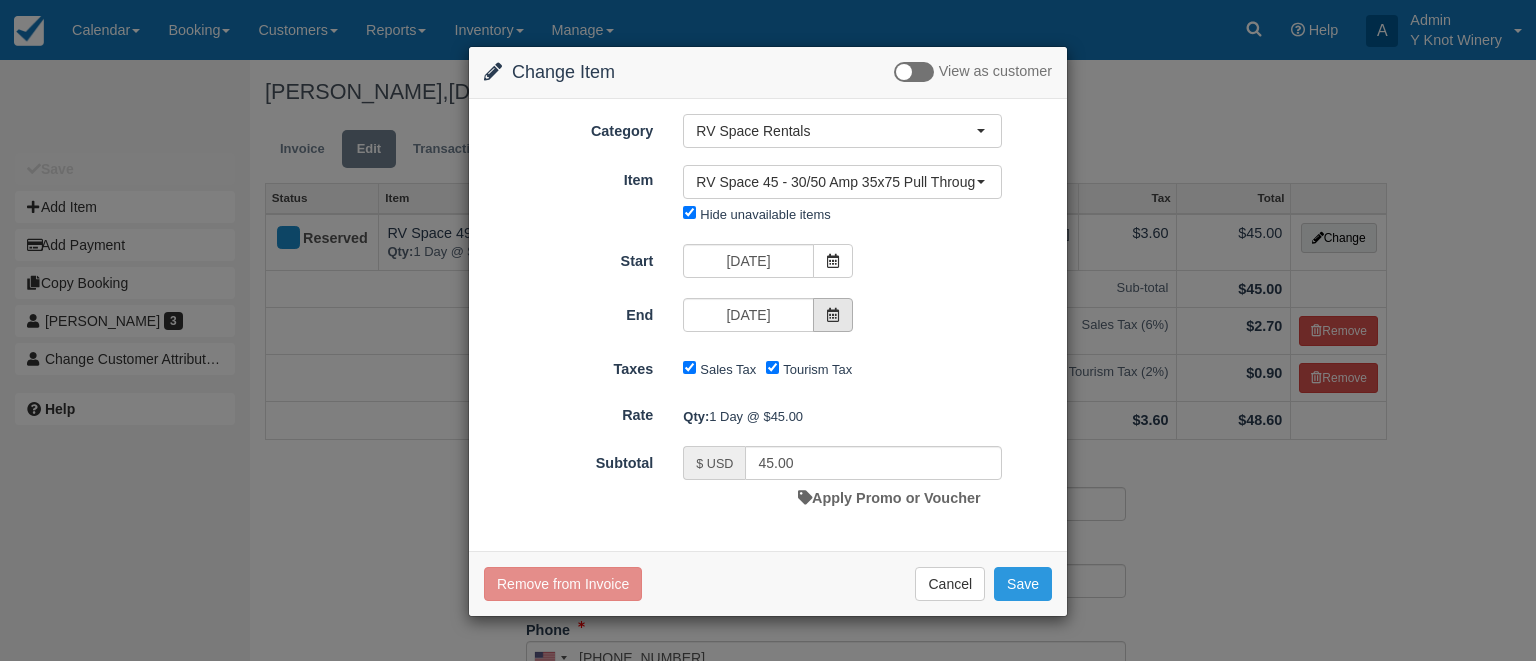 click at bounding box center [833, 315] 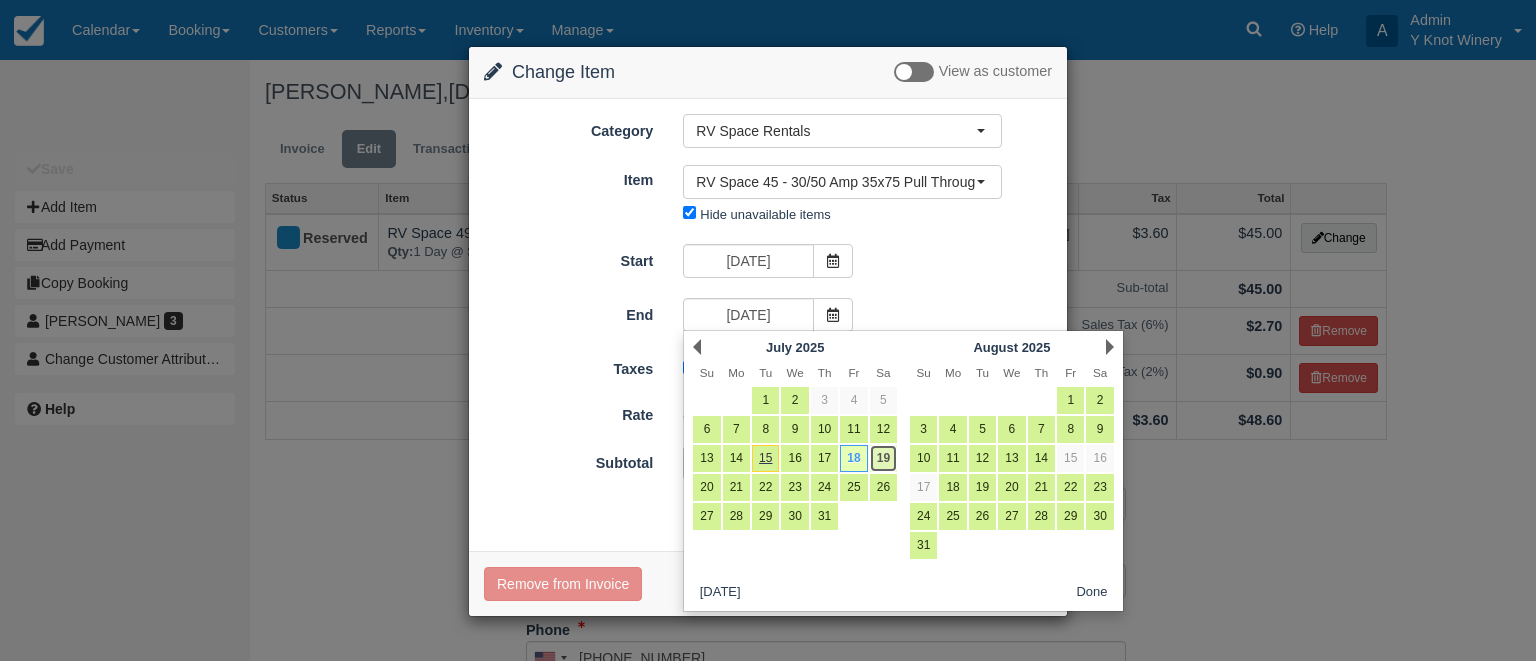 click on "19" at bounding box center [883, 458] 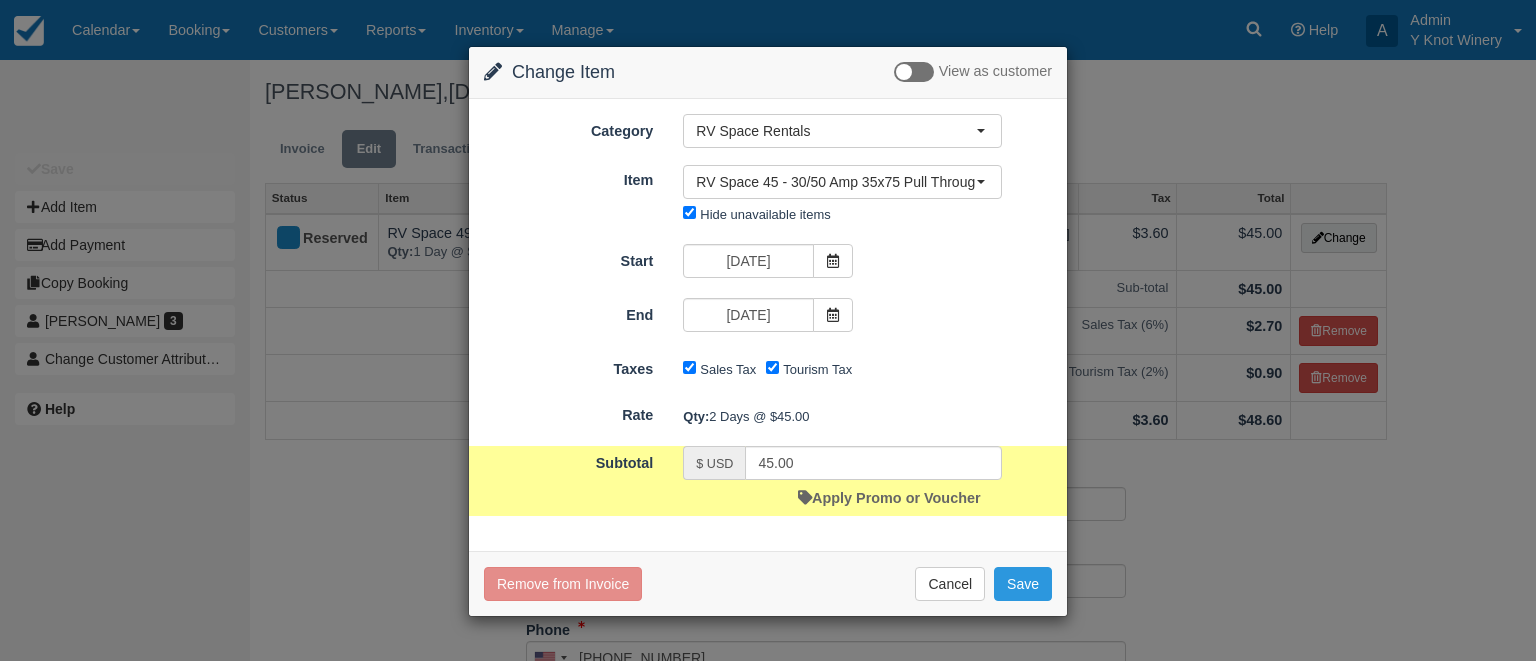 type on "90.00" 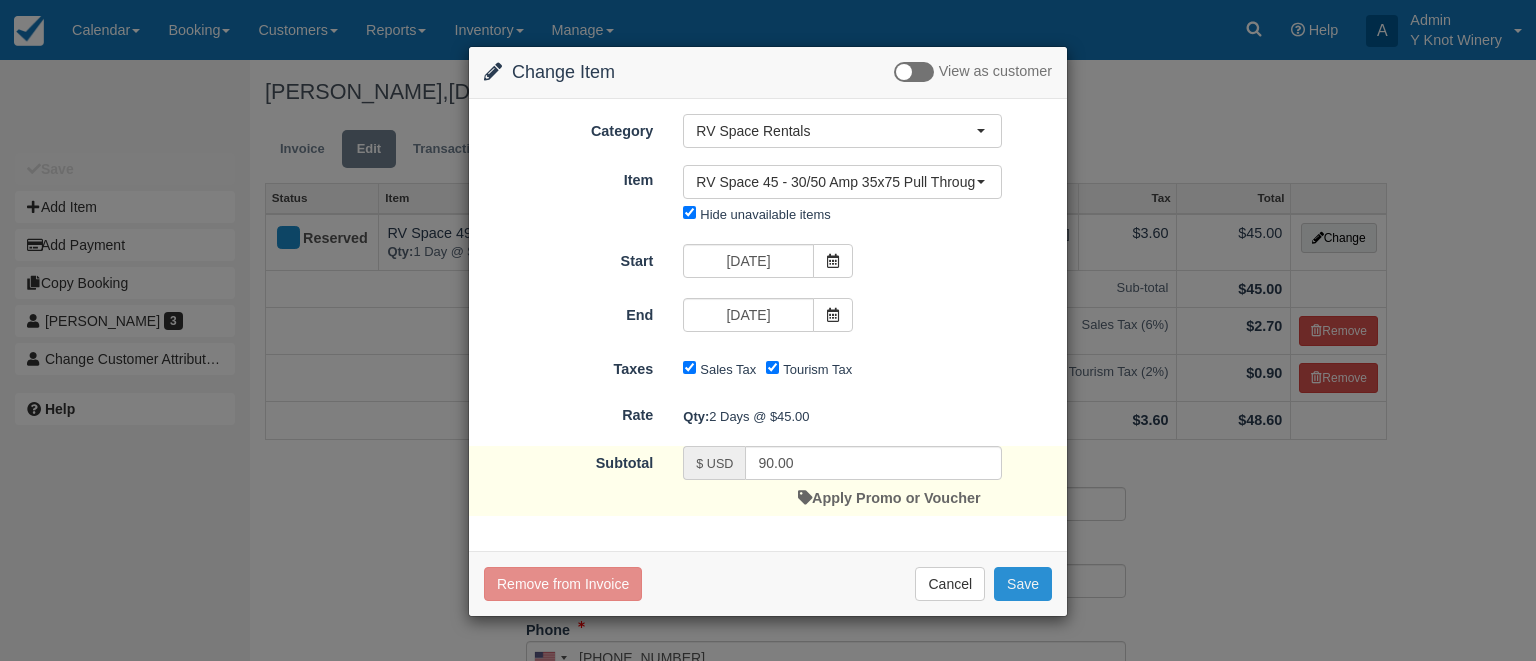 click on "Save" at bounding box center (1023, 584) 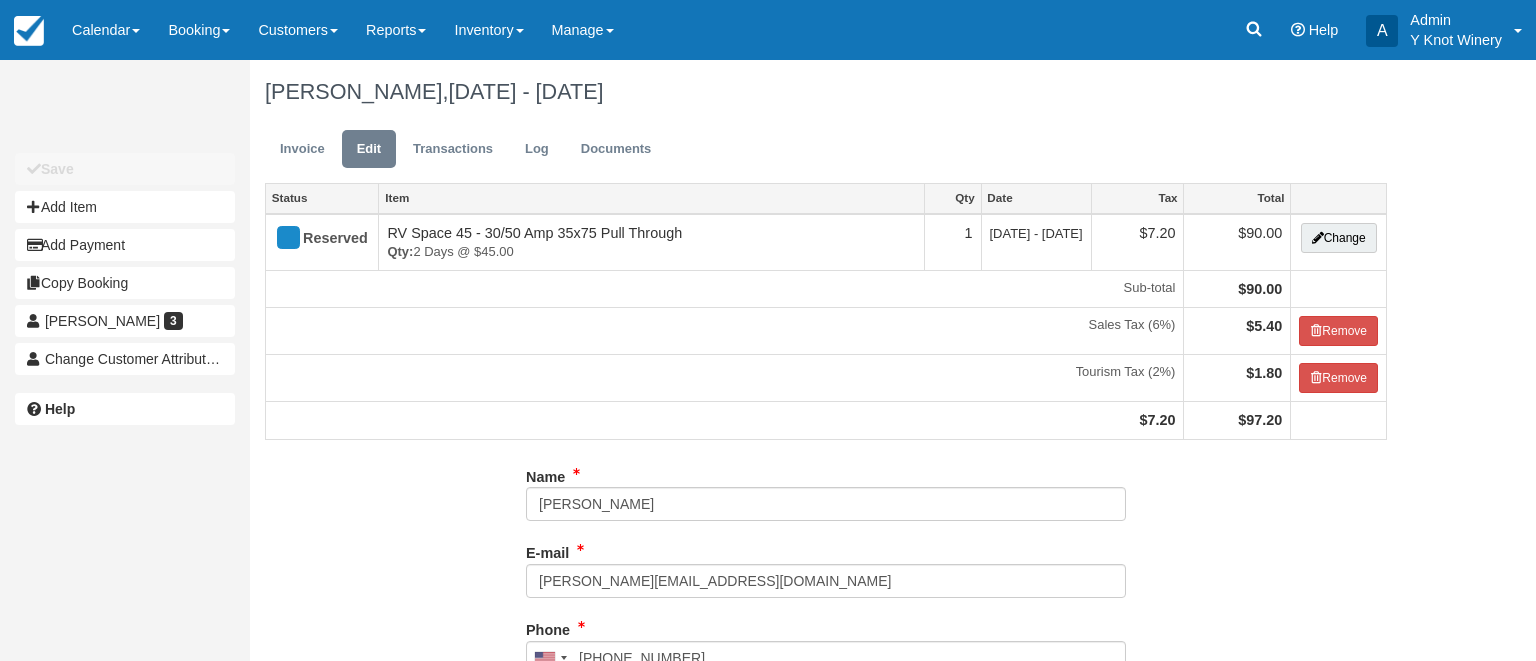 type on "[PHONE_NUMBER]" 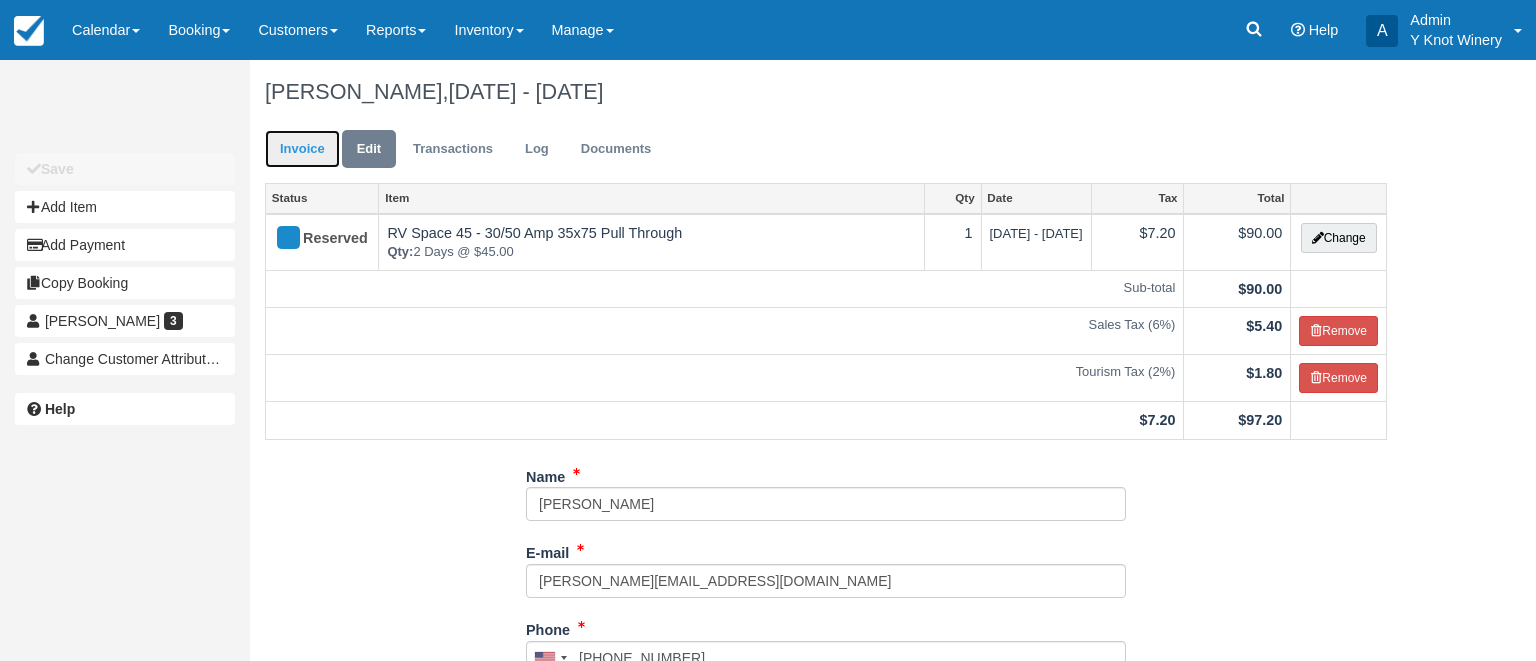 click on "Invoice" at bounding box center [302, 149] 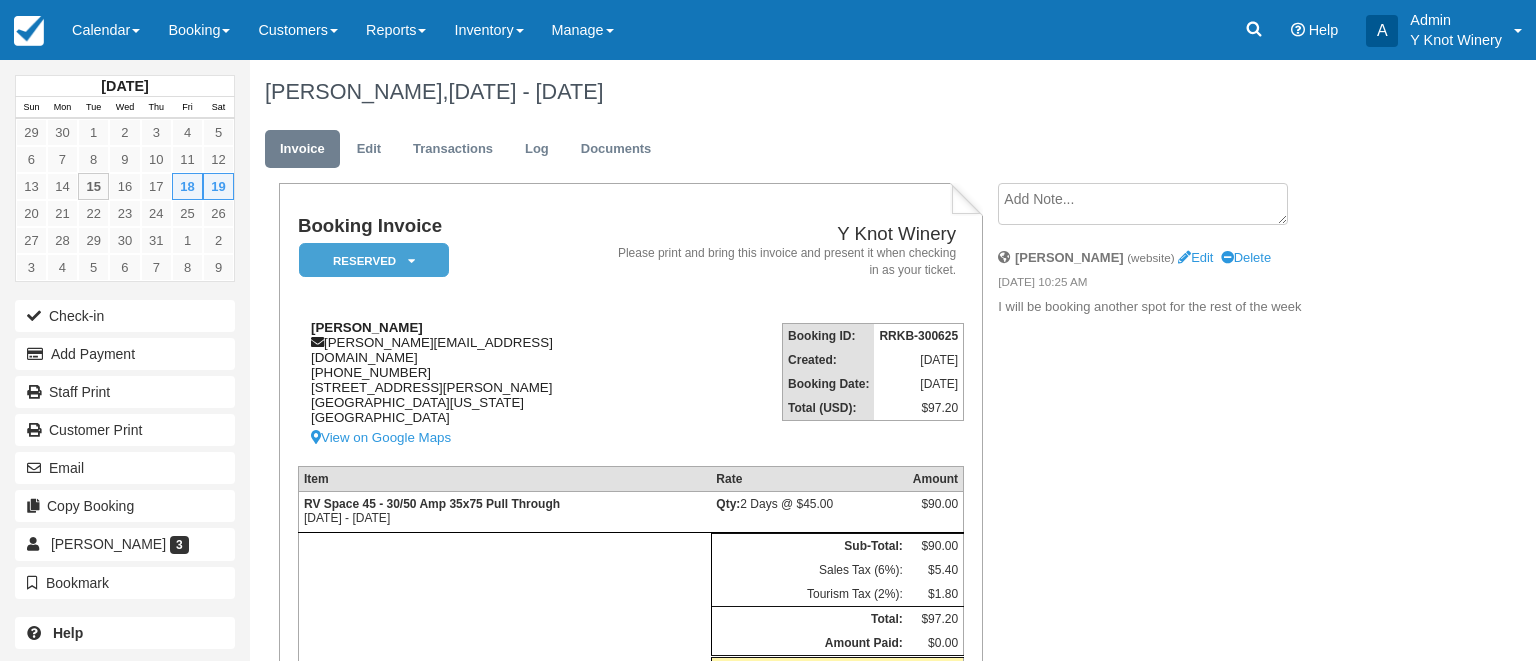 scroll, scrollTop: 0, scrollLeft: 0, axis: both 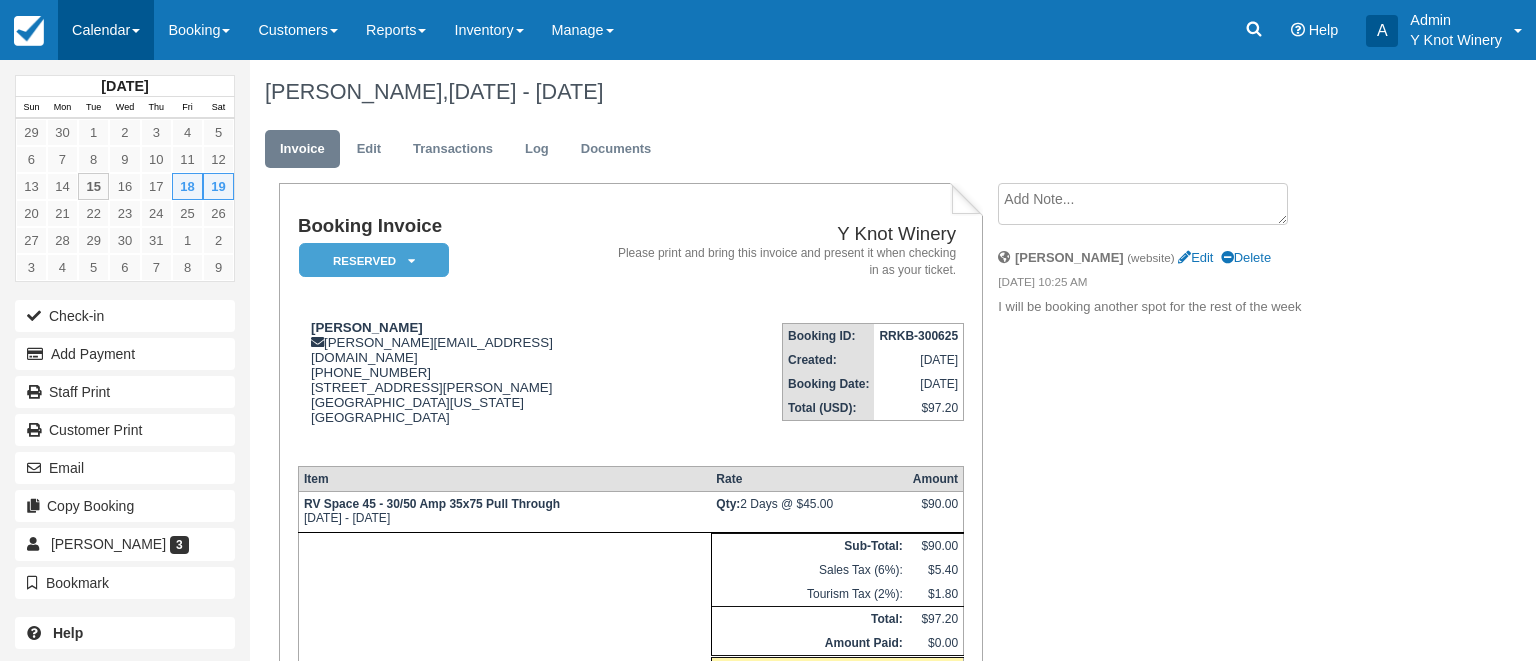 click at bounding box center (136, 31) 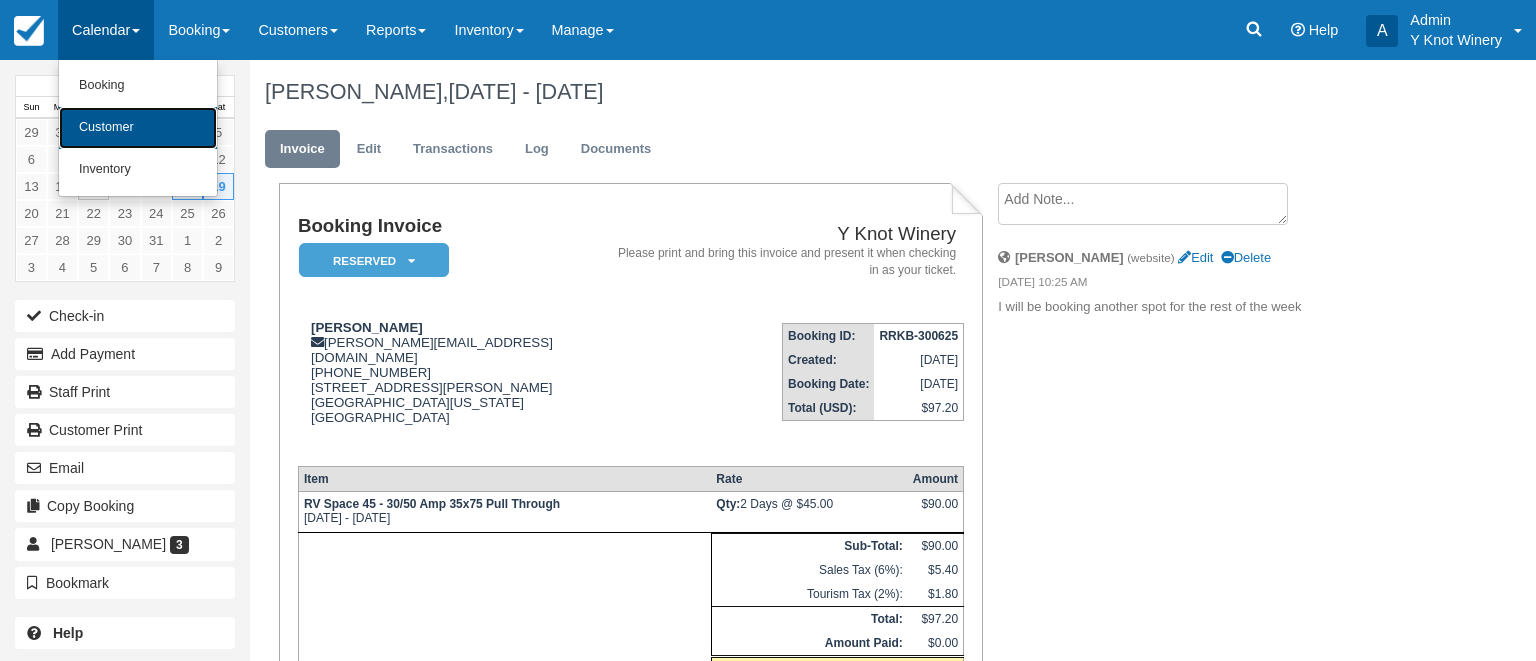 click on "Customer" at bounding box center [138, 128] 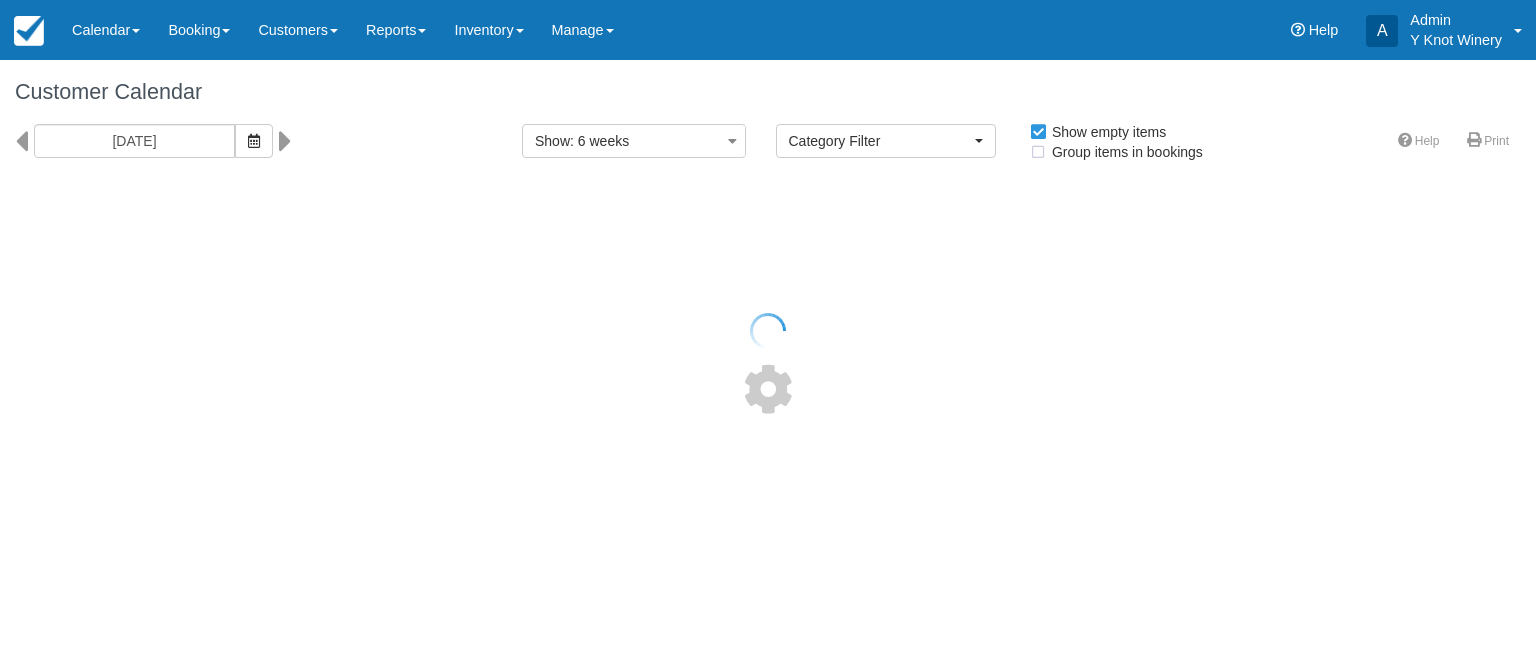select 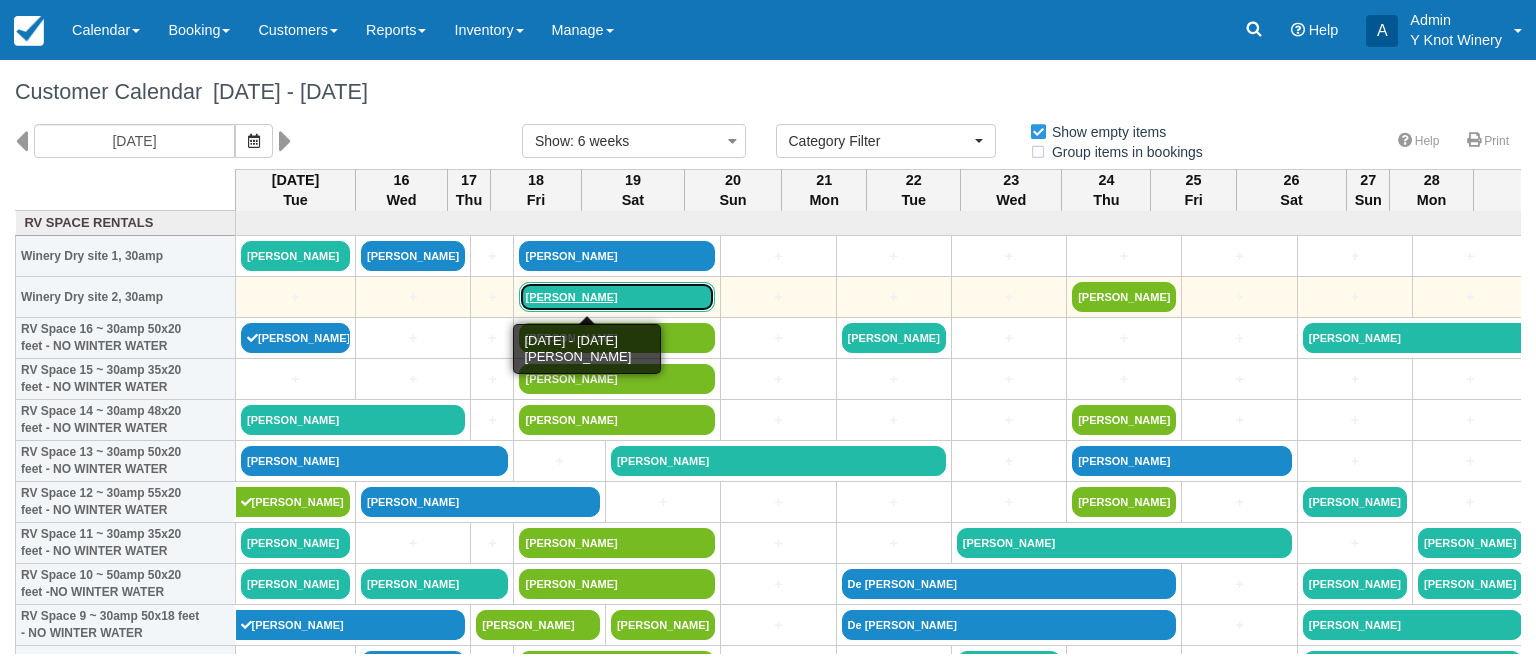 click on "[PERSON_NAME]" at bounding box center [617, 297] 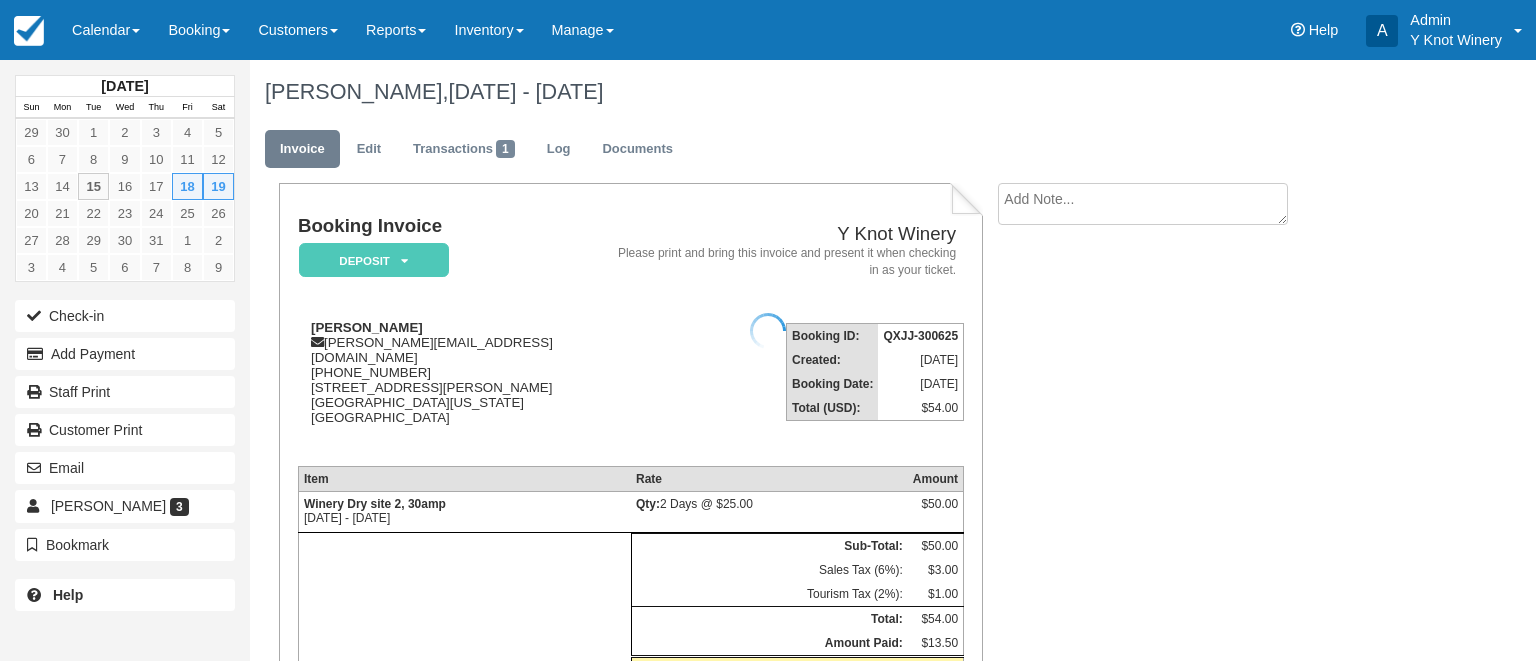 scroll, scrollTop: 0, scrollLeft: 0, axis: both 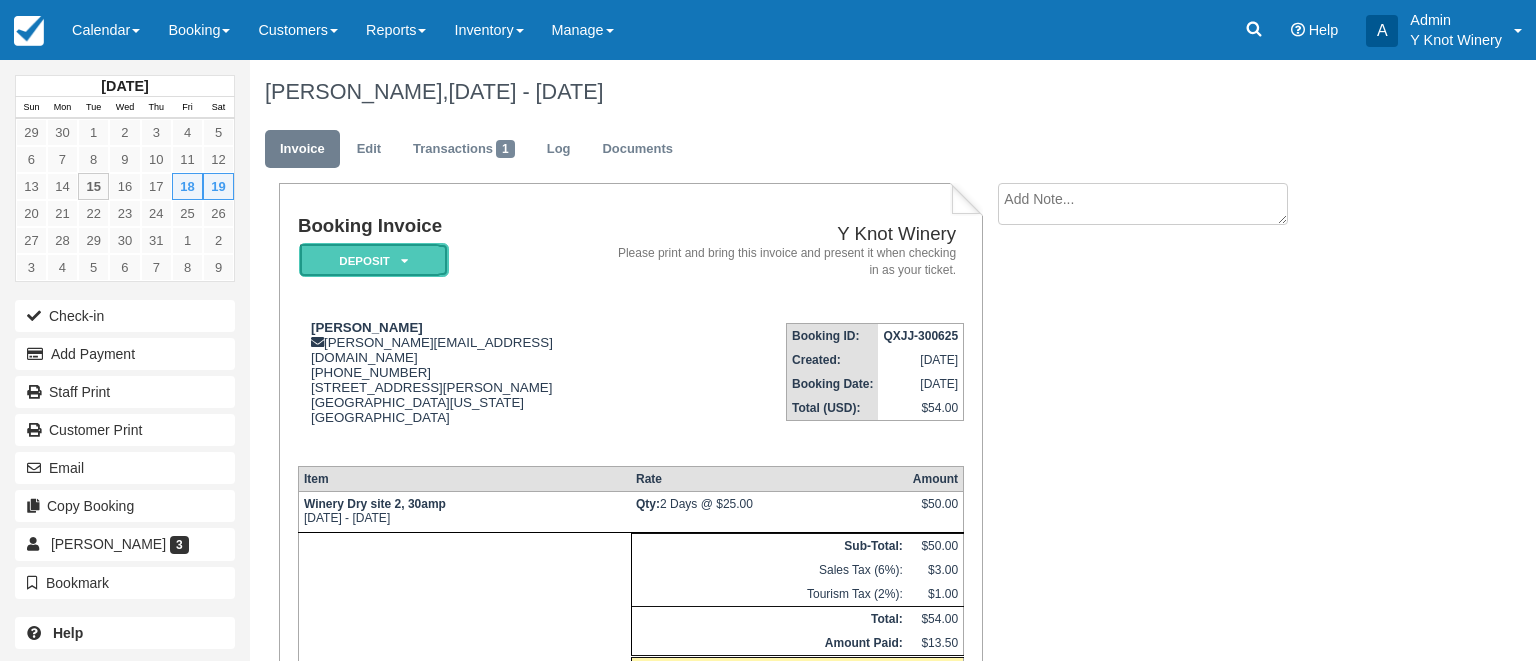 click on "Deposit" at bounding box center (374, 260) 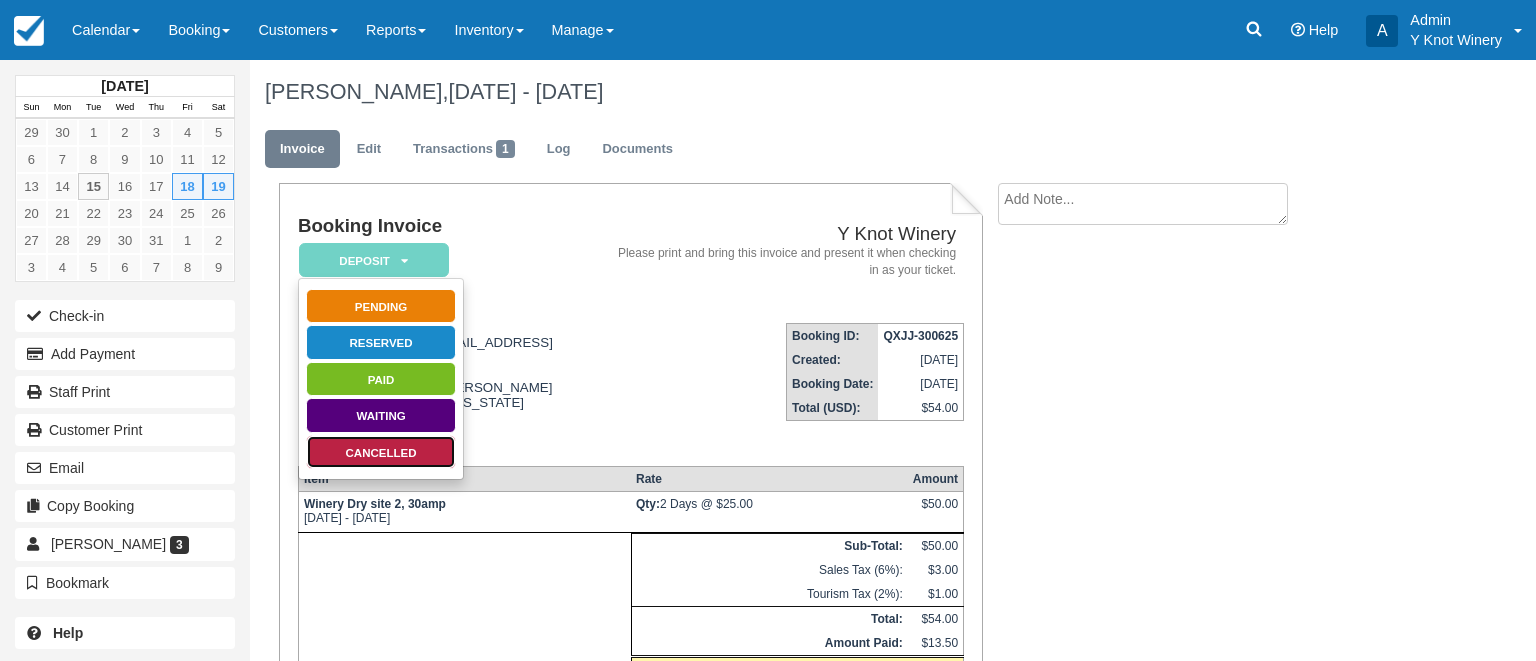 click on "Cancelled" at bounding box center [381, 452] 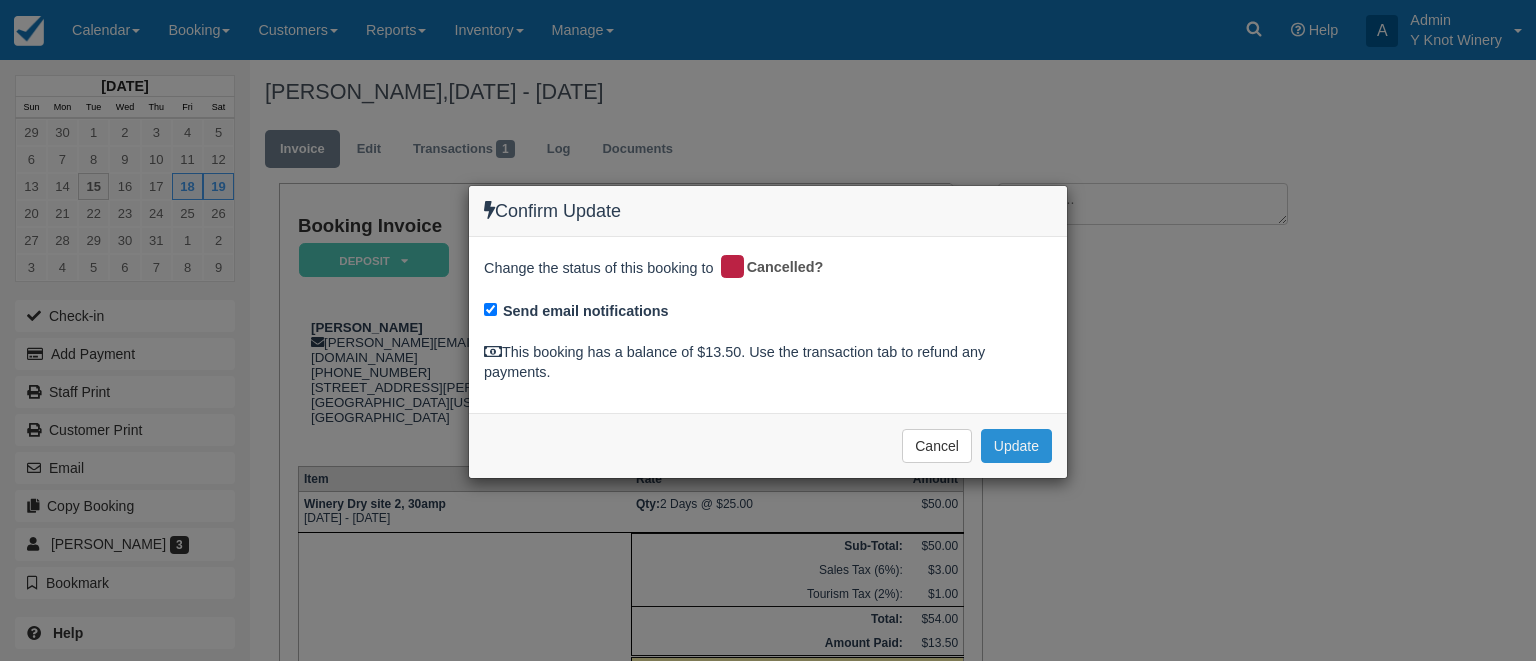 click on "Update" at bounding box center [1016, 446] 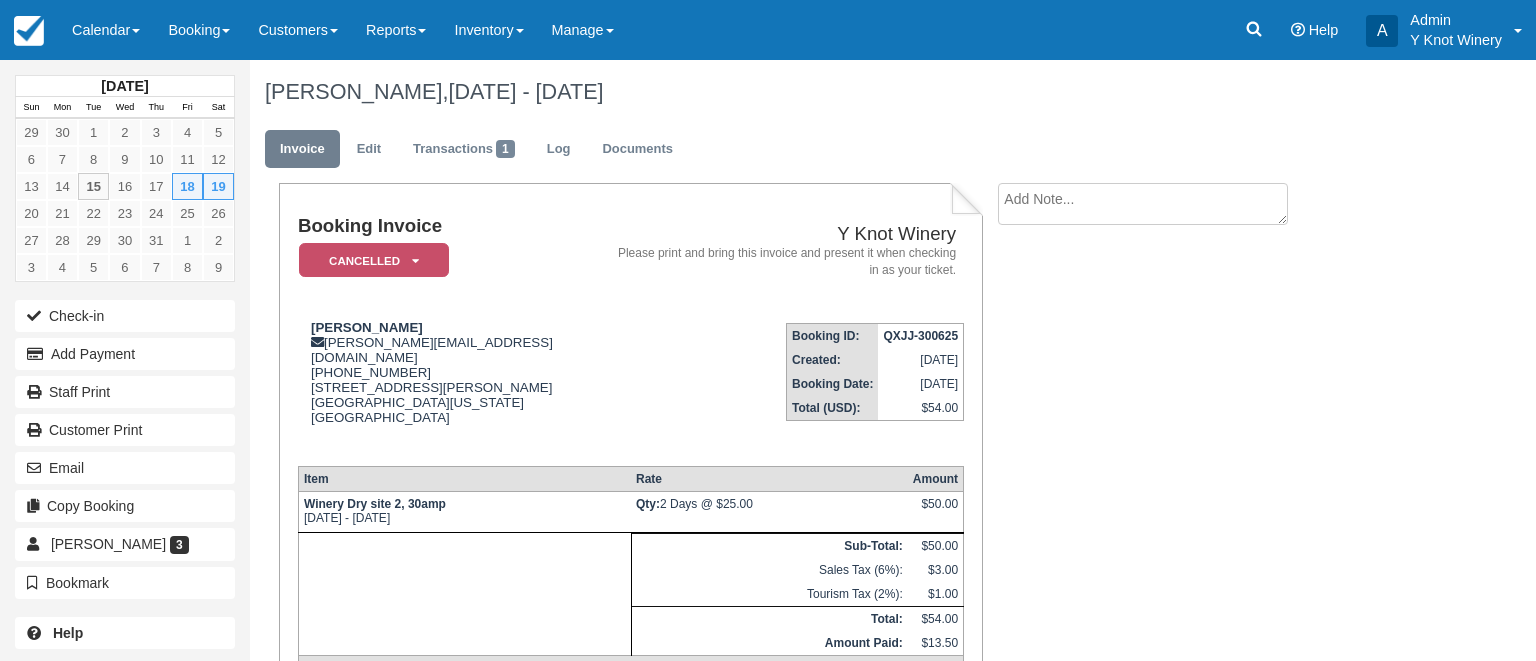 click at bounding box center (1143, 204) 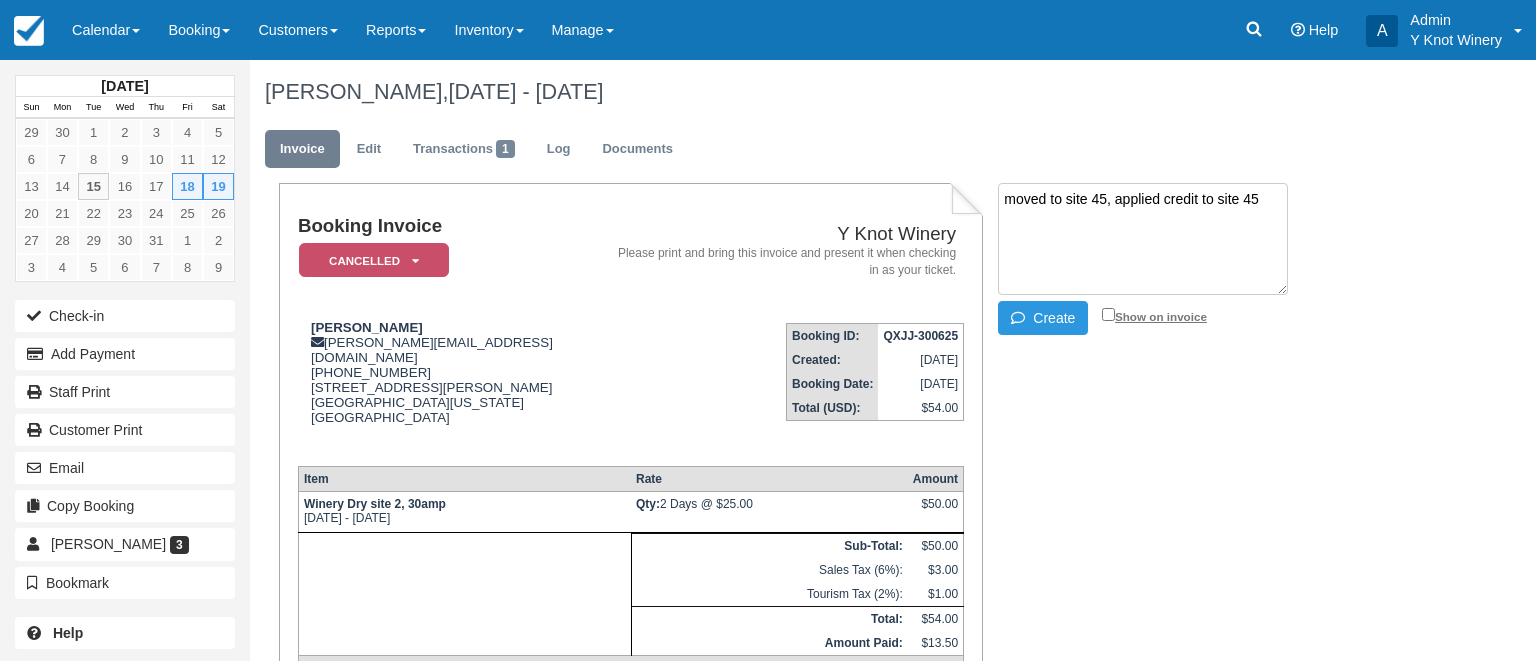 type on "moved to site 45, applied credit to site 45" 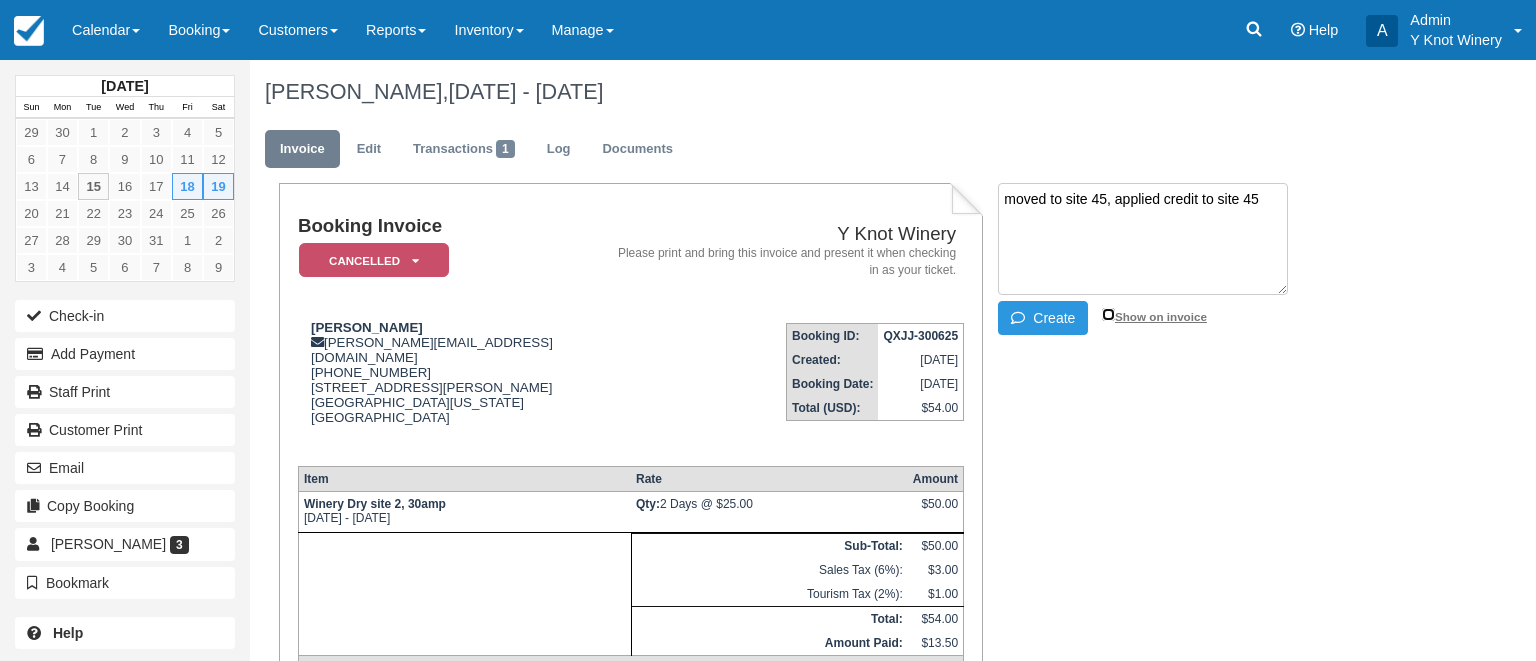 click on "Show on invoice" at bounding box center [1108, 314] 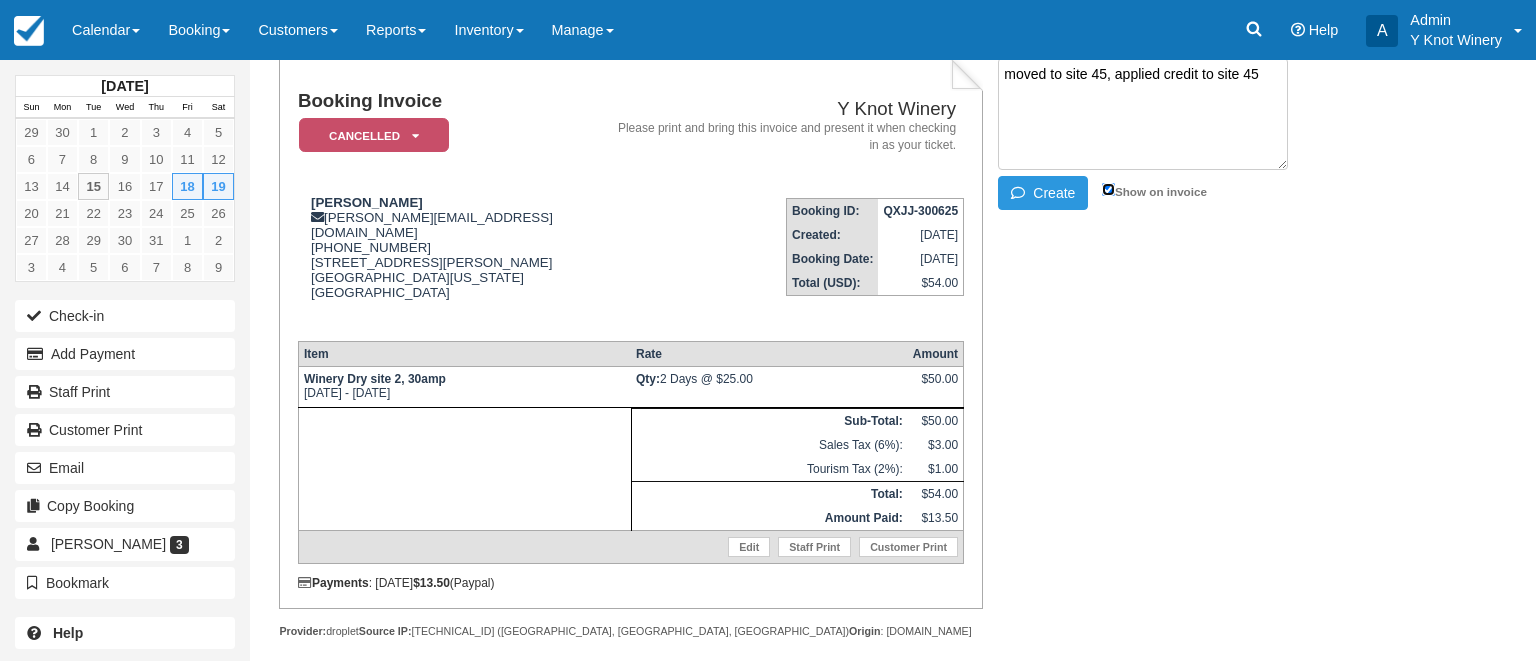 scroll, scrollTop: 0, scrollLeft: 0, axis: both 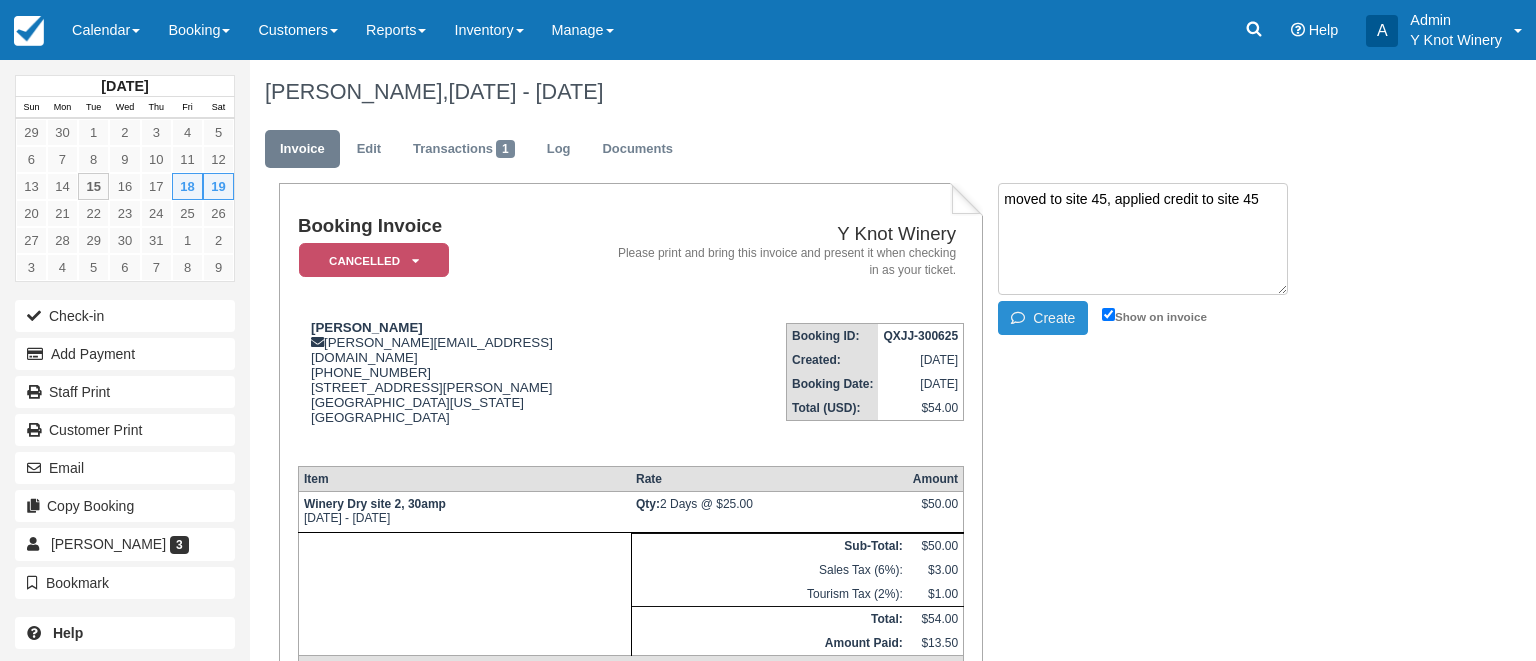 click at bounding box center (1022, 318) 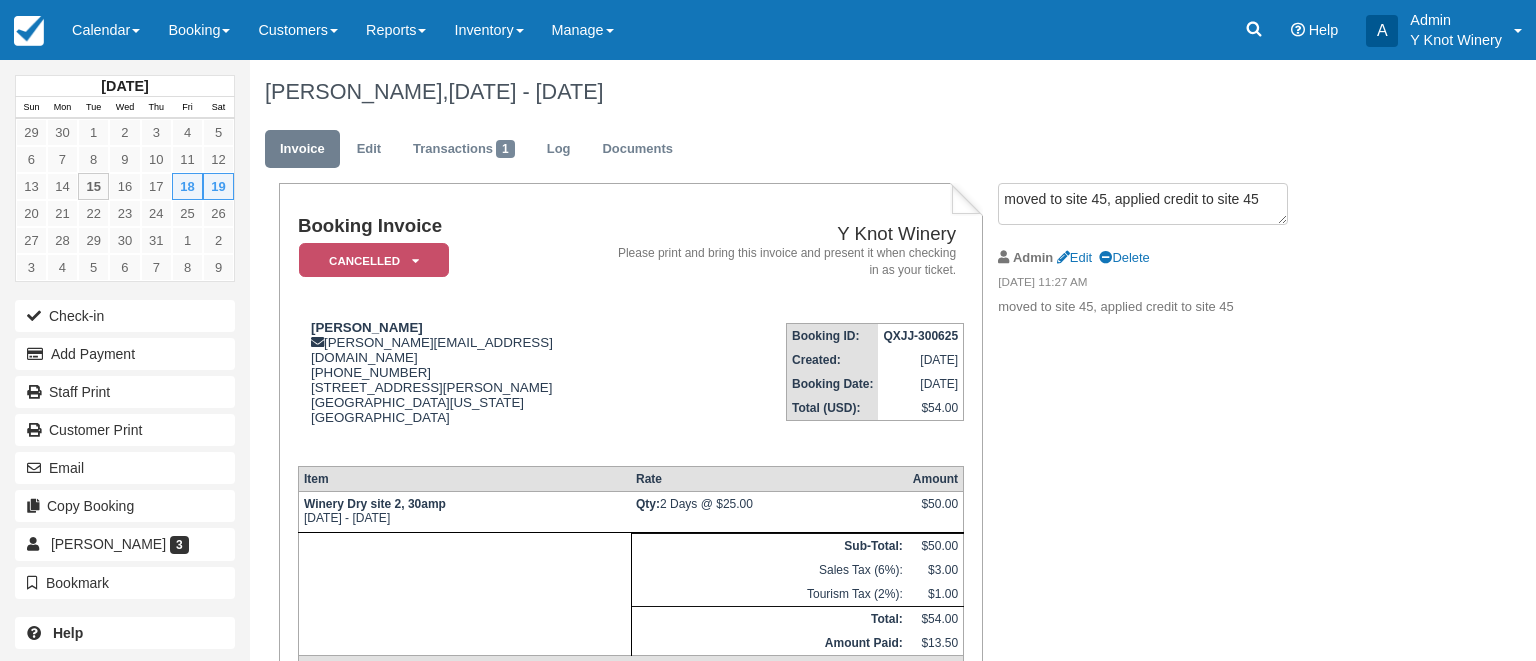 click on "Invoice
Edit
Transactions  1
Log
Documents" at bounding box center (826, 154) 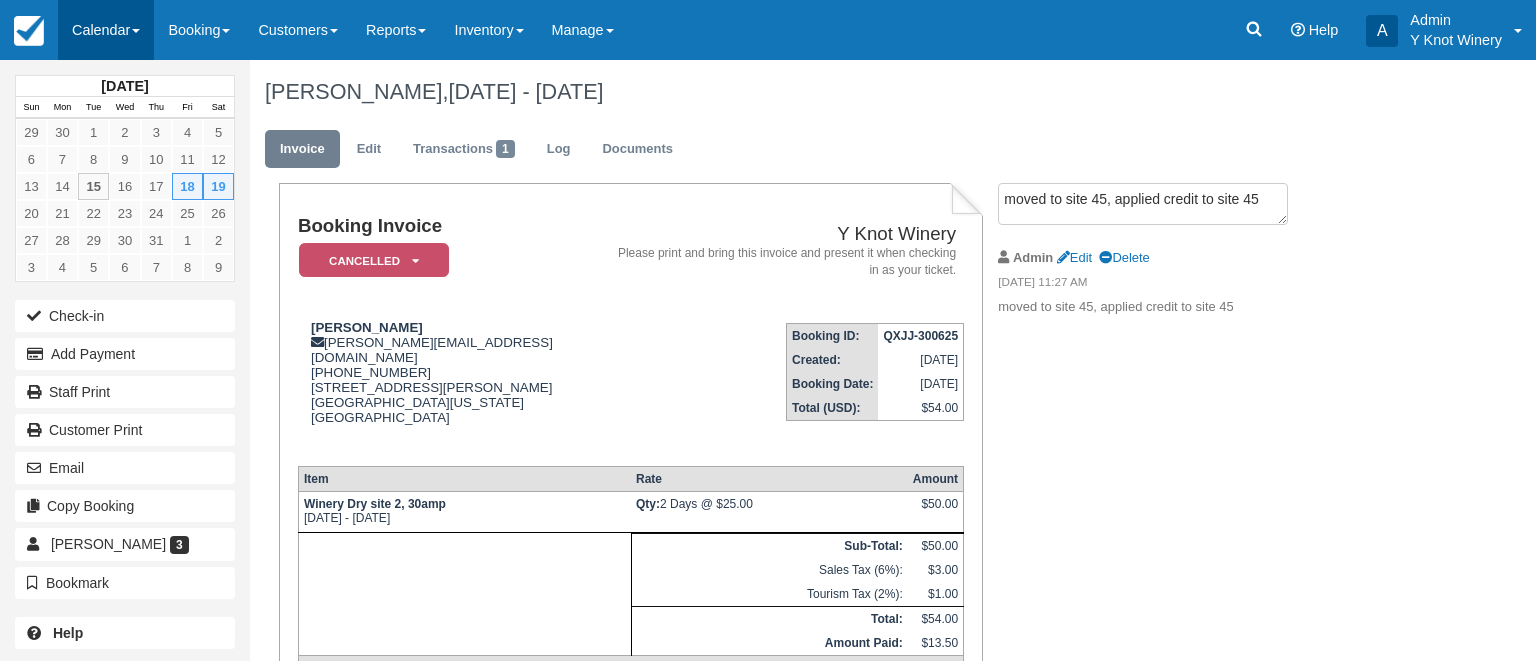 click on "Calendar" at bounding box center (106, 30) 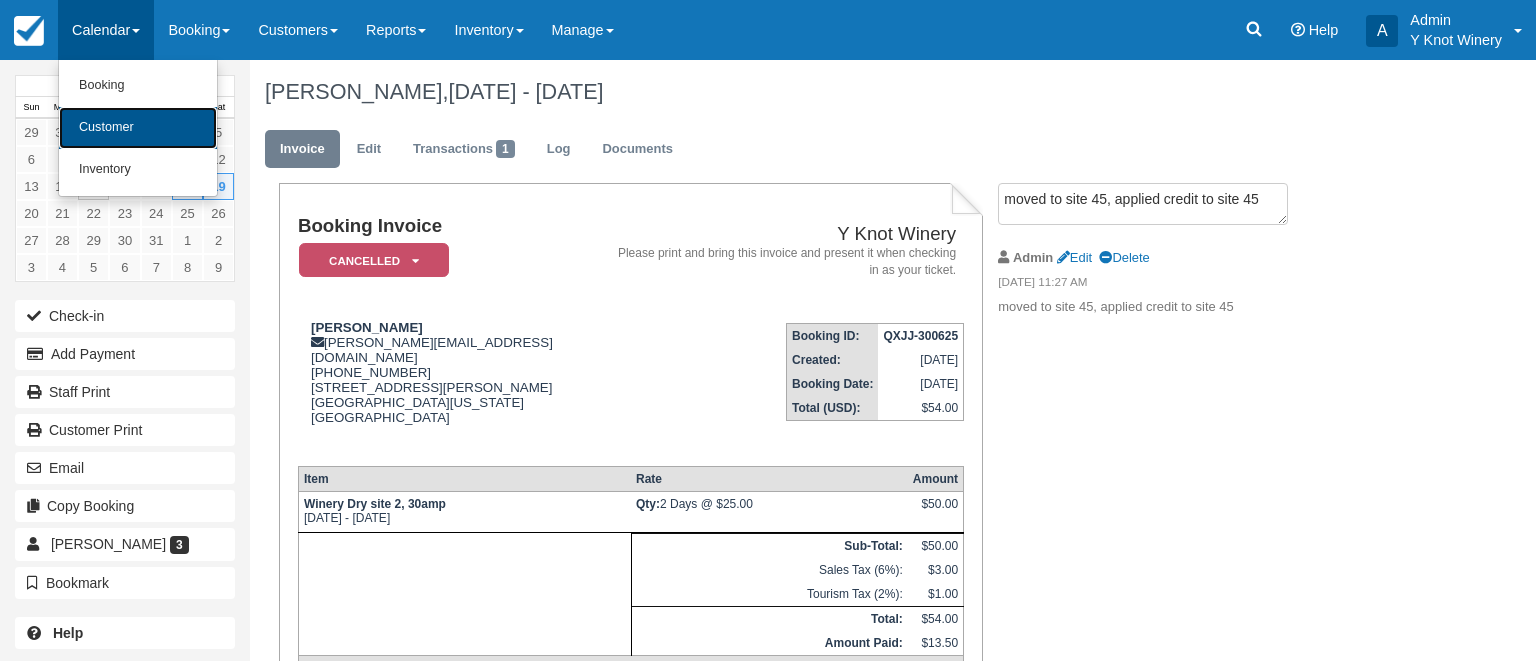 click on "Customer" at bounding box center (138, 128) 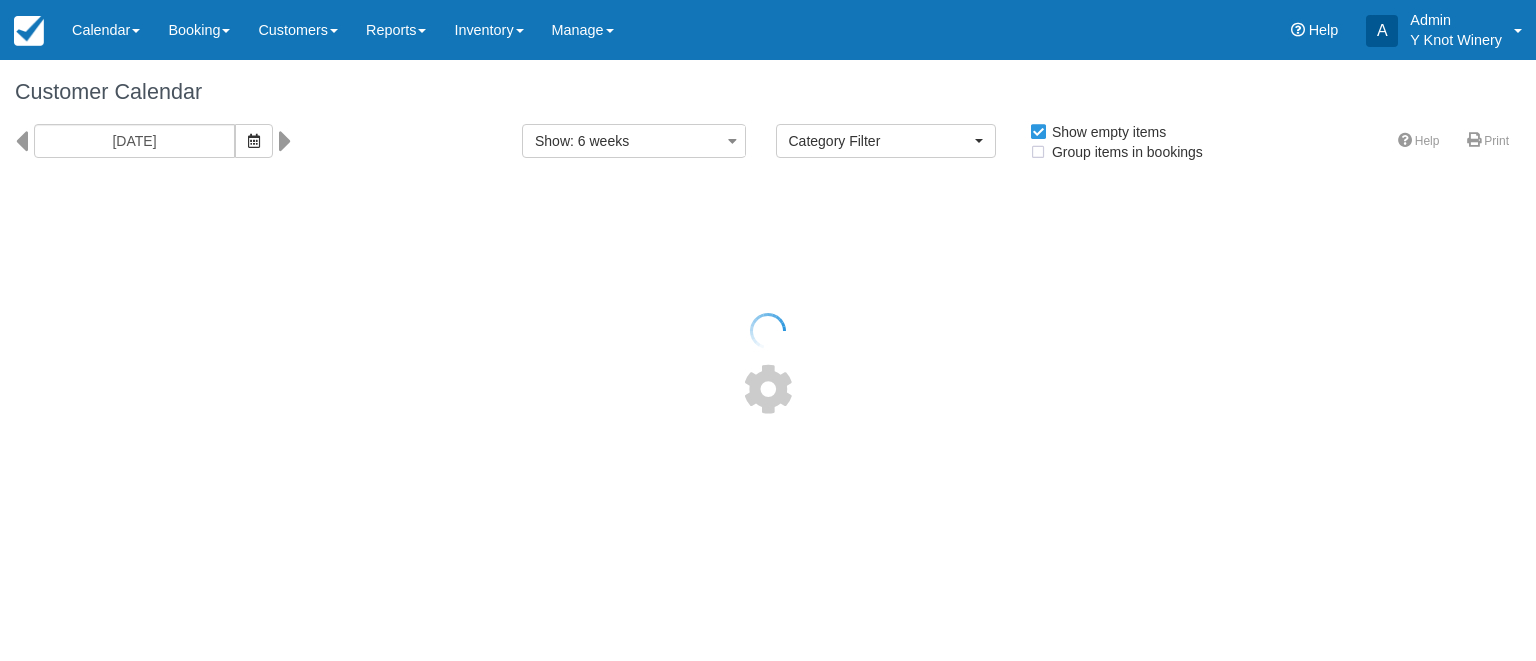 select 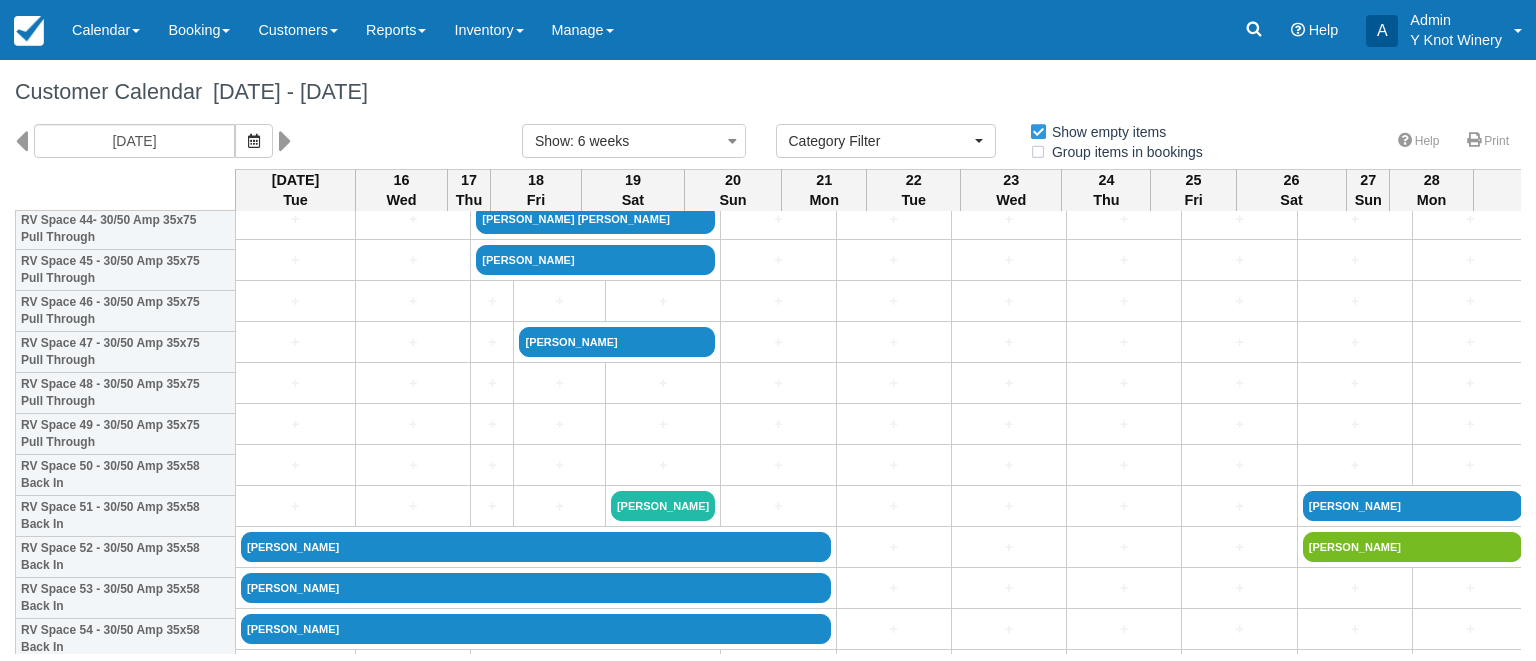 scroll, scrollTop: 1928, scrollLeft: 0, axis: vertical 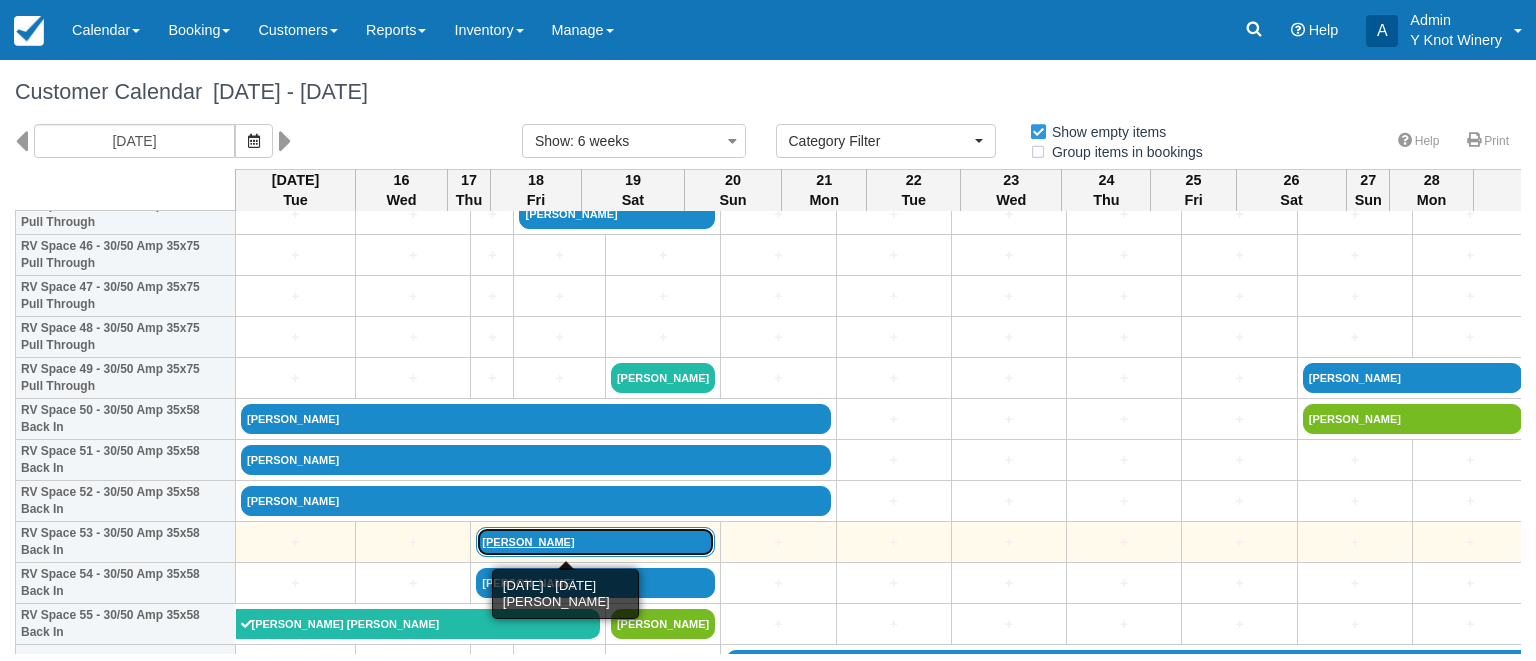 click on "[PERSON_NAME]" at bounding box center (595, 542) 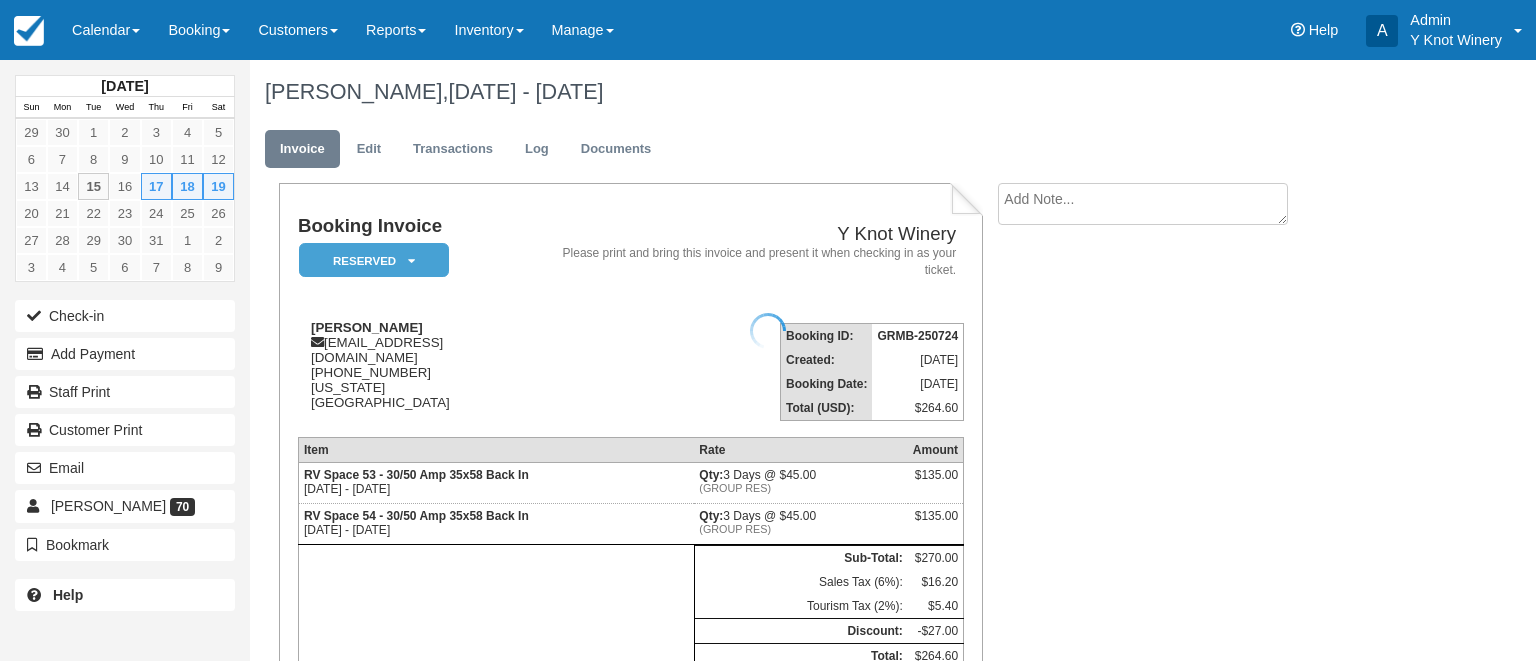 scroll, scrollTop: 0, scrollLeft: 0, axis: both 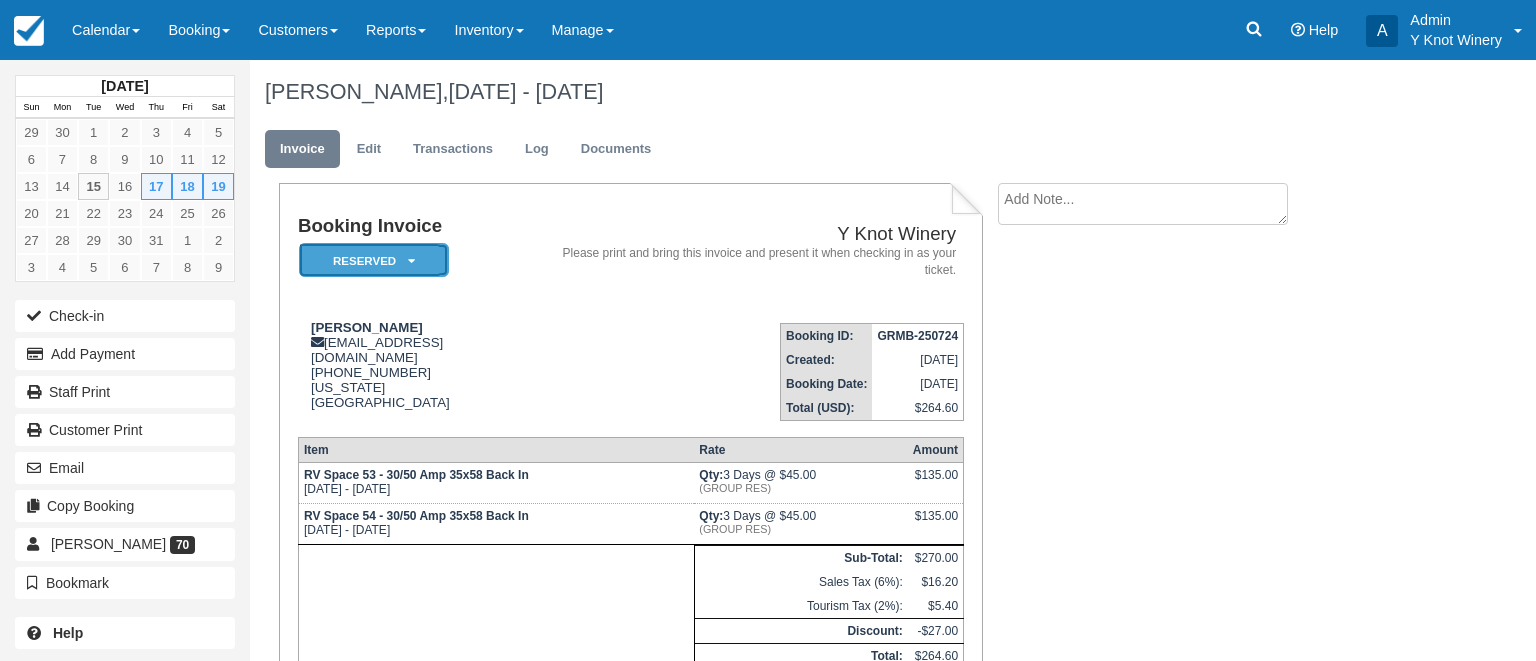 click on "Reserved" at bounding box center [374, 260] 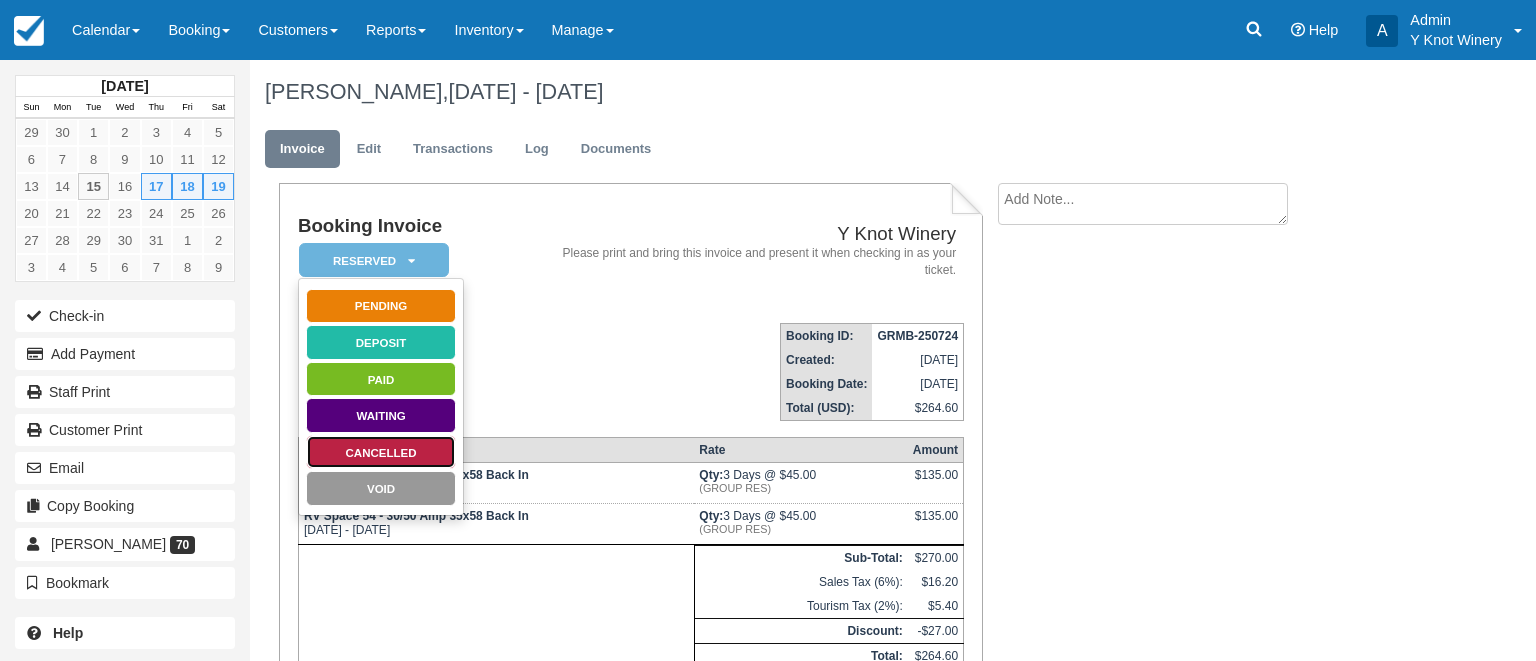 click on "Cancelled" at bounding box center [381, 452] 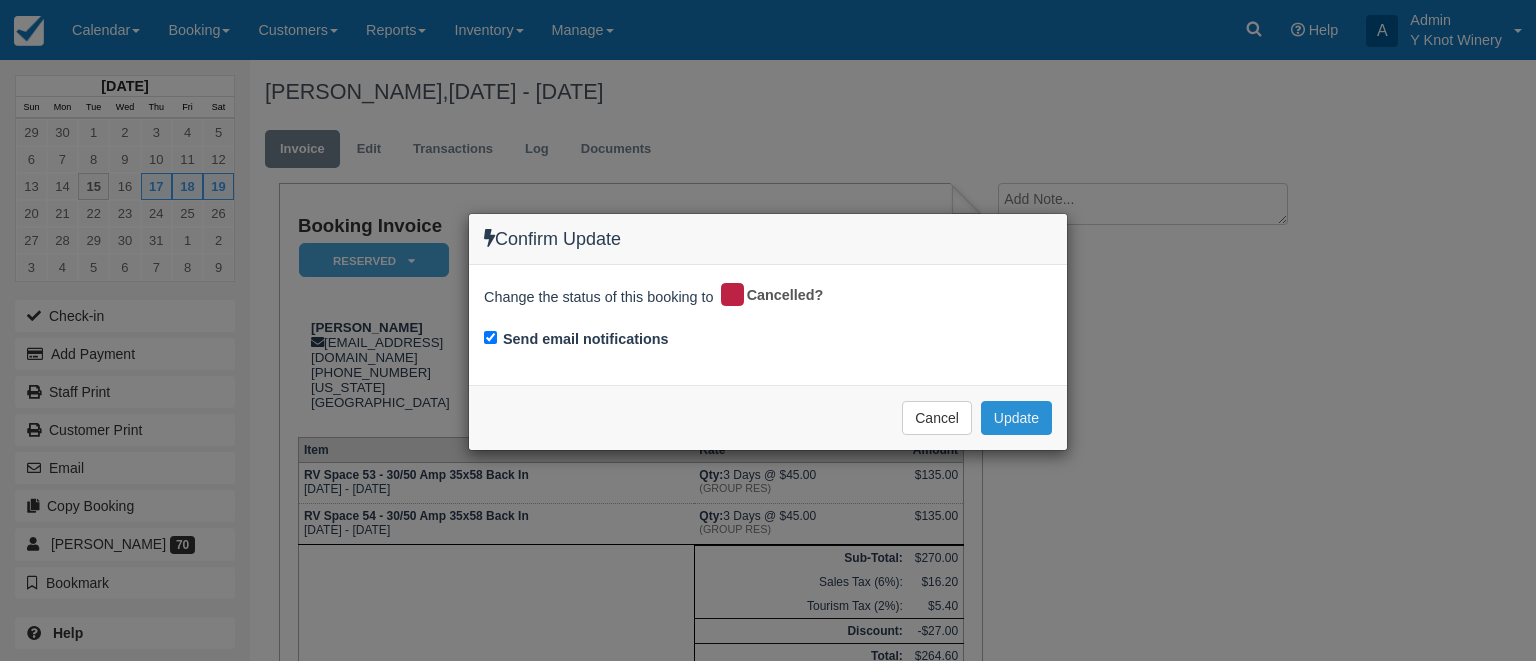 click on "Update" at bounding box center [1016, 418] 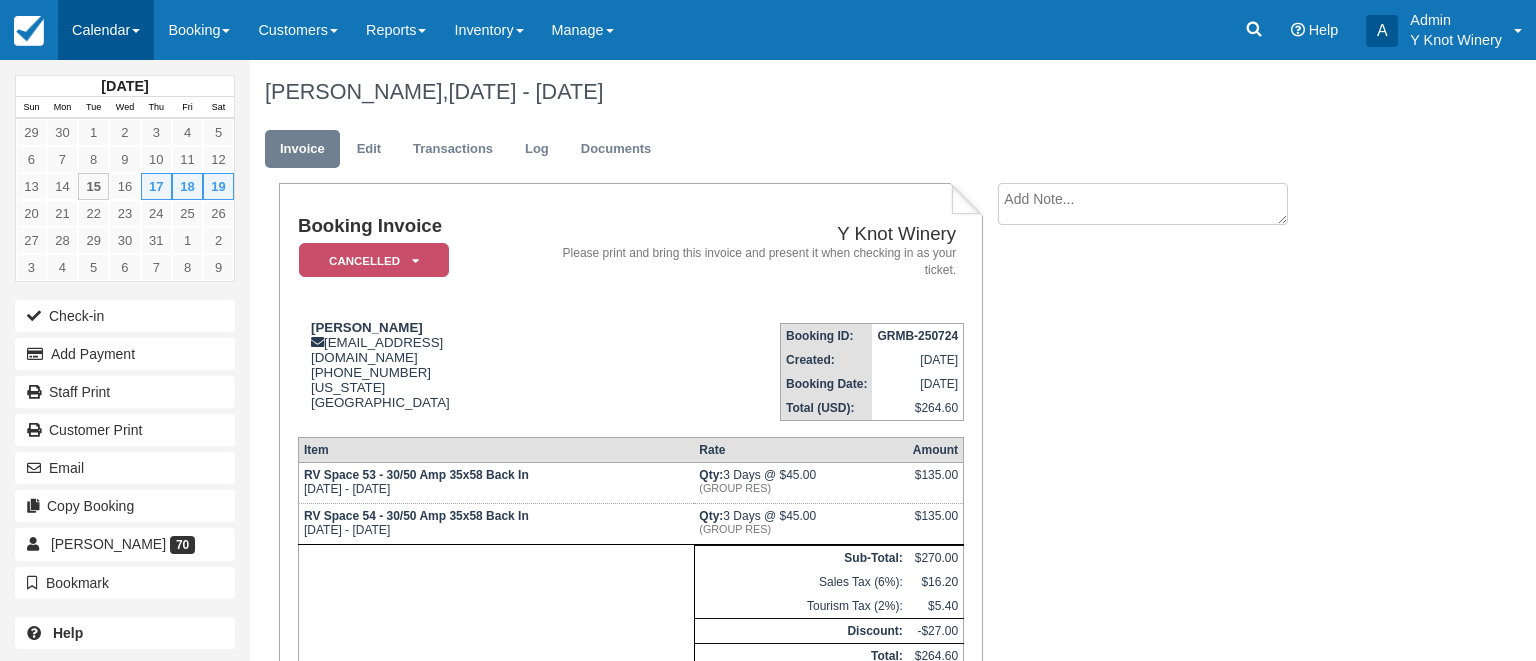 click on "Calendar" at bounding box center [106, 30] 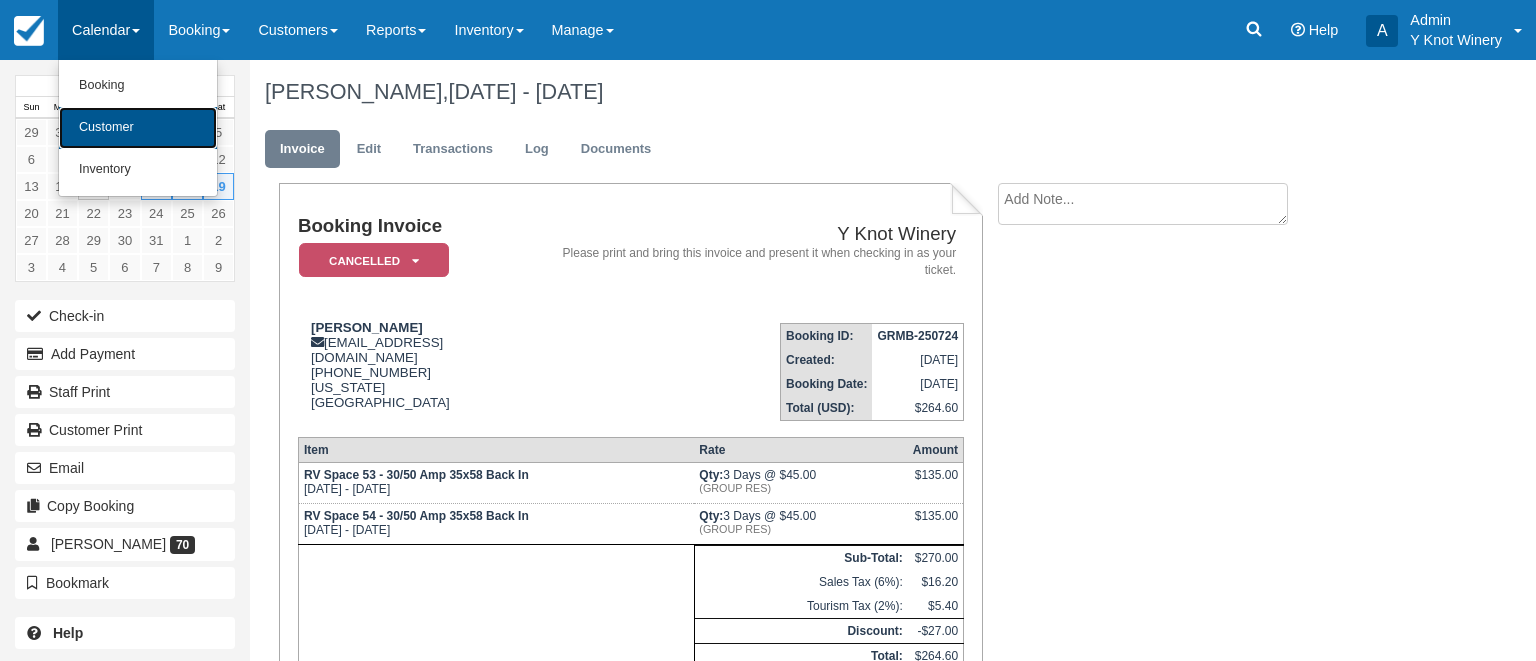 click on "Customer" at bounding box center (138, 128) 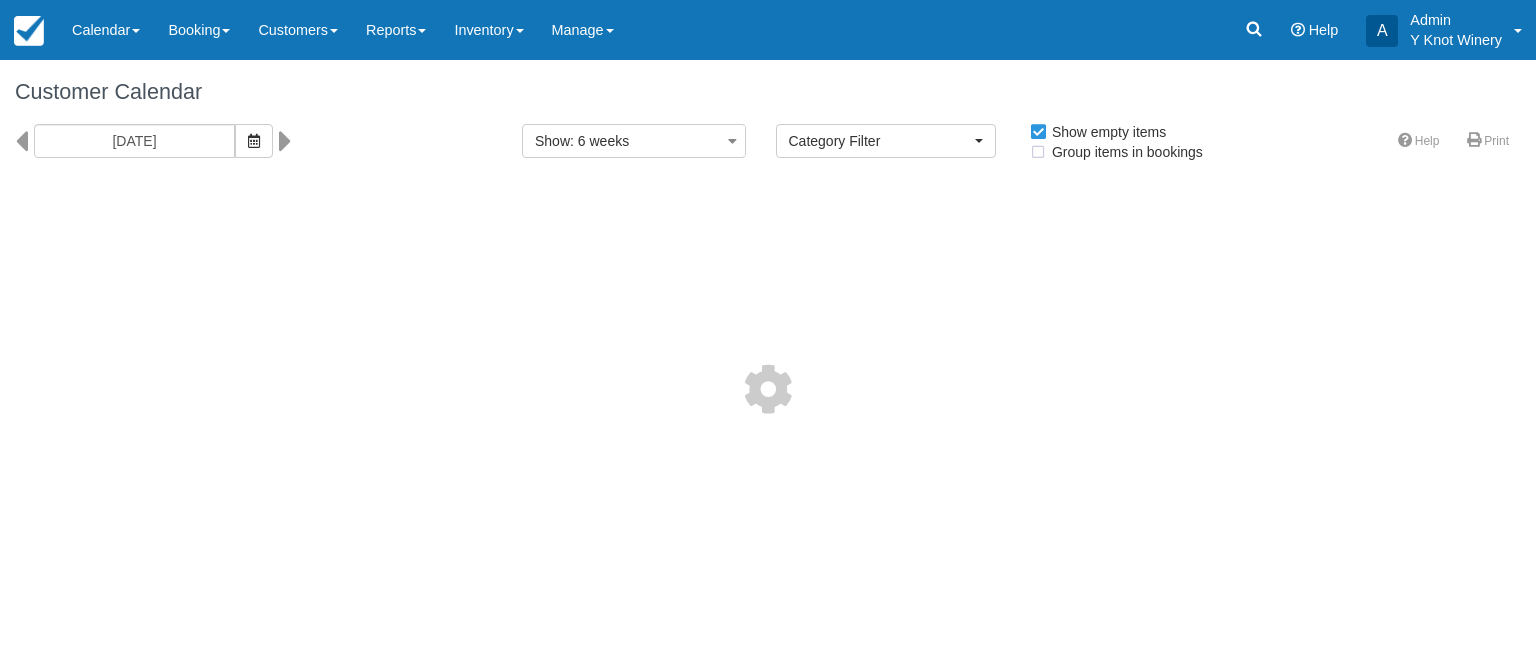 select 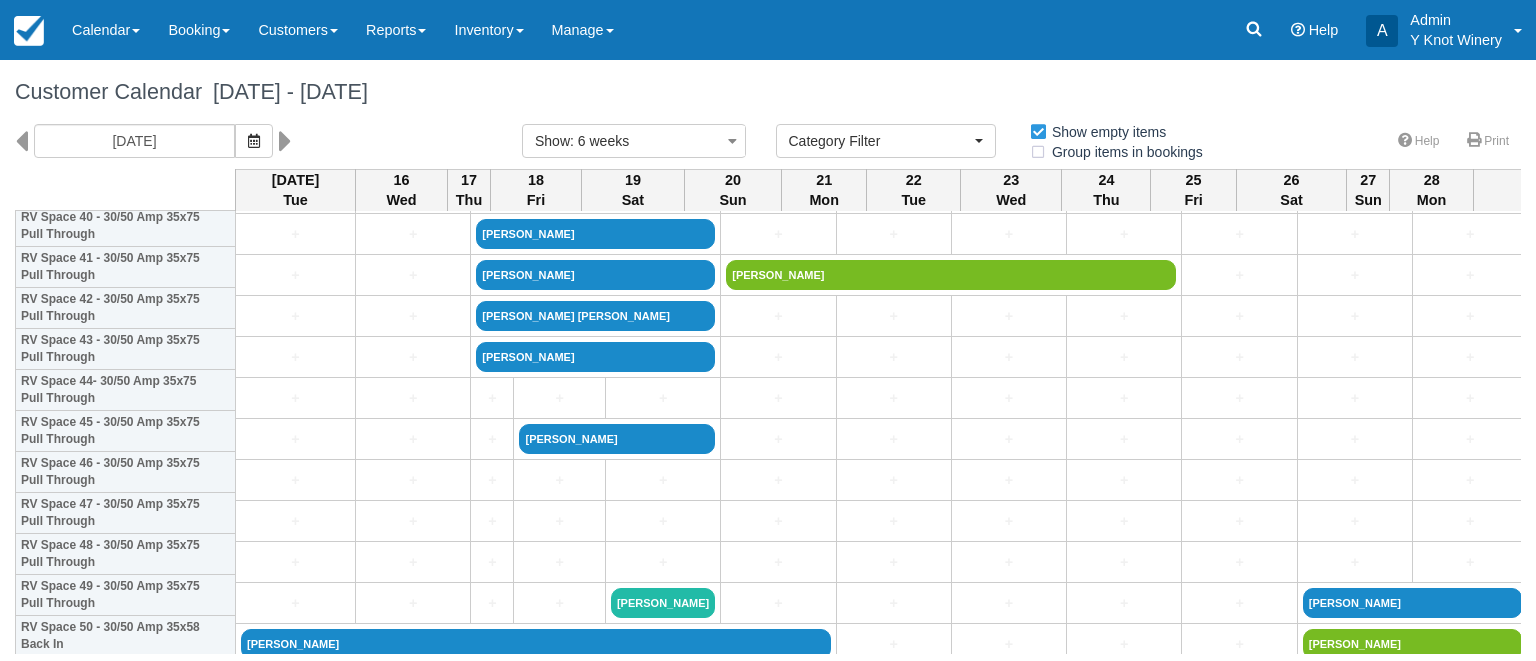 scroll, scrollTop: 1727, scrollLeft: 0, axis: vertical 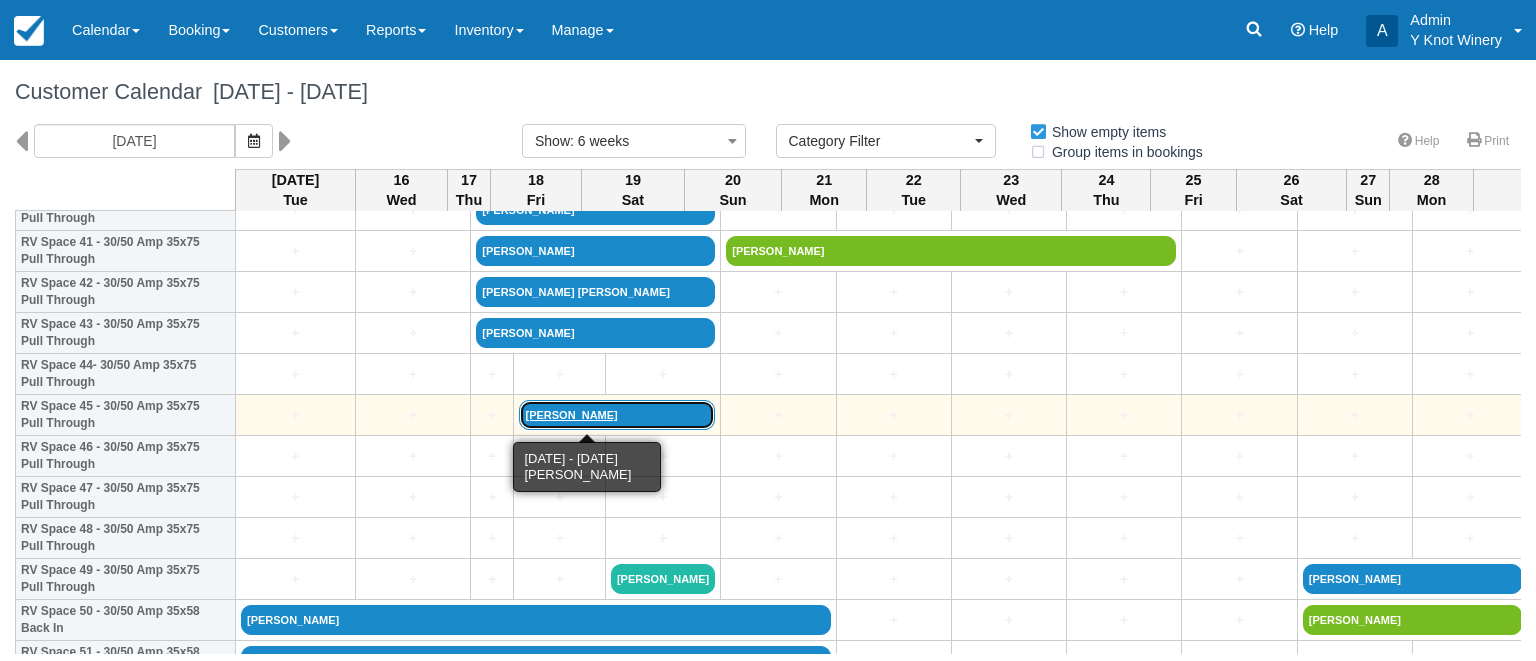 click on "[PERSON_NAME]" at bounding box center [617, 415] 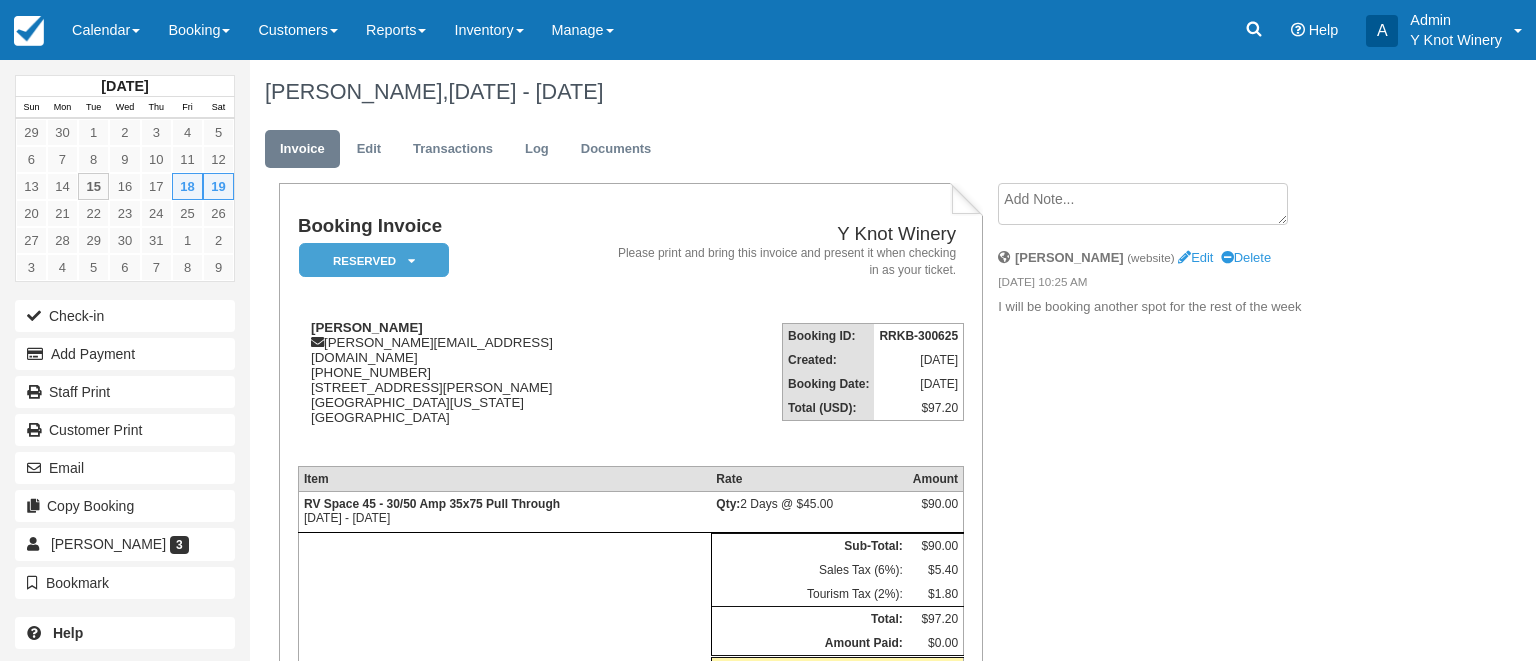 scroll, scrollTop: 0, scrollLeft: 0, axis: both 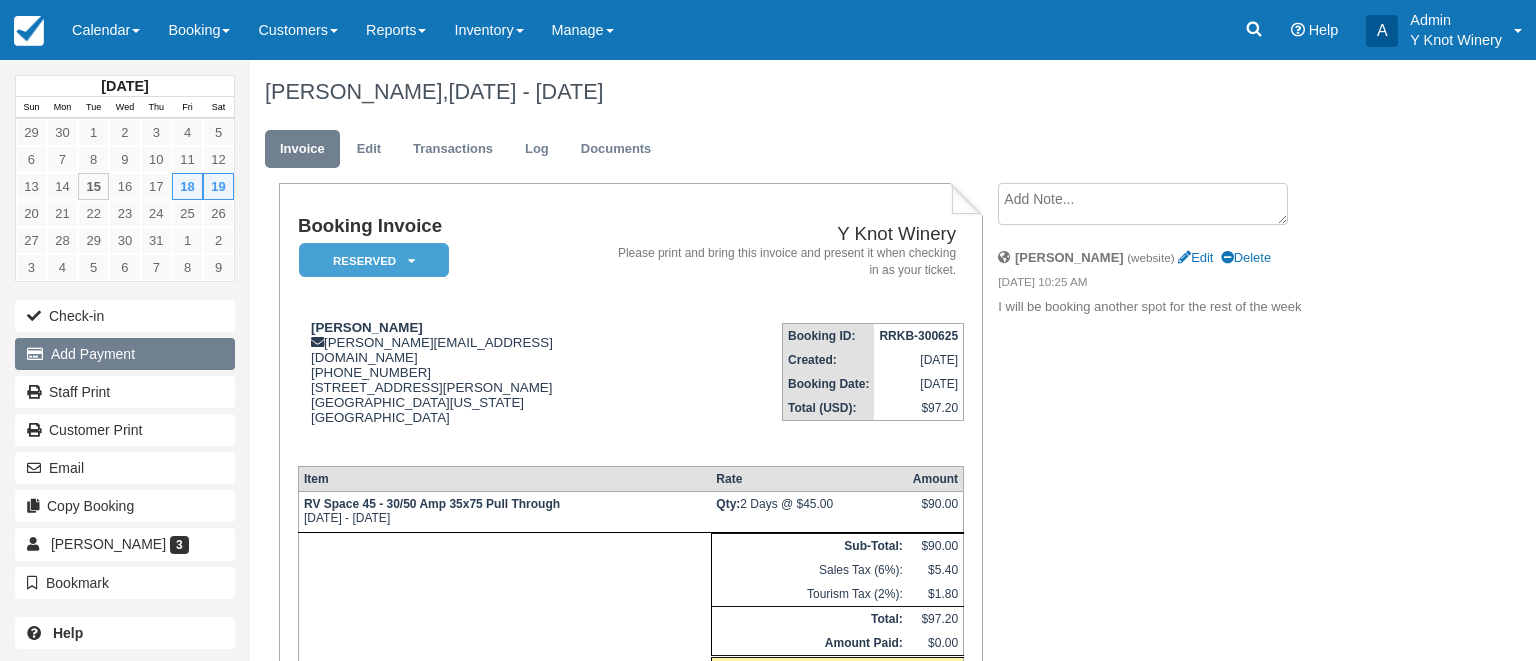 click on "Add Payment" at bounding box center [125, 354] 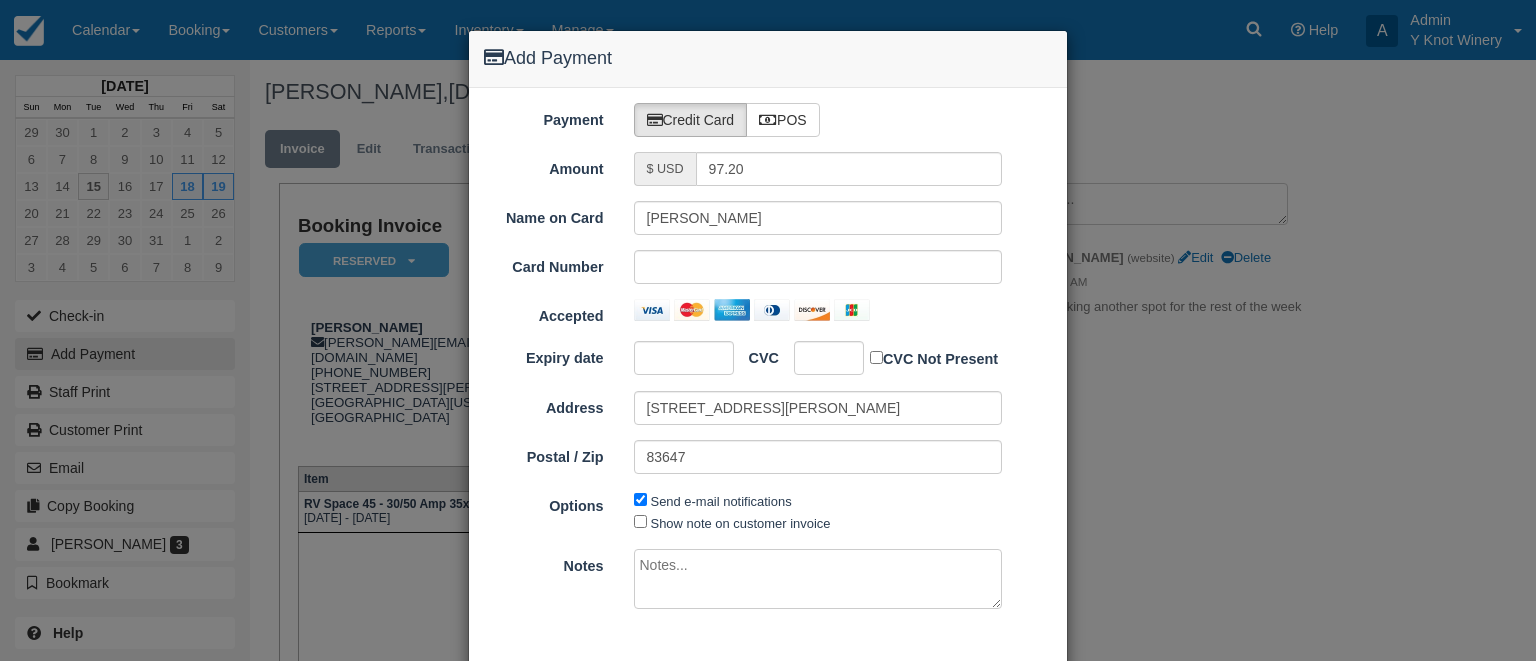 type on "07/15/25" 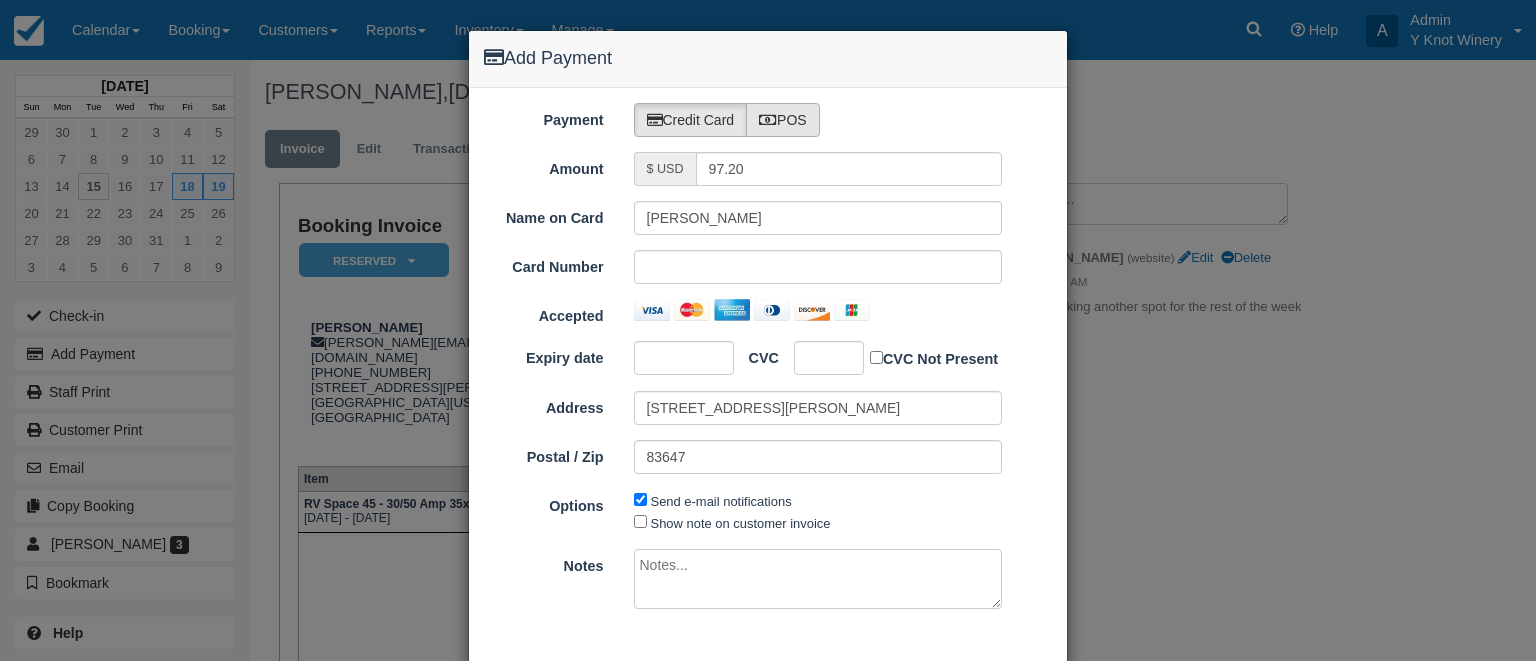 click on "POS" at bounding box center [783, 120] 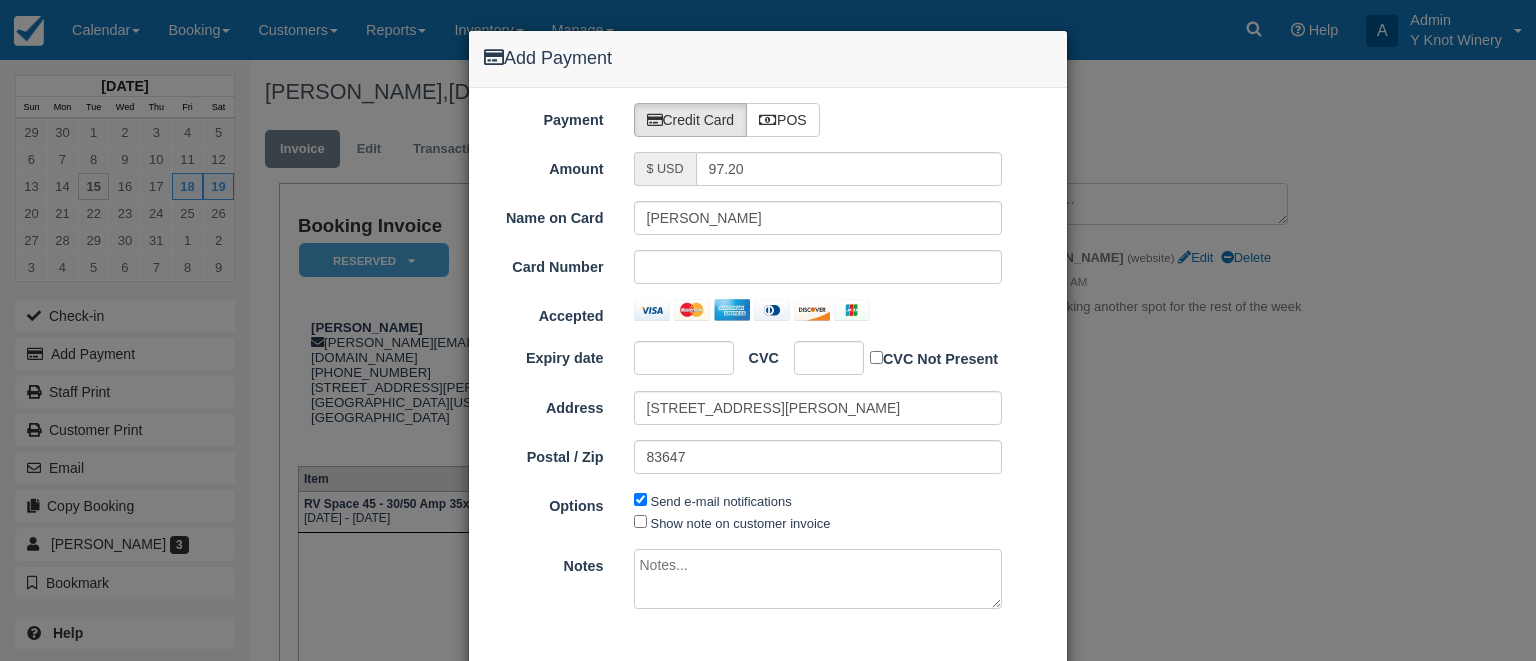 radio on "true" 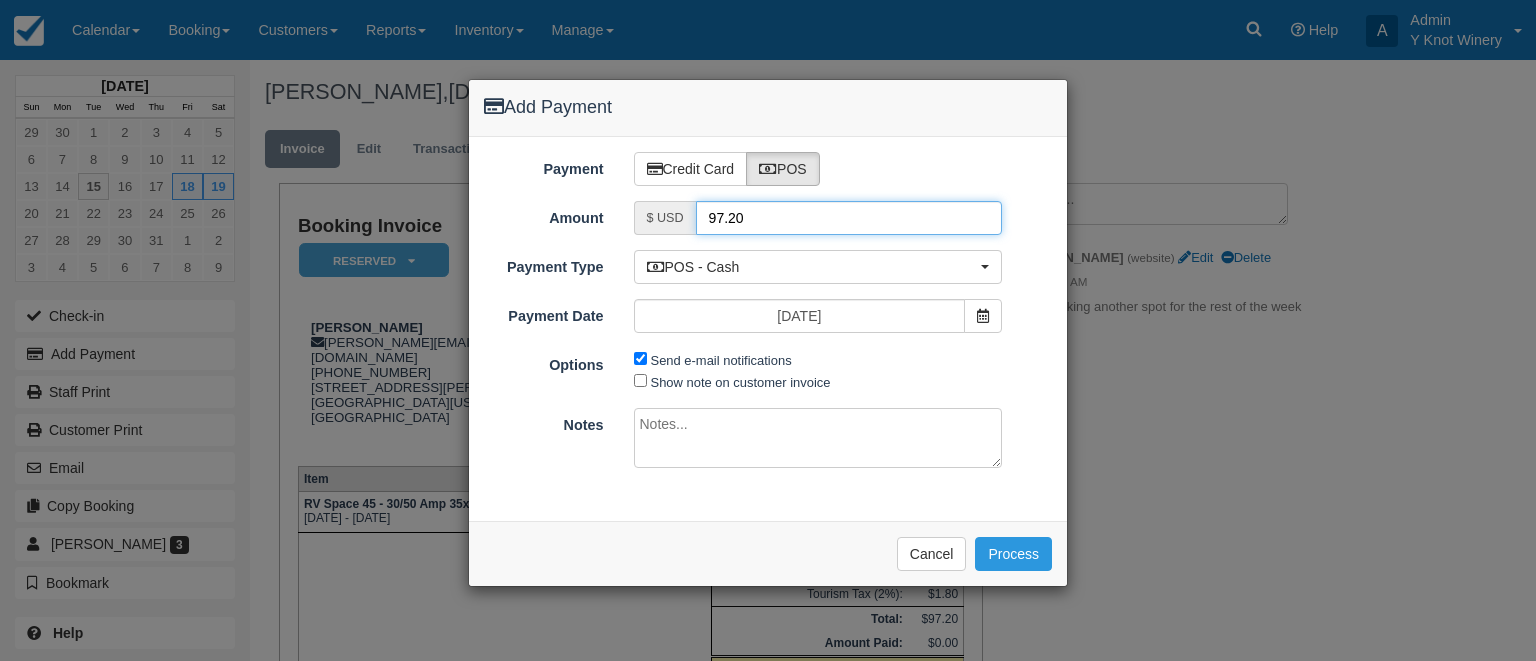drag, startPoint x: 750, startPoint y: 212, endPoint x: 707, endPoint y: 228, distance: 45.88028 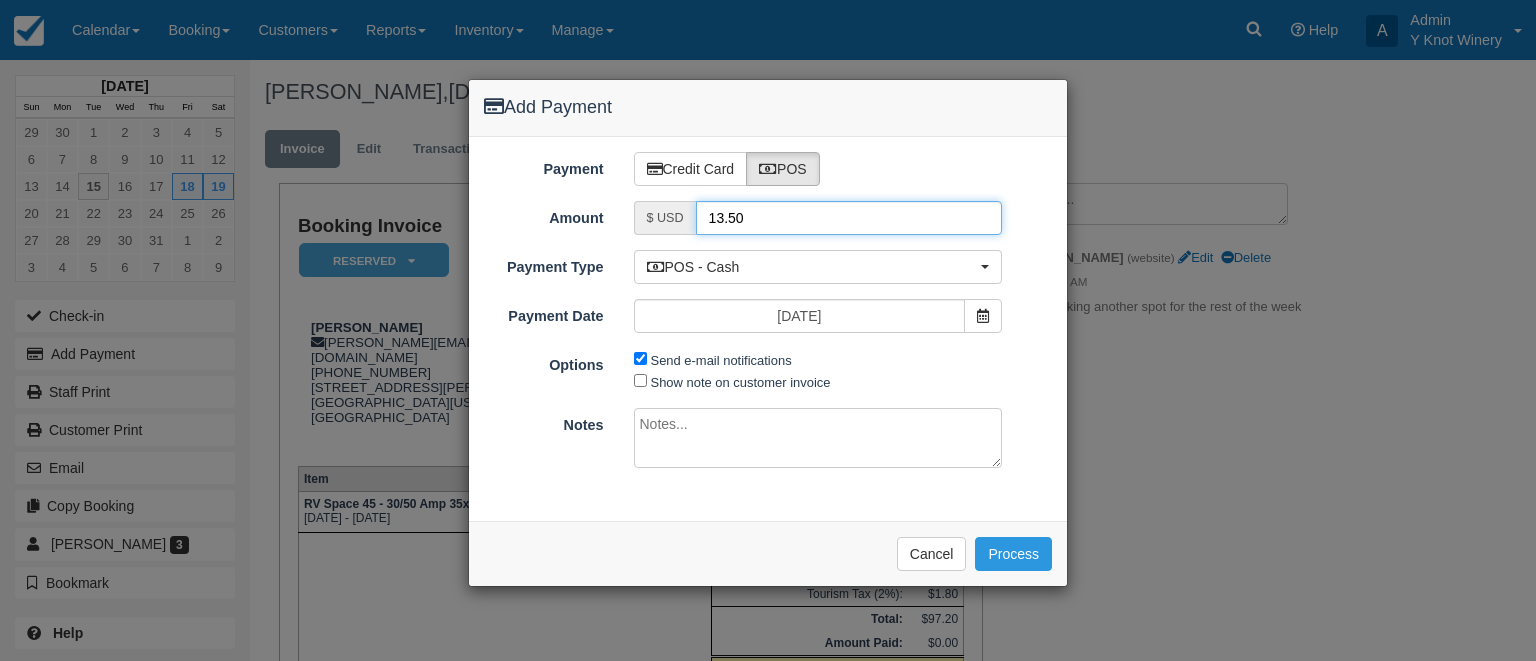 type on "13.50" 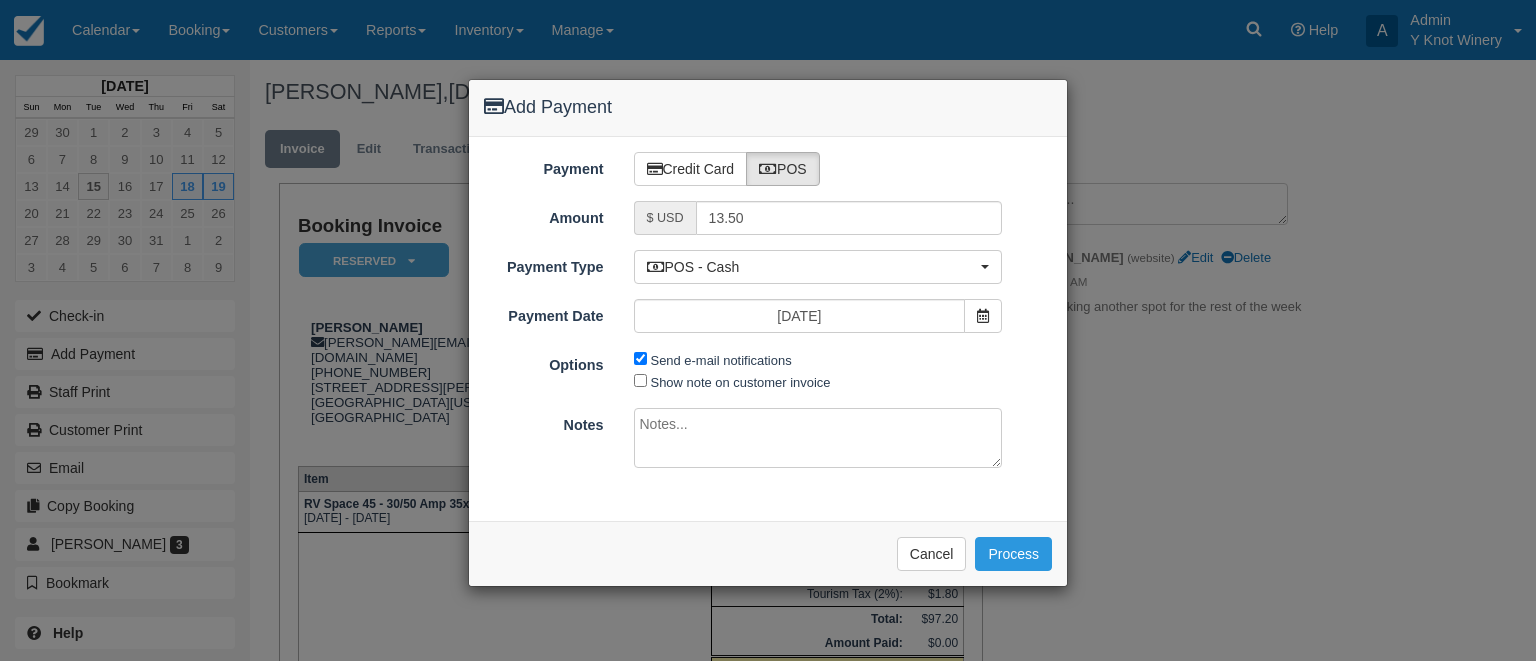 click at bounding box center (818, 438) 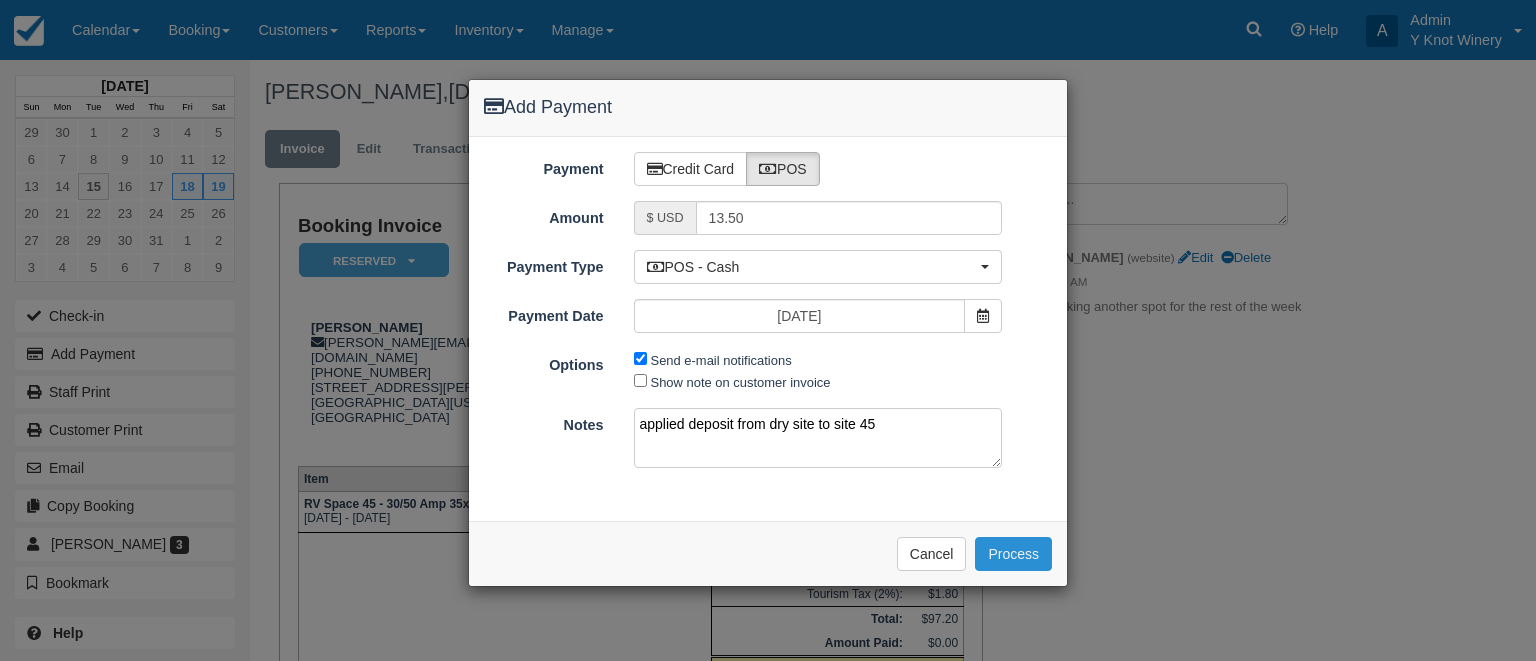 type on "applied deposit from dry site to site 45" 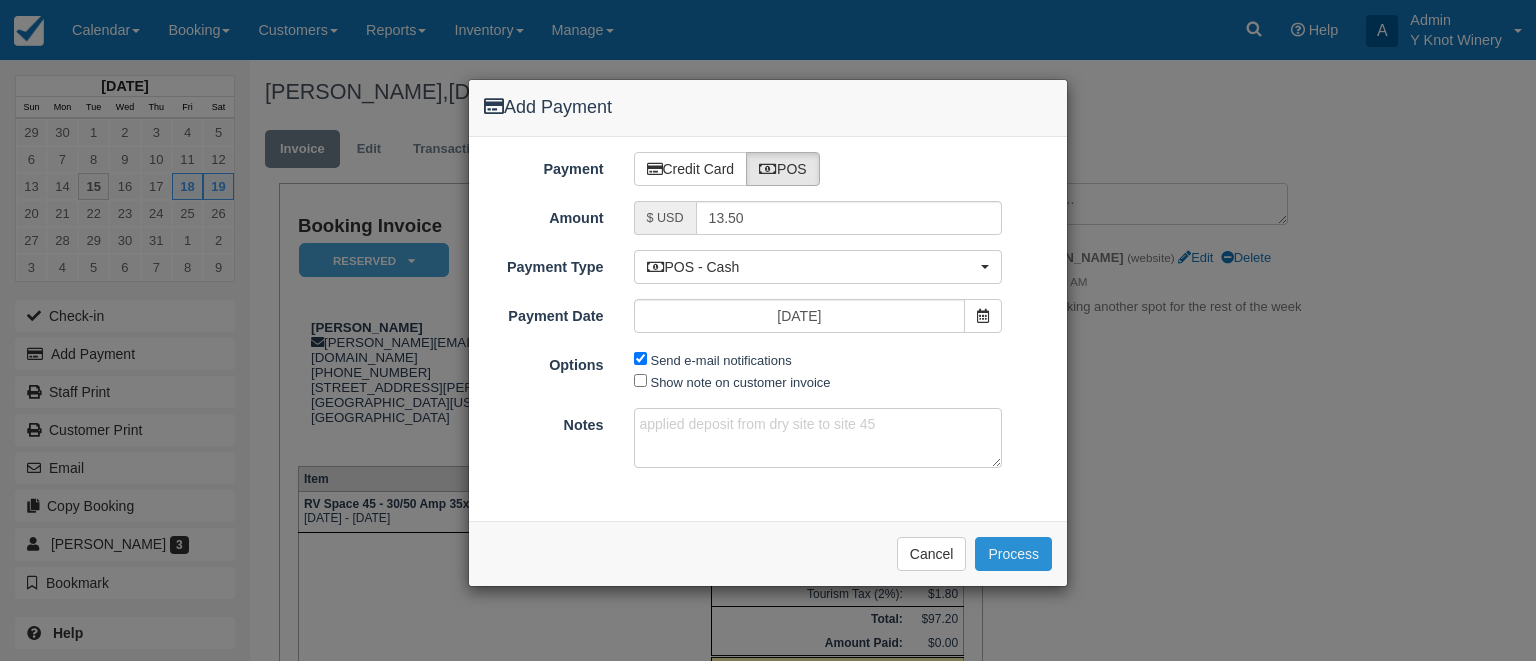 click on "Process" at bounding box center [1013, 554] 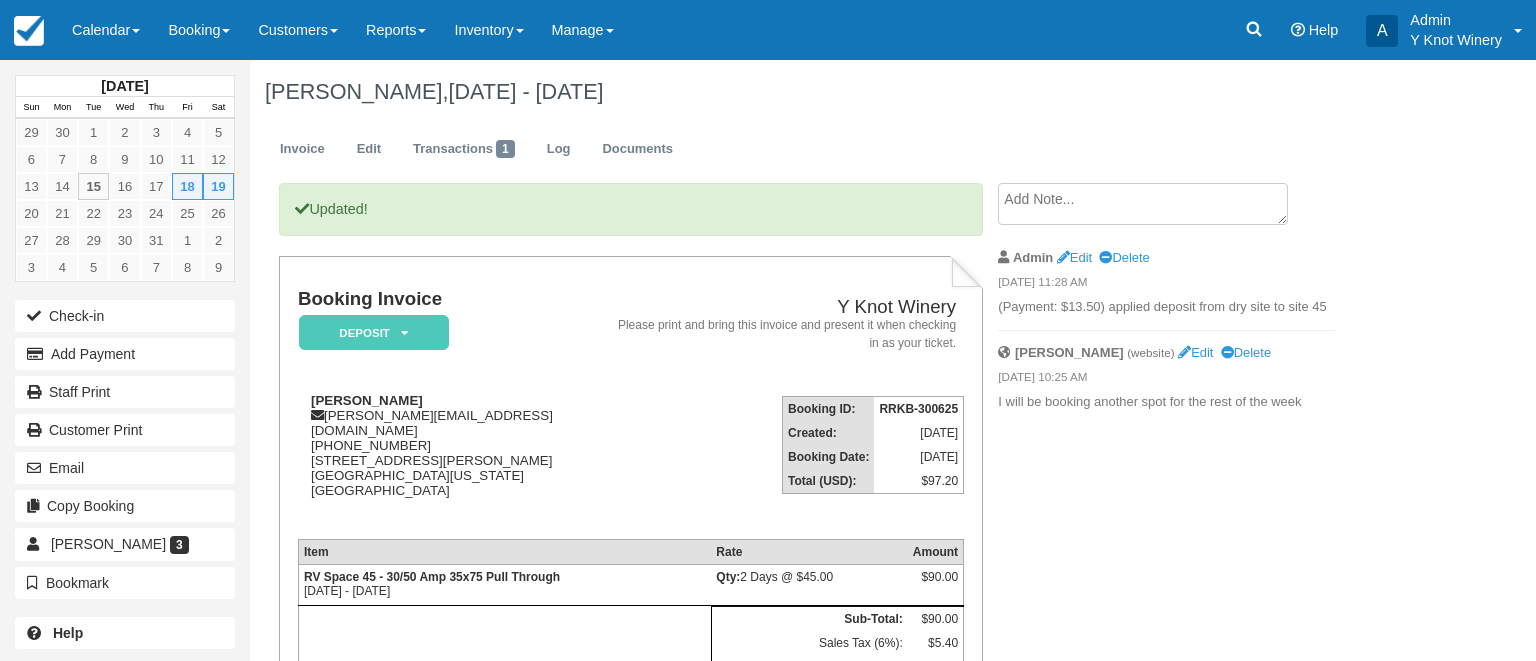 scroll, scrollTop: 0, scrollLeft: 0, axis: both 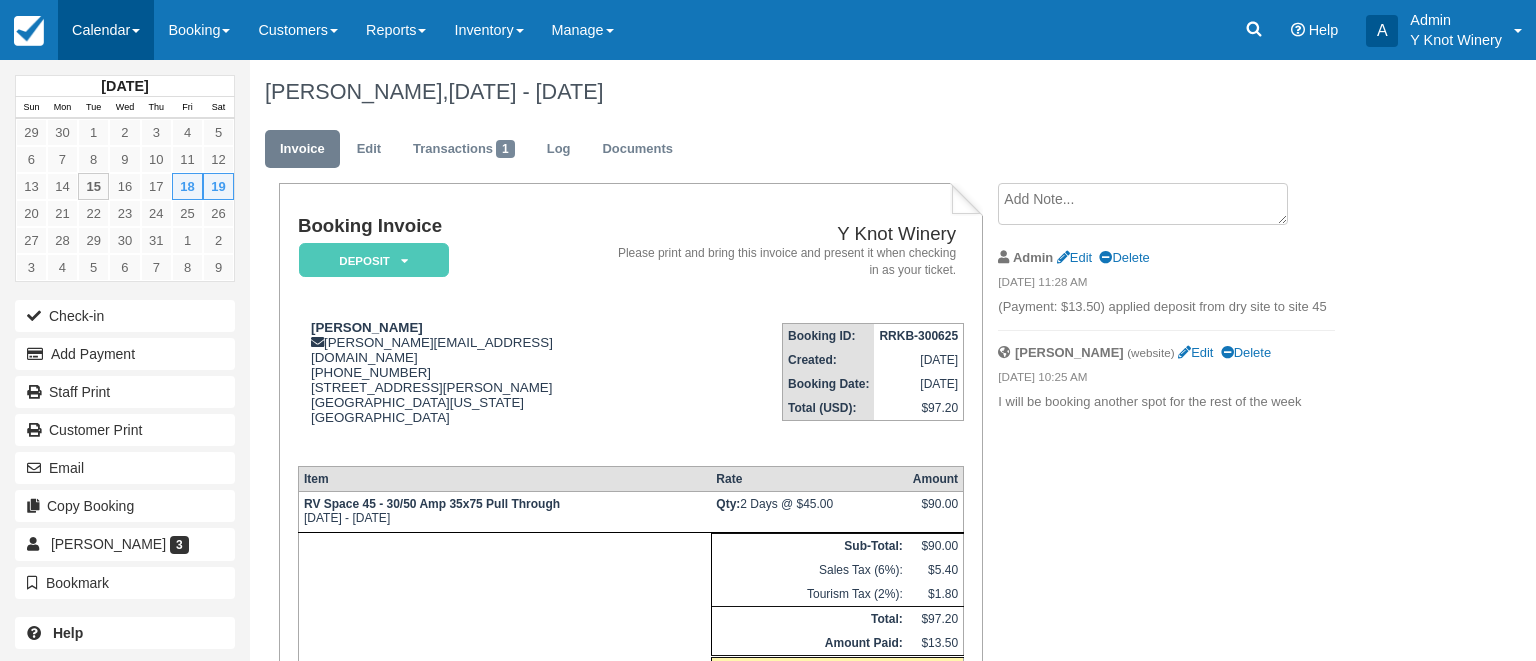 click on "Calendar" at bounding box center [106, 30] 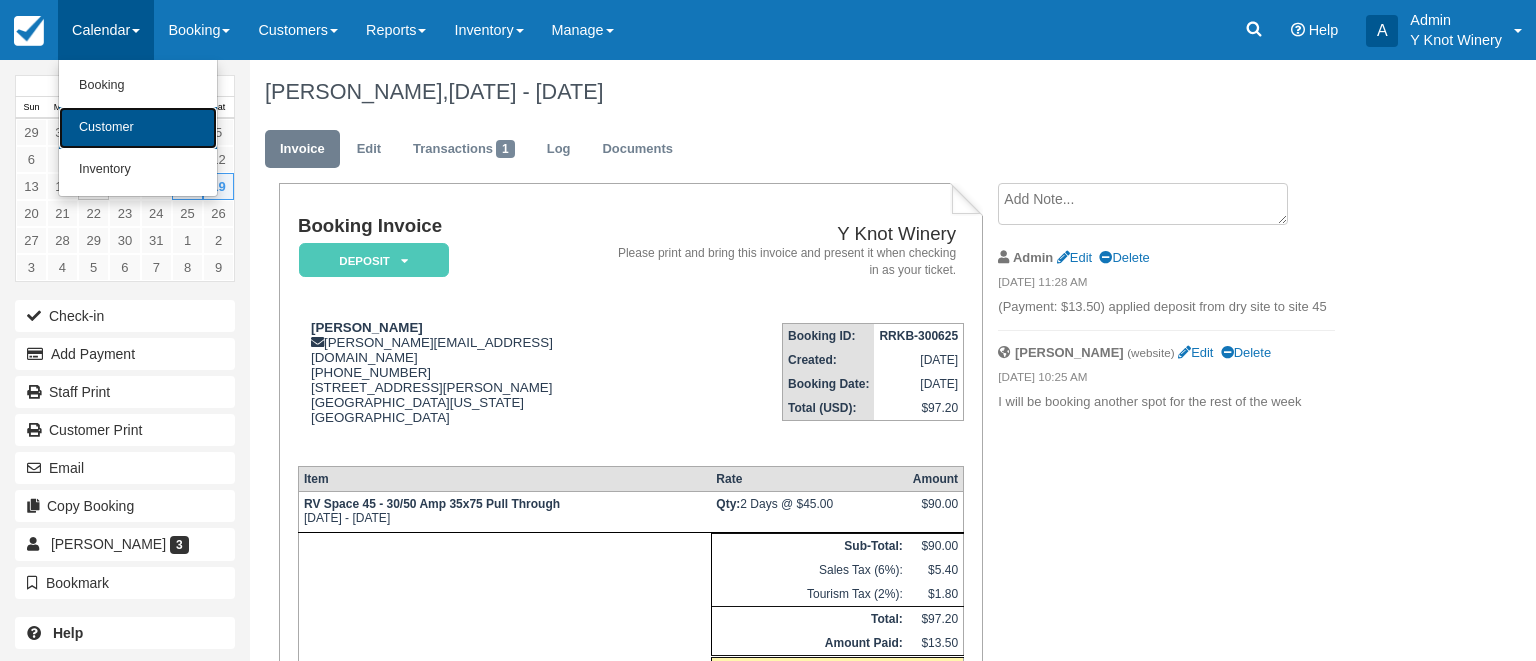 click on "Customer" at bounding box center (138, 128) 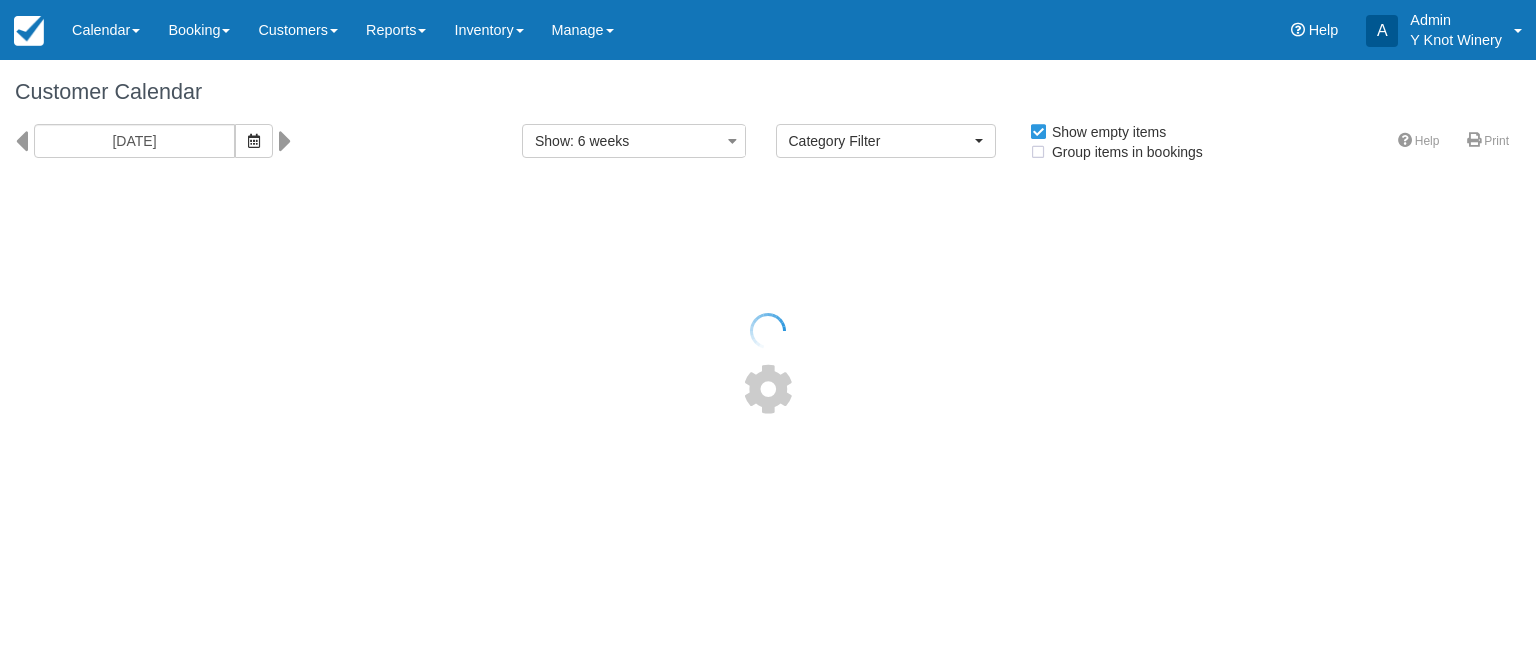 select 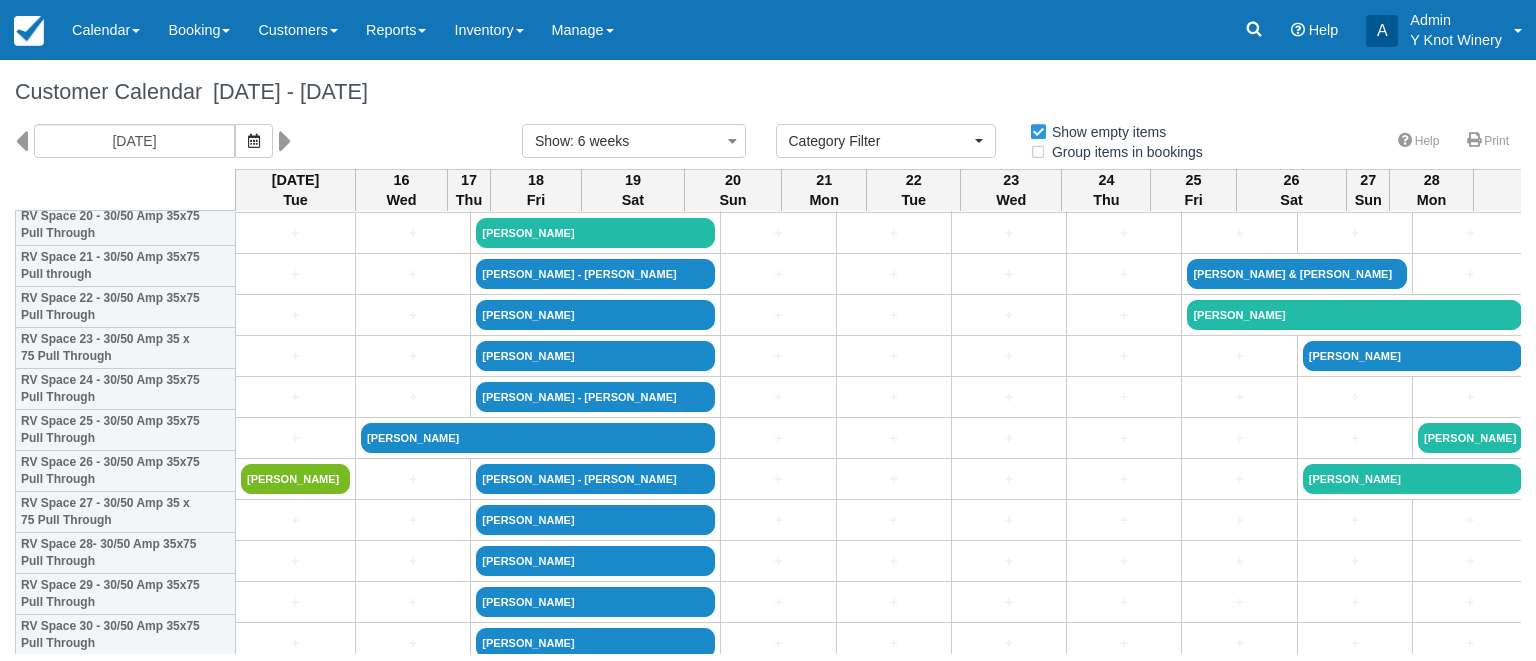 scroll, scrollTop: 892, scrollLeft: 0, axis: vertical 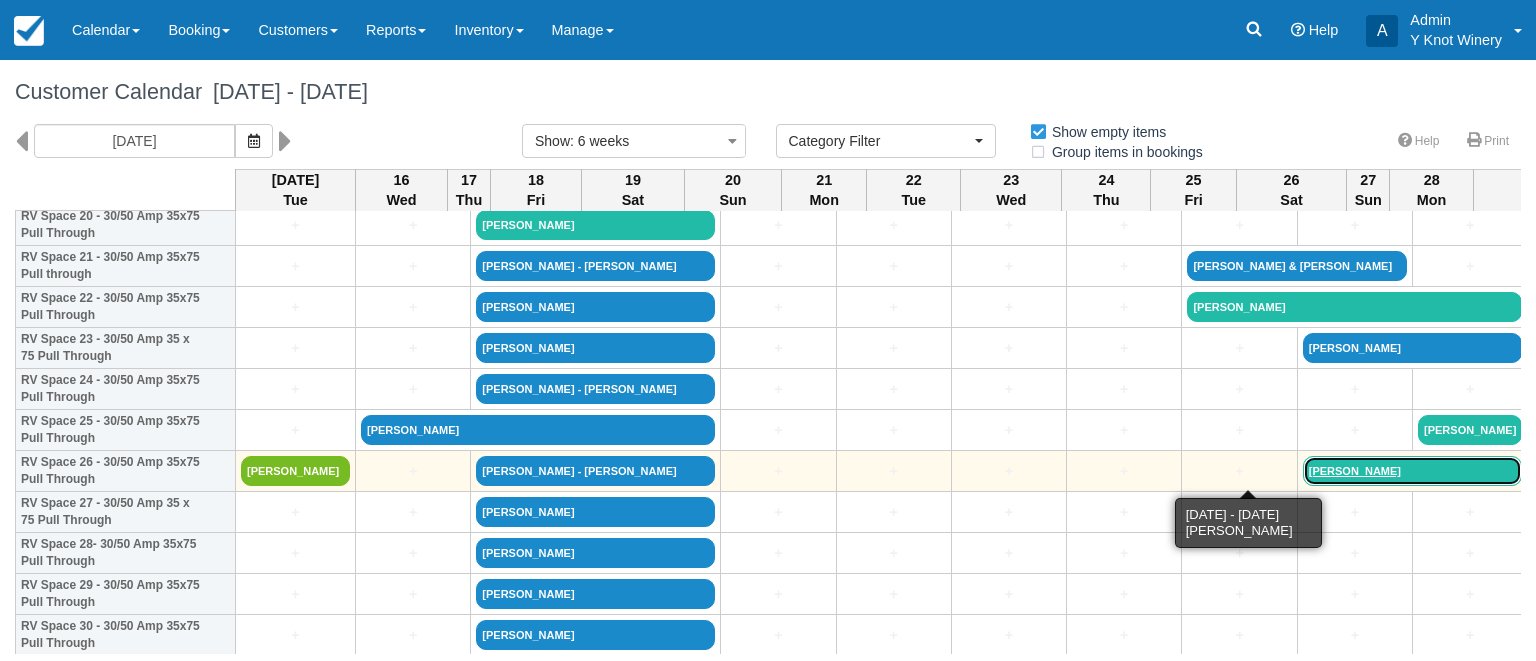 click on "DENNIS BRANDT" at bounding box center (1413, 471) 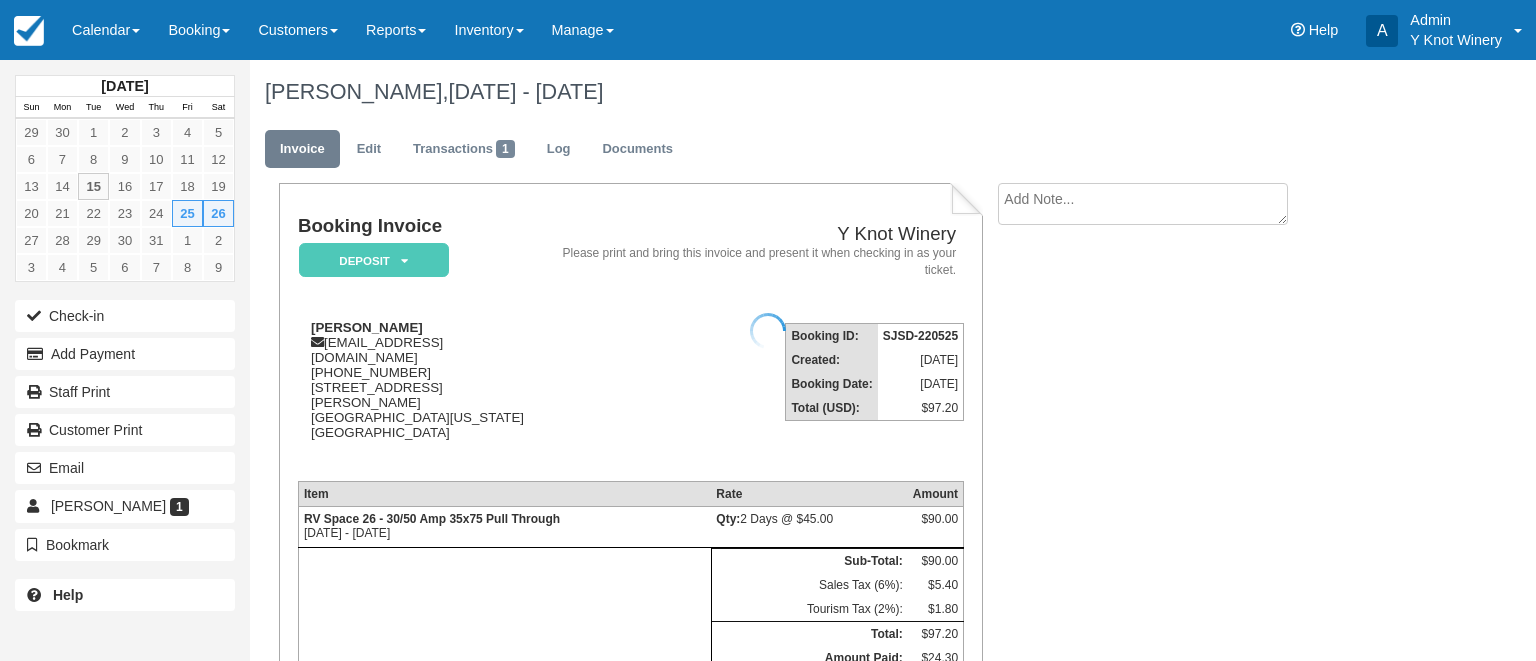 scroll, scrollTop: 0, scrollLeft: 0, axis: both 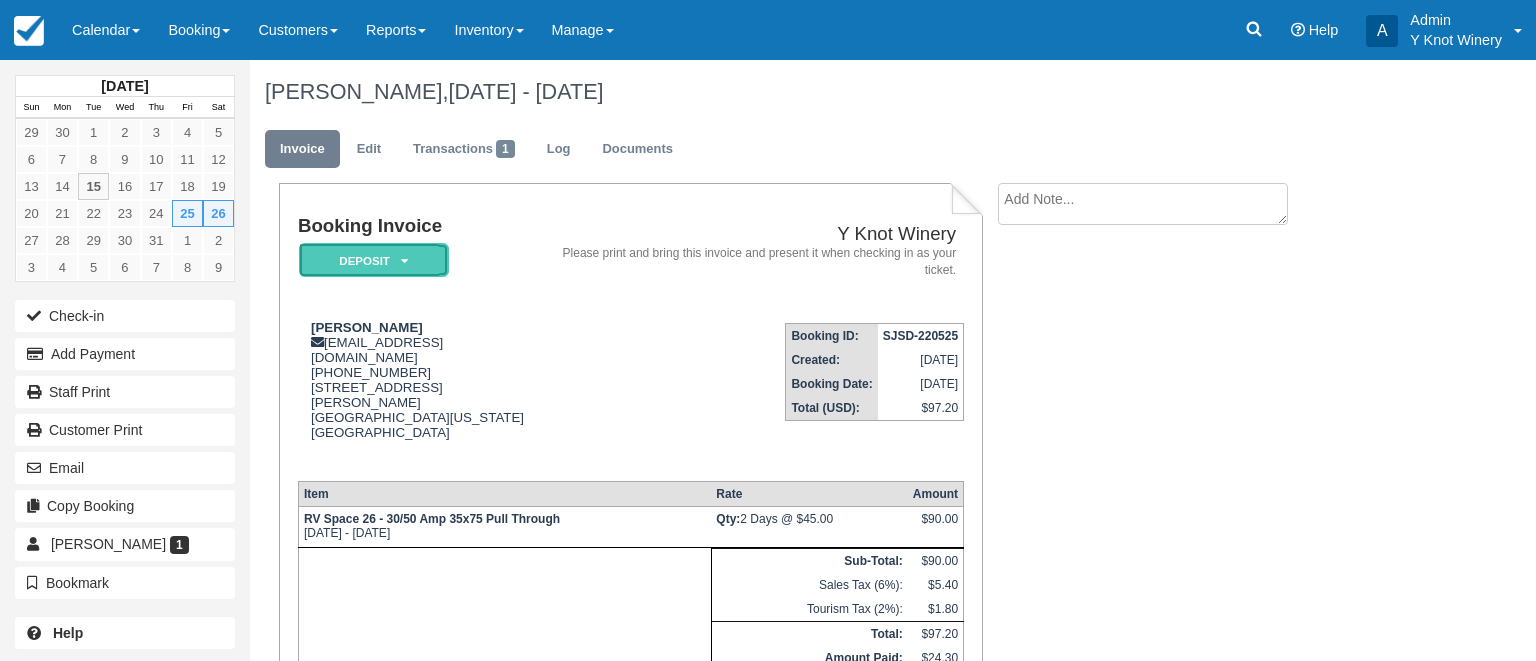 click on "Deposit" at bounding box center [374, 260] 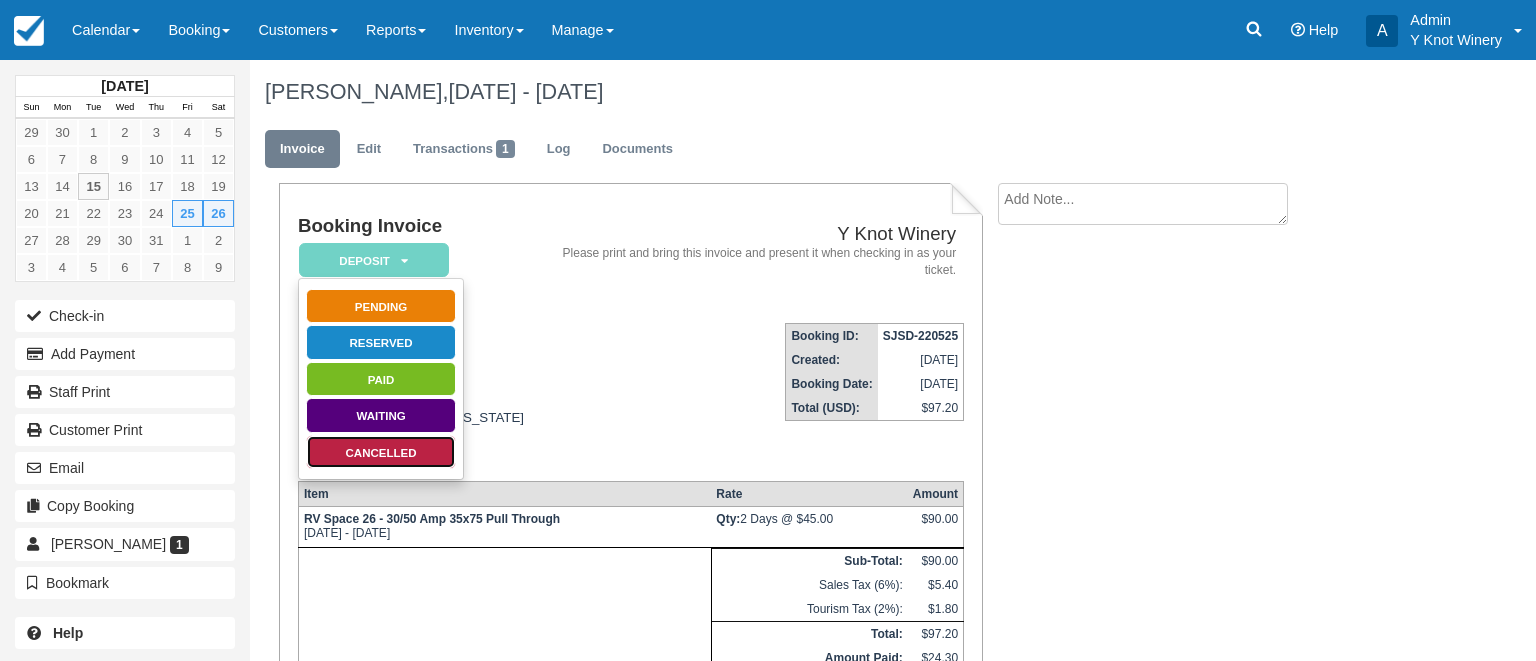 click on "Cancelled" at bounding box center (381, 452) 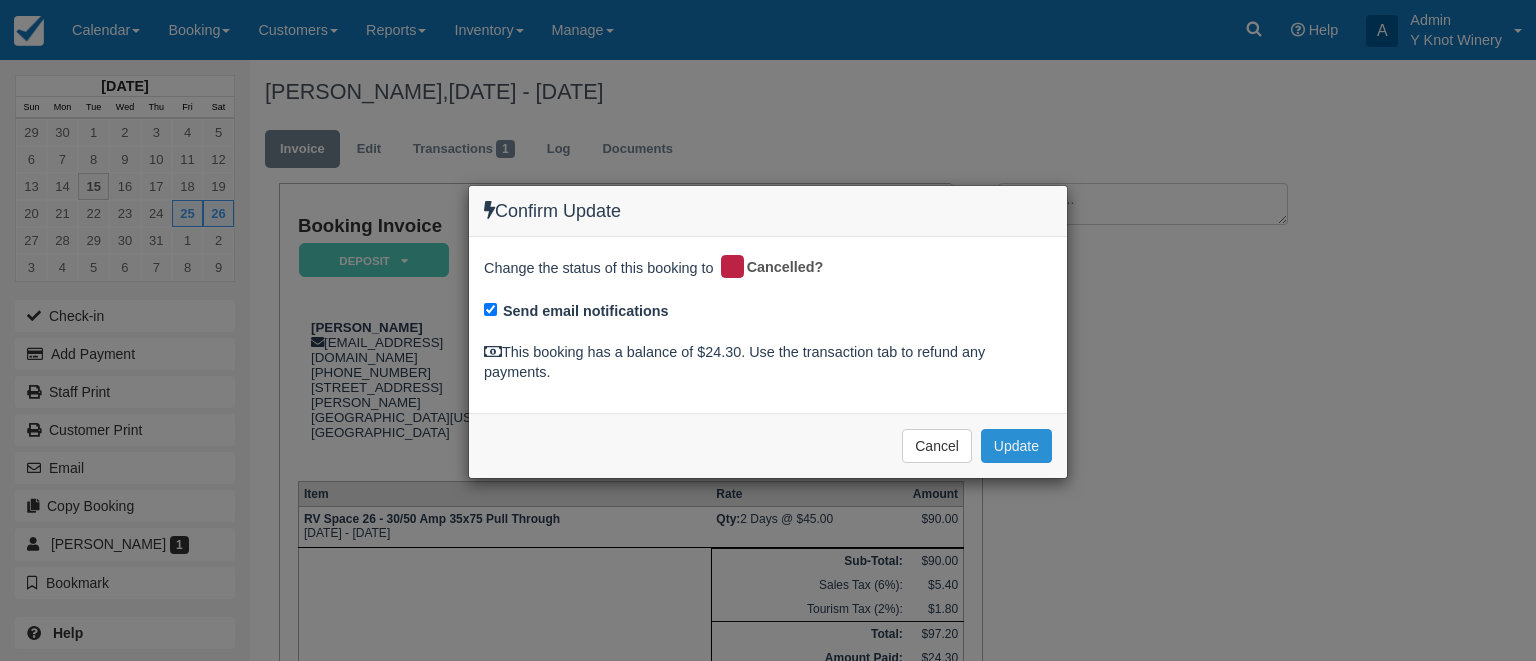 click on "Update" at bounding box center (1016, 446) 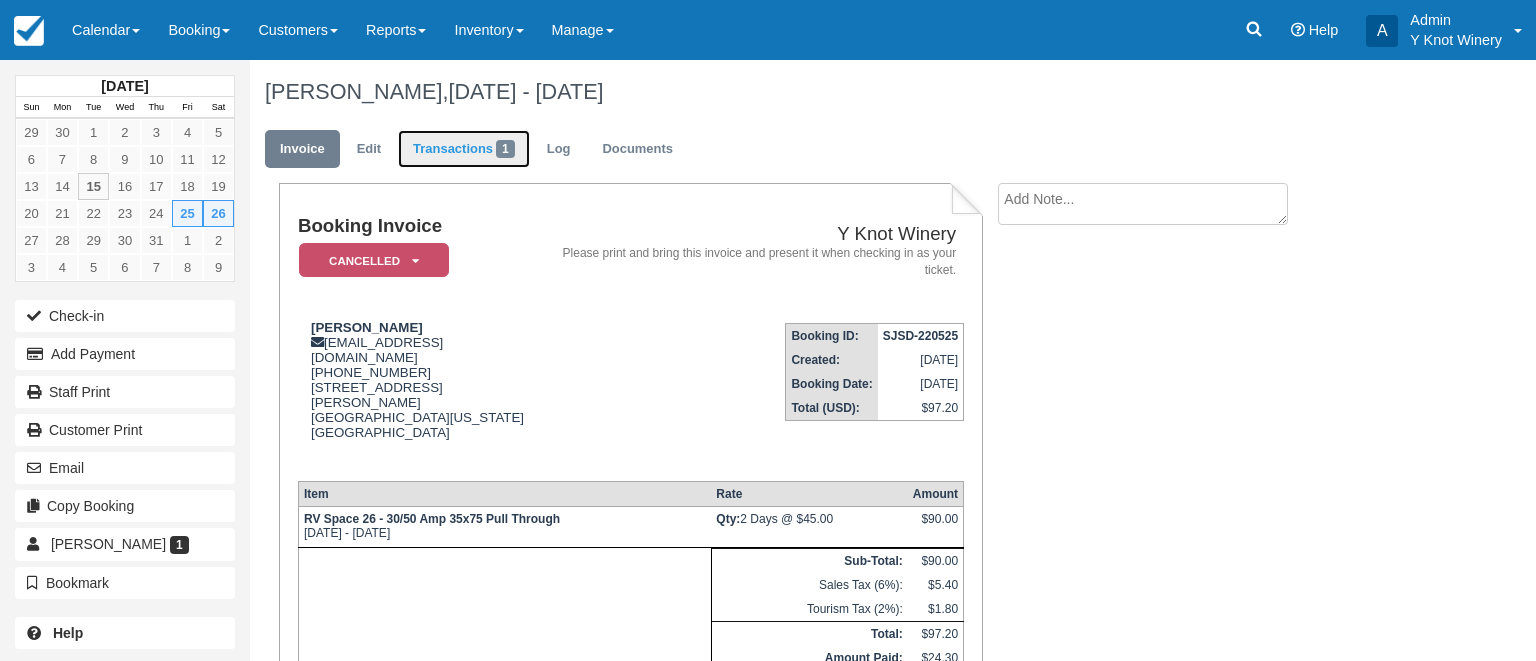 click on "Transactions  1" at bounding box center (464, 149) 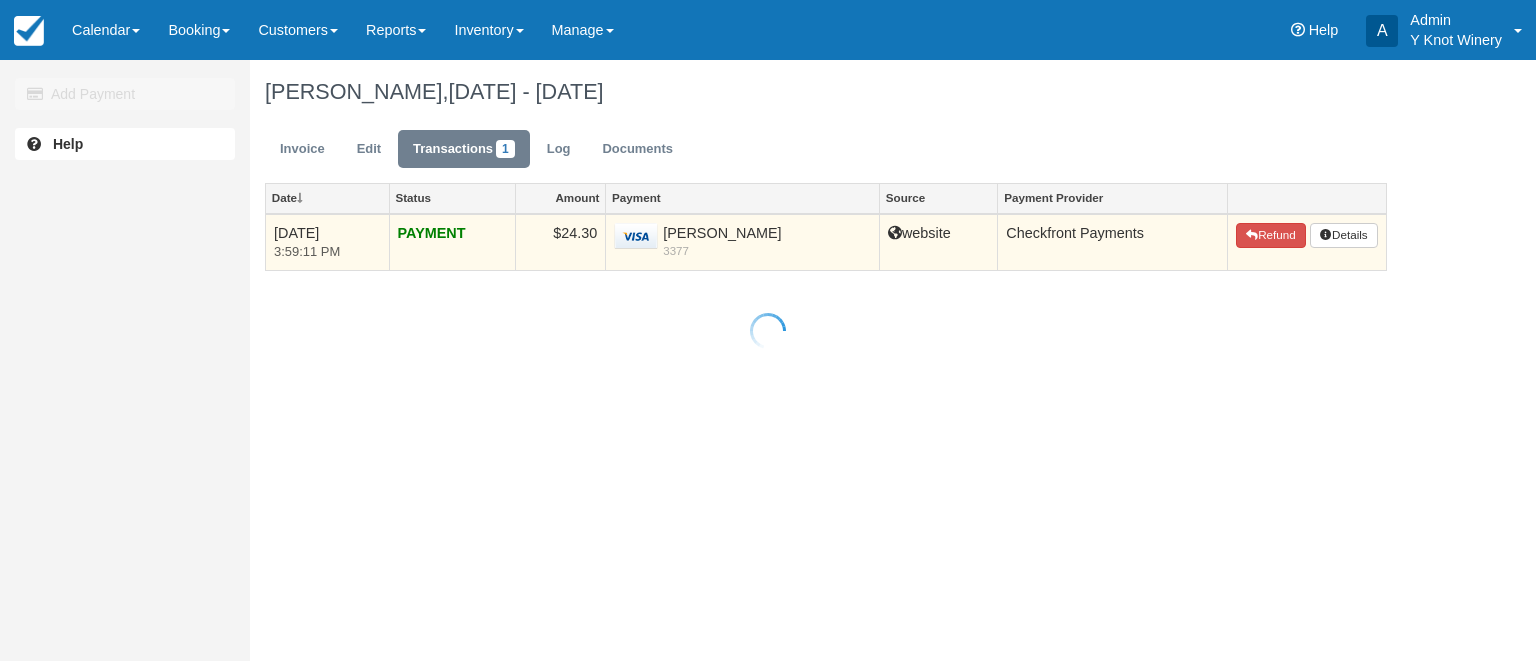 scroll, scrollTop: 0, scrollLeft: 0, axis: both 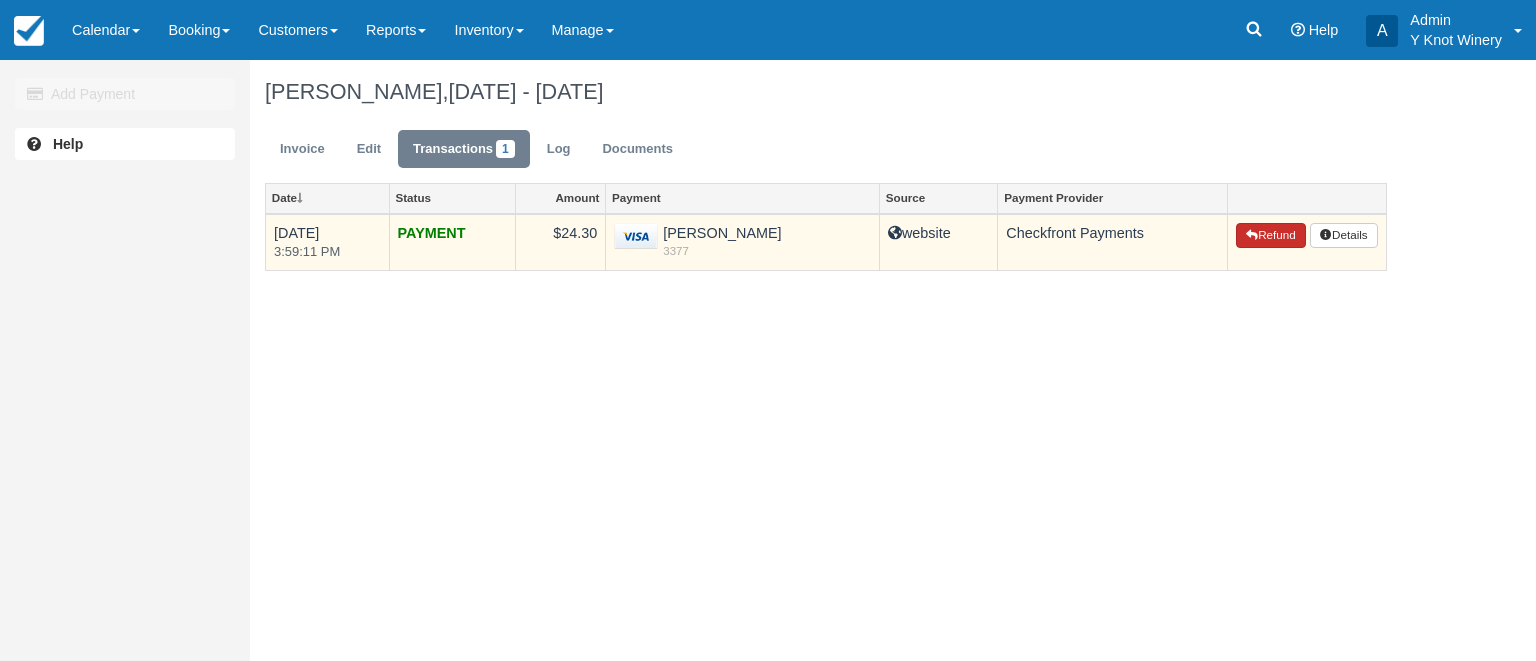 click on "Refund" at bounding box center [1271, 236] 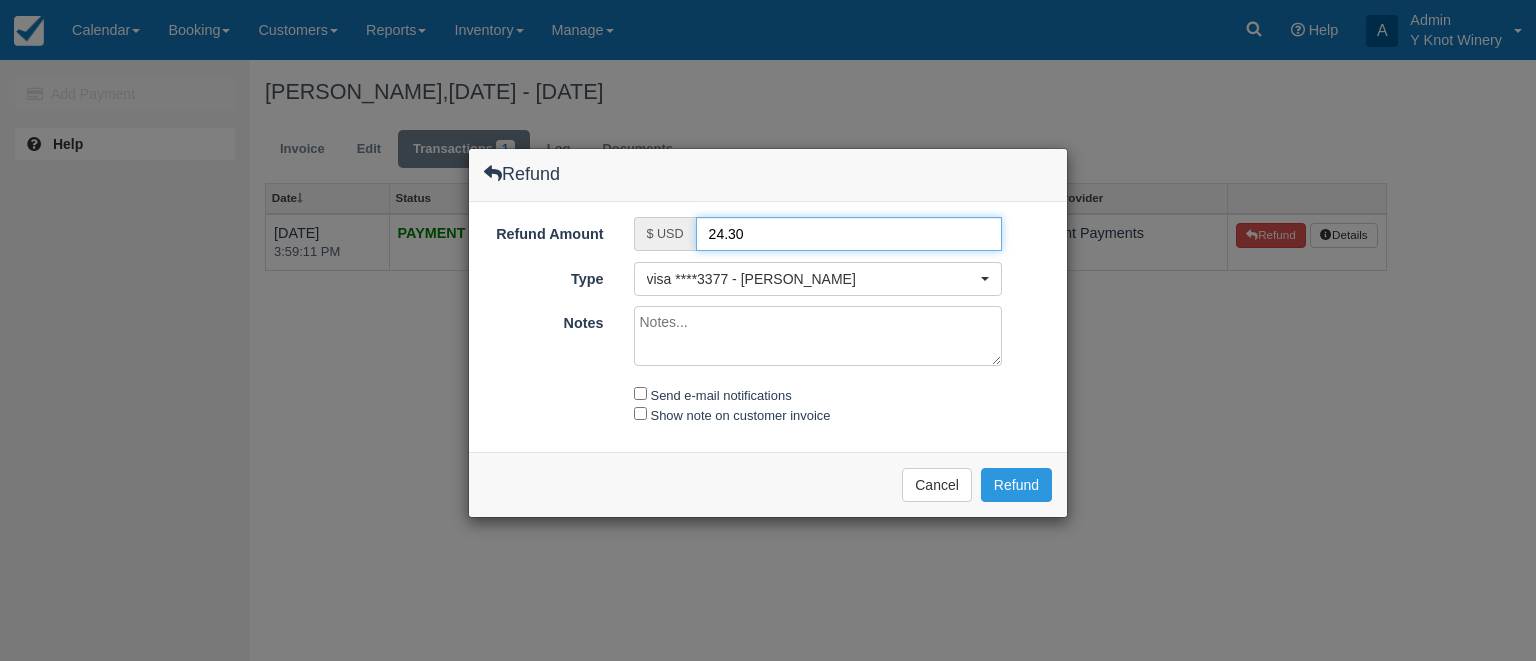 drag, startPoint x: 714, startPoint y: 232, endPoint x: 702, endPoint y: 236, distance: 12.649111 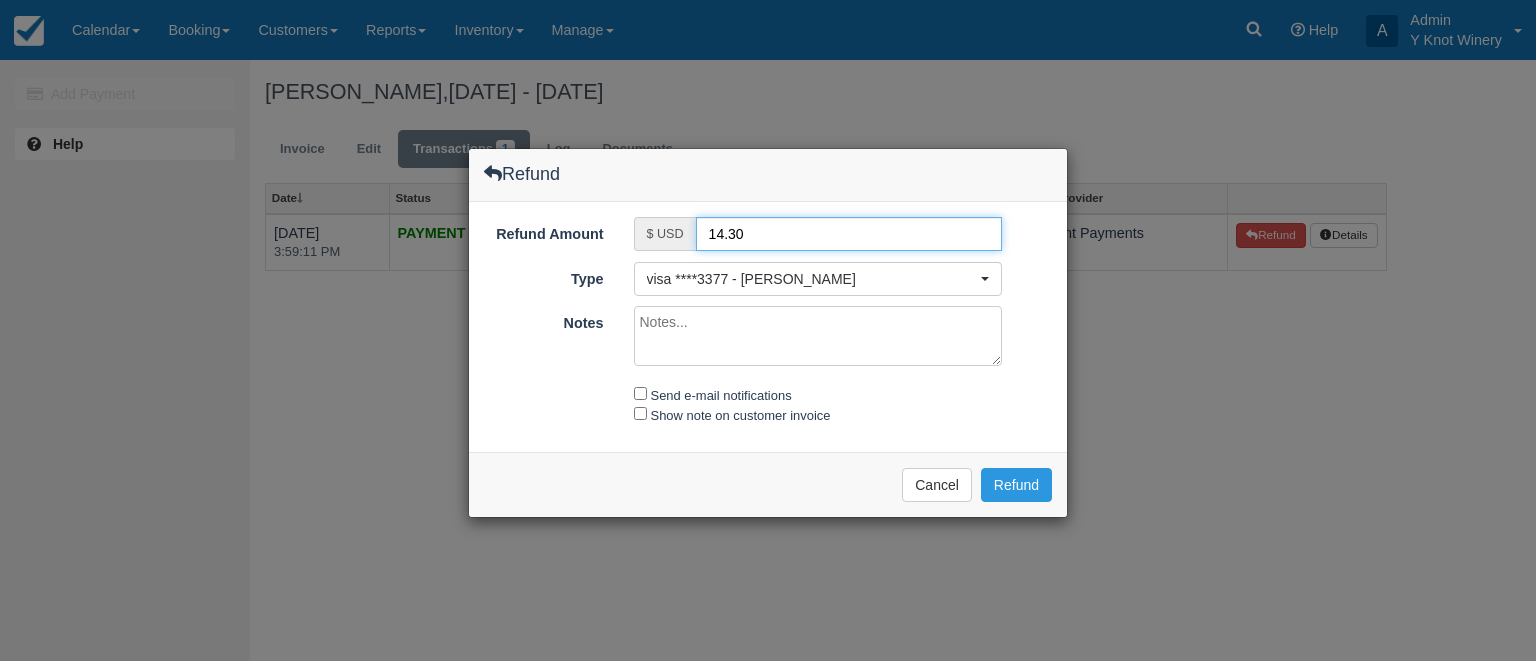 type on "14.30" 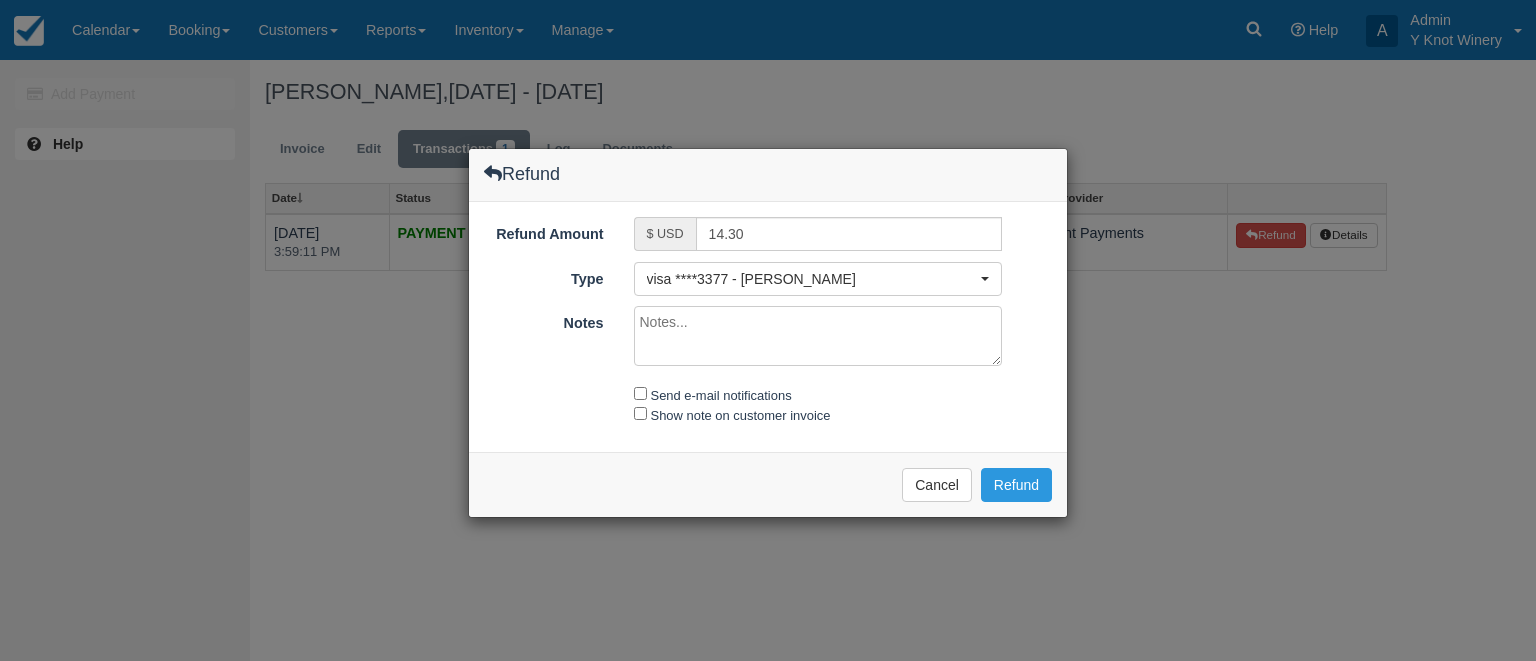 click on "Notes" at bounding box center [818, 336] 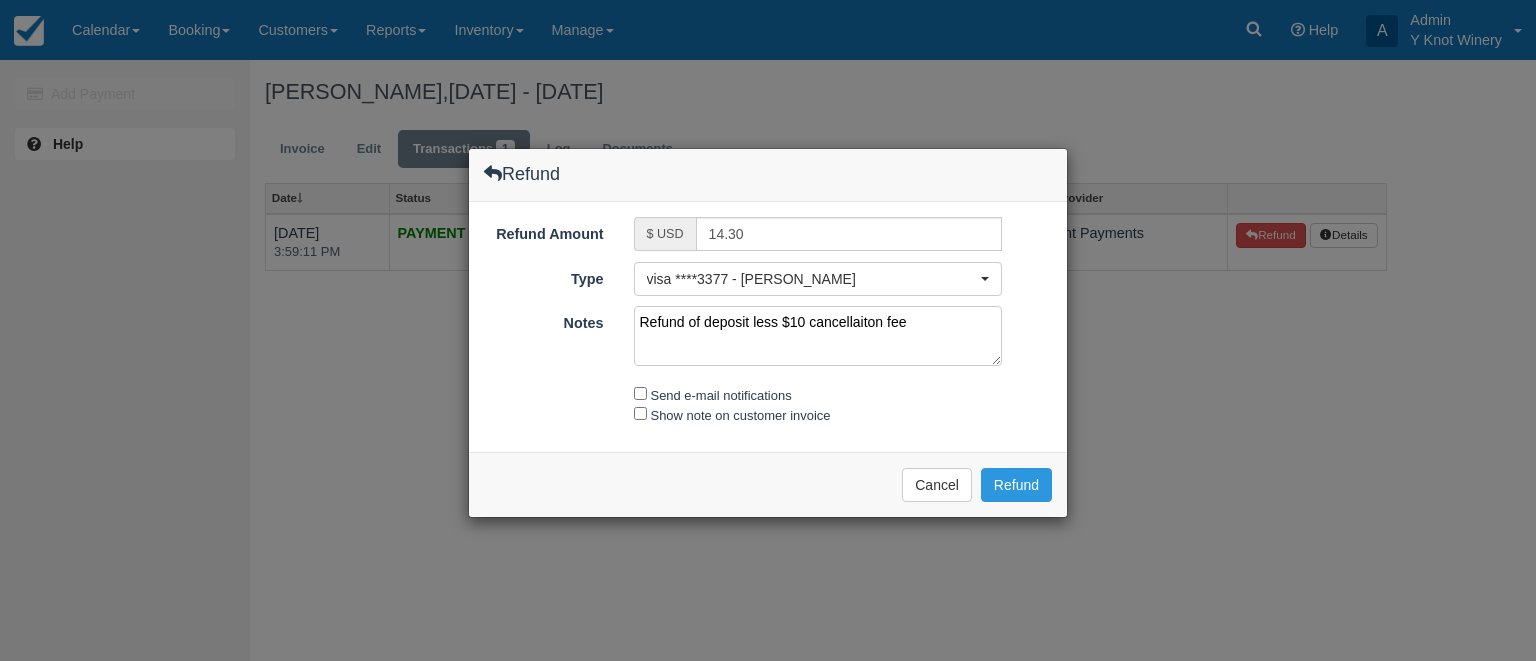 click on "Refund of deposit less $10 cancellaiton fee" at bounding box center [818, 336] 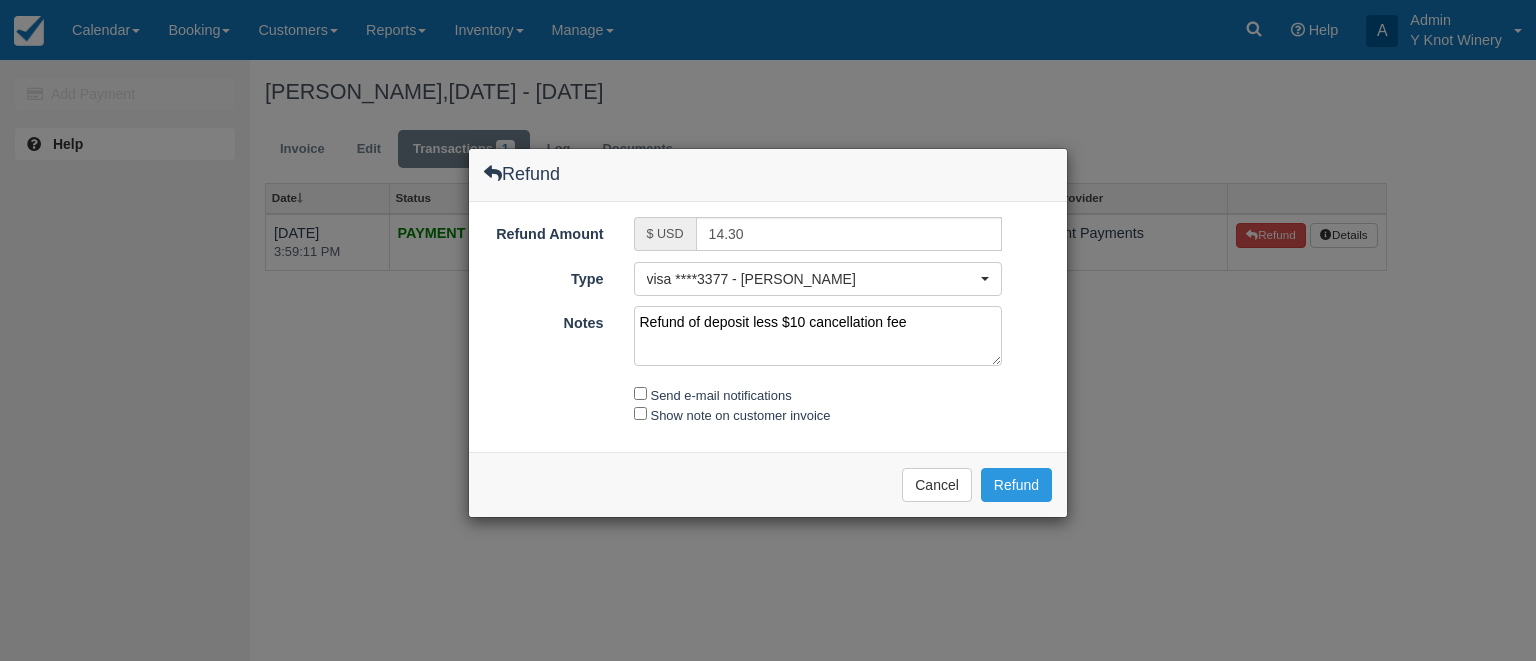 type on "Refund of deposit less $10 cancellation fee" 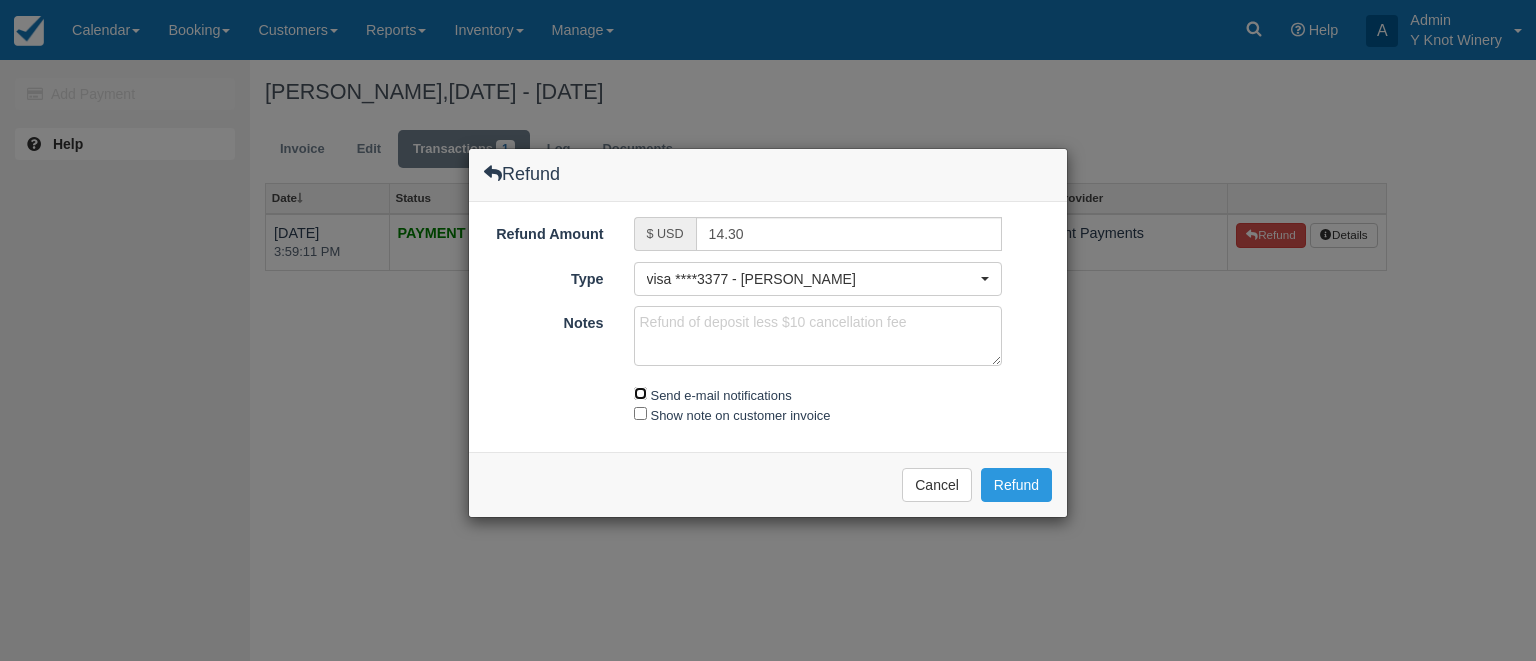 click on "Send e-mail notifications" at bounding box center [640, 393] 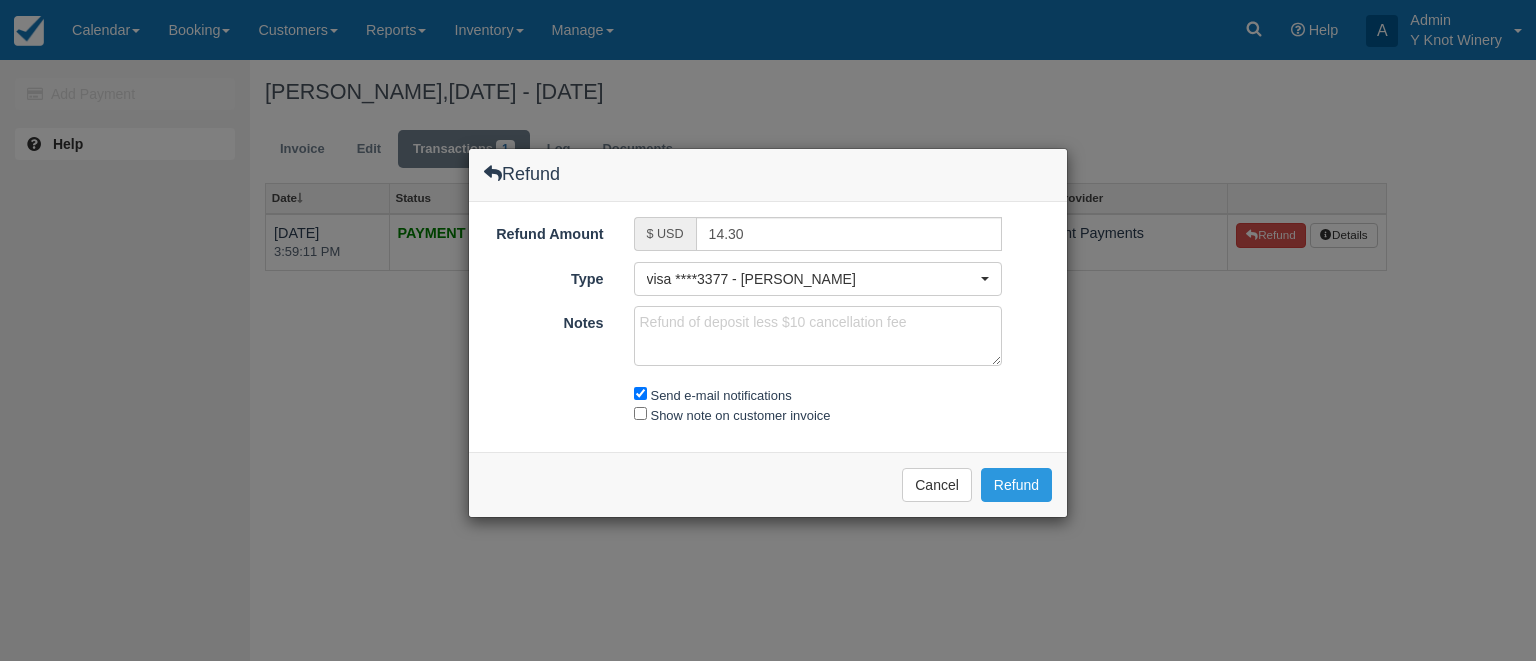 click on "Show note on customer invoice" at bounding box center (818, 415) 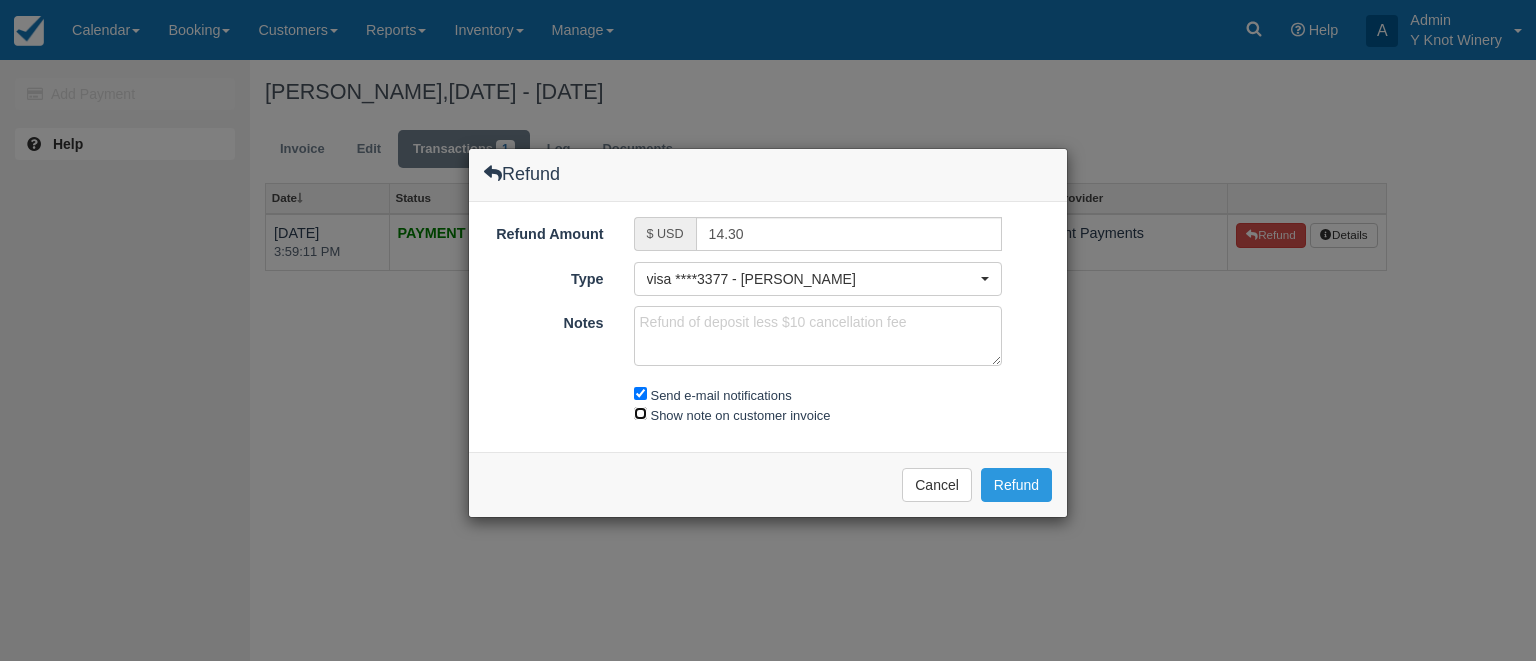 click on "Show note on customer invoice" at bounding box center [640, 413] 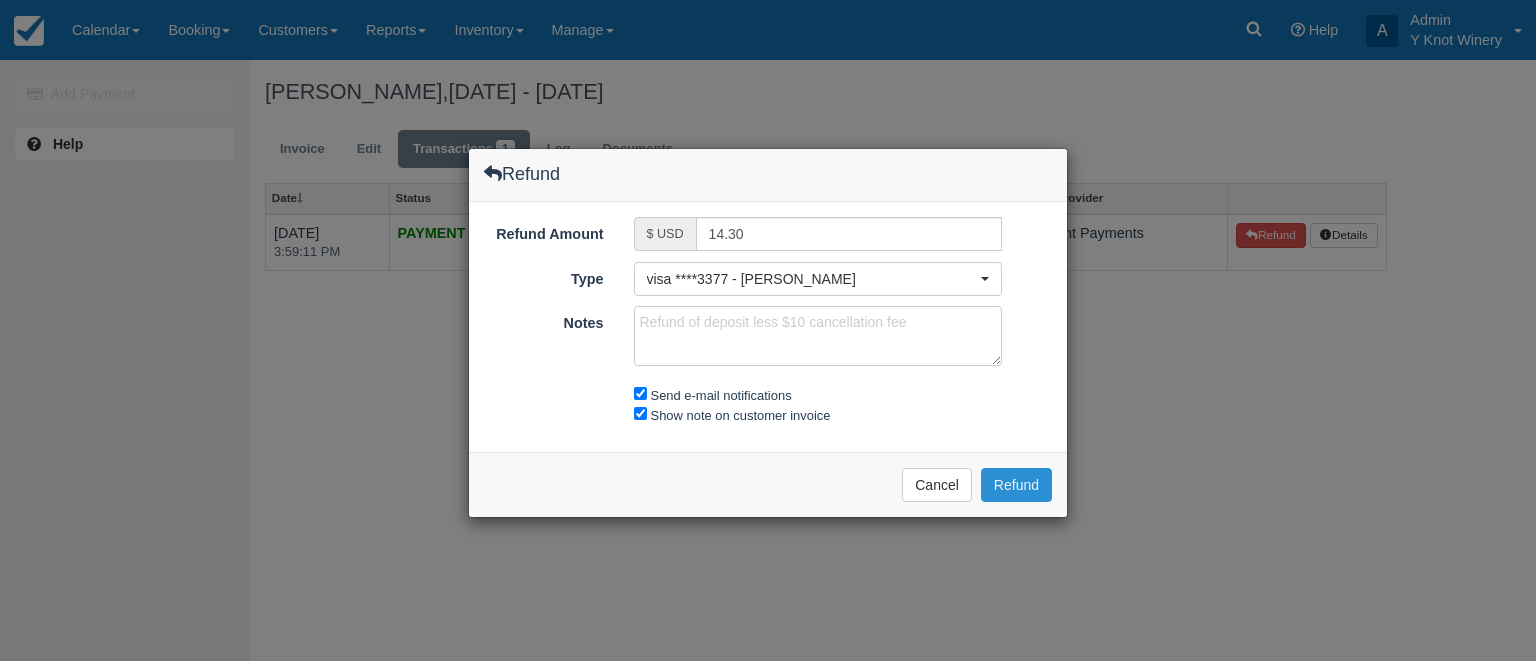 click on "Refund" at bounding box center [1016, 485] 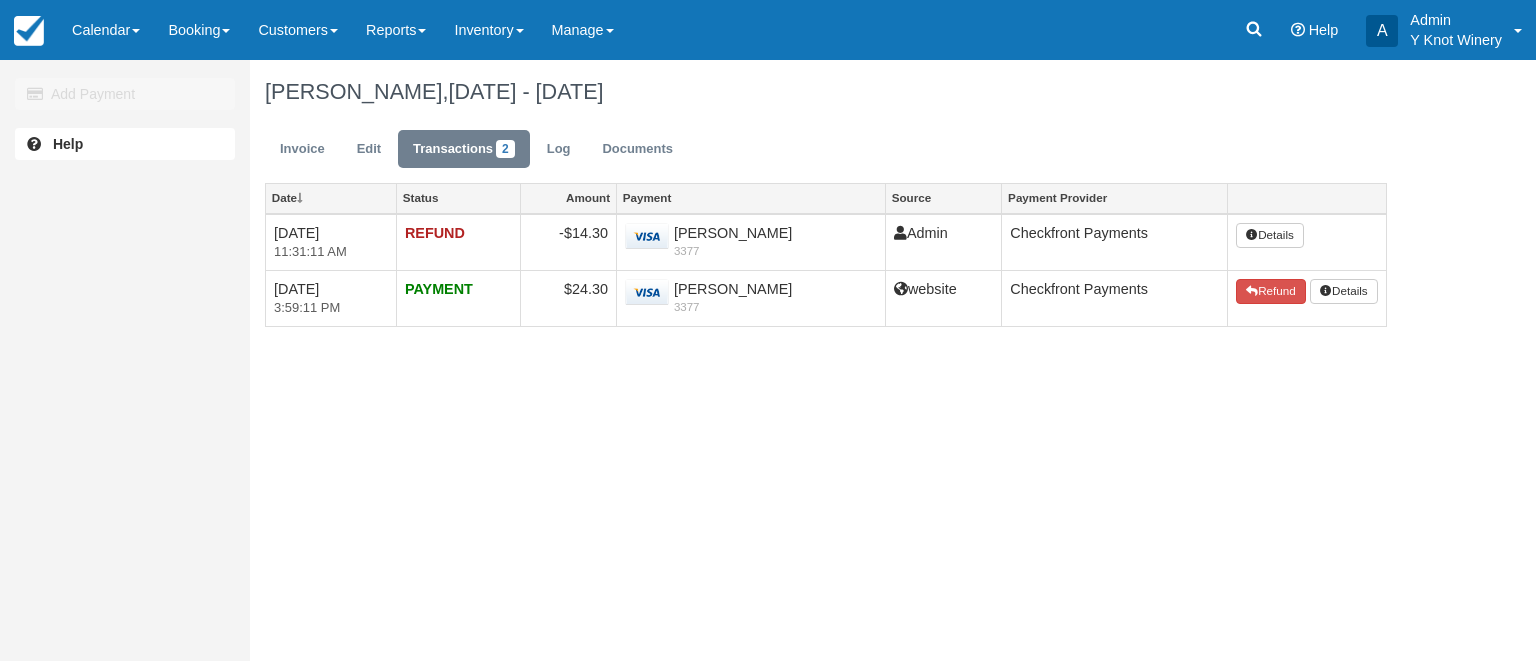 scroll, scrollTop: 0, scrollLeft: 0, axis: both 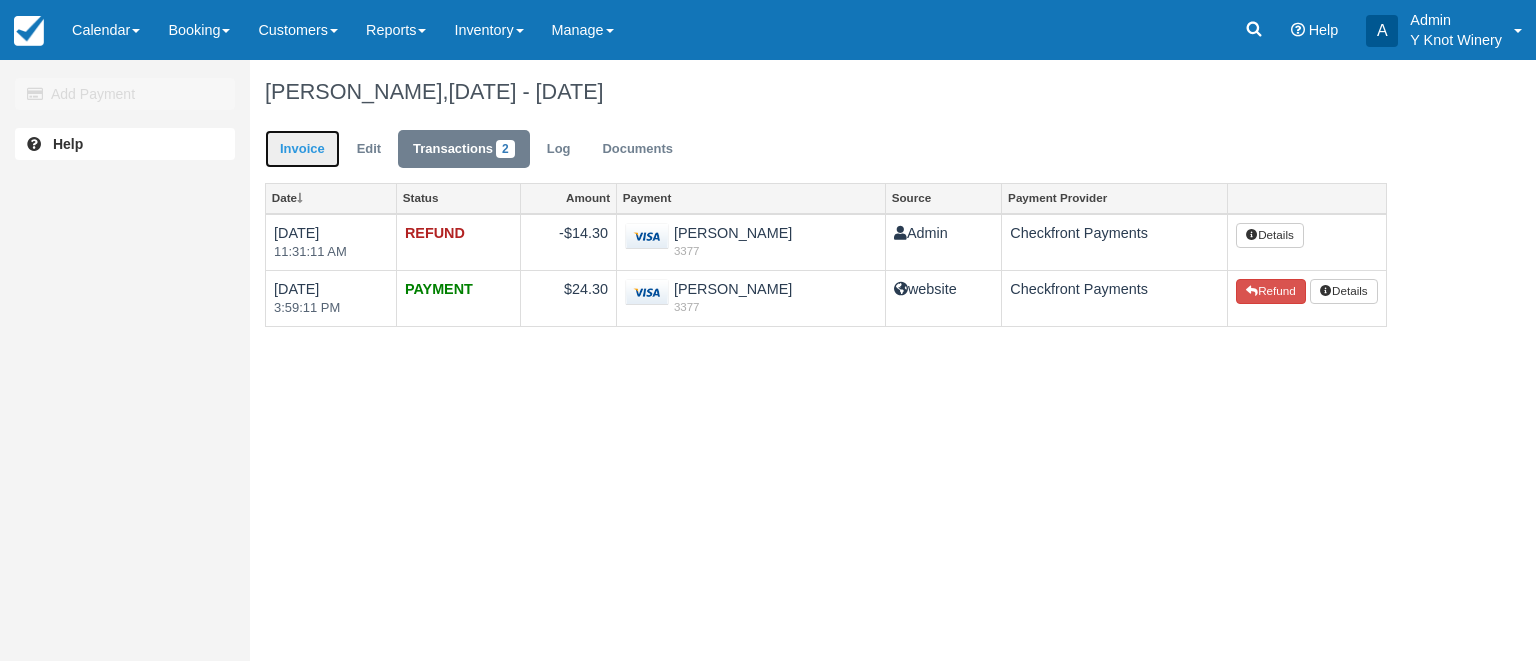 click on "Invoice" at bounding box center [302, 149] 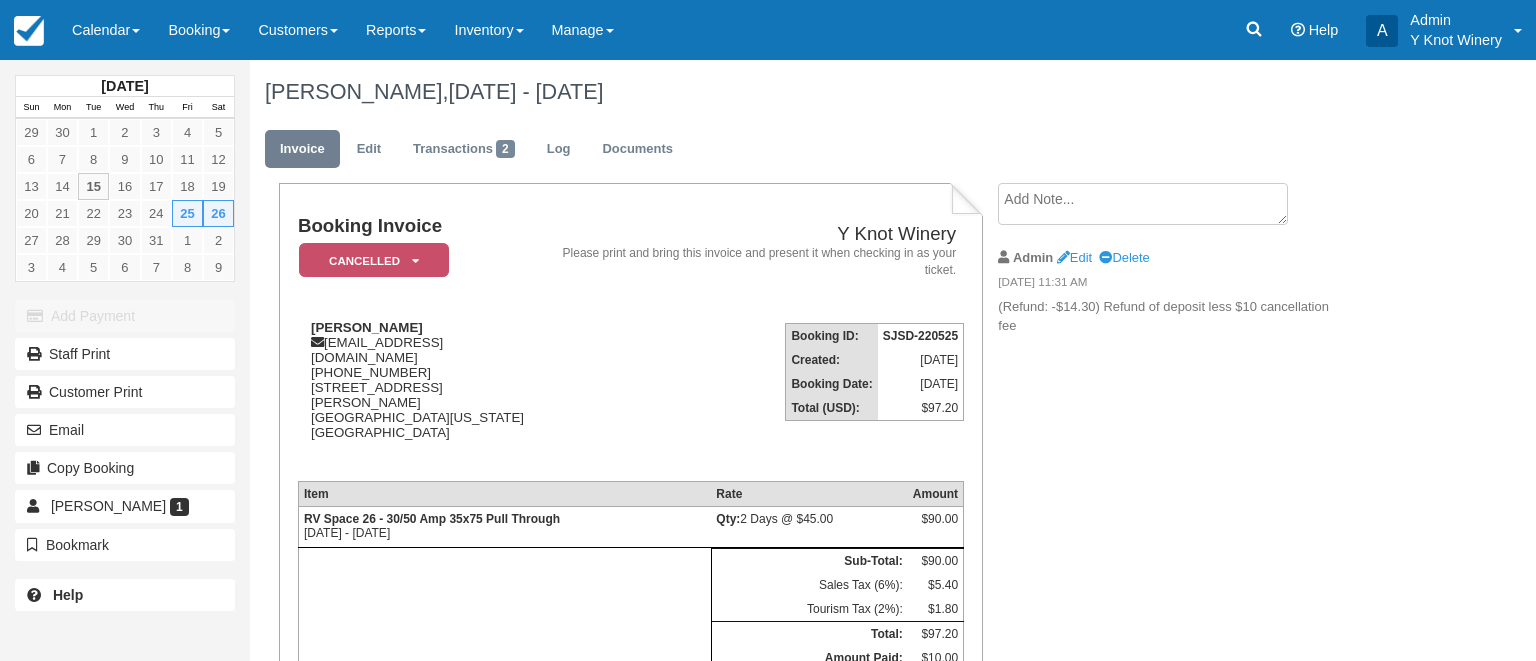 scroll, scrollTop: 0, scrollLeft: 0, axis: both 